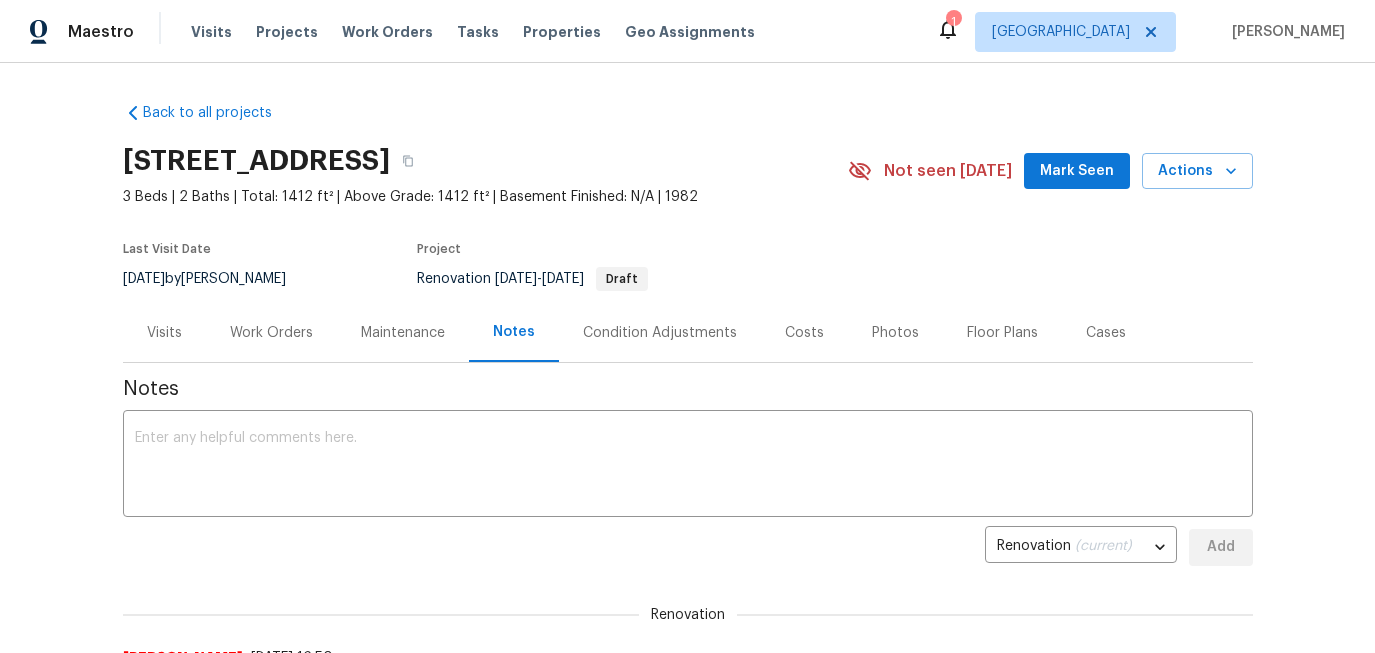scroll, scrollTop: 0, scrollLeft: 0, axis: both 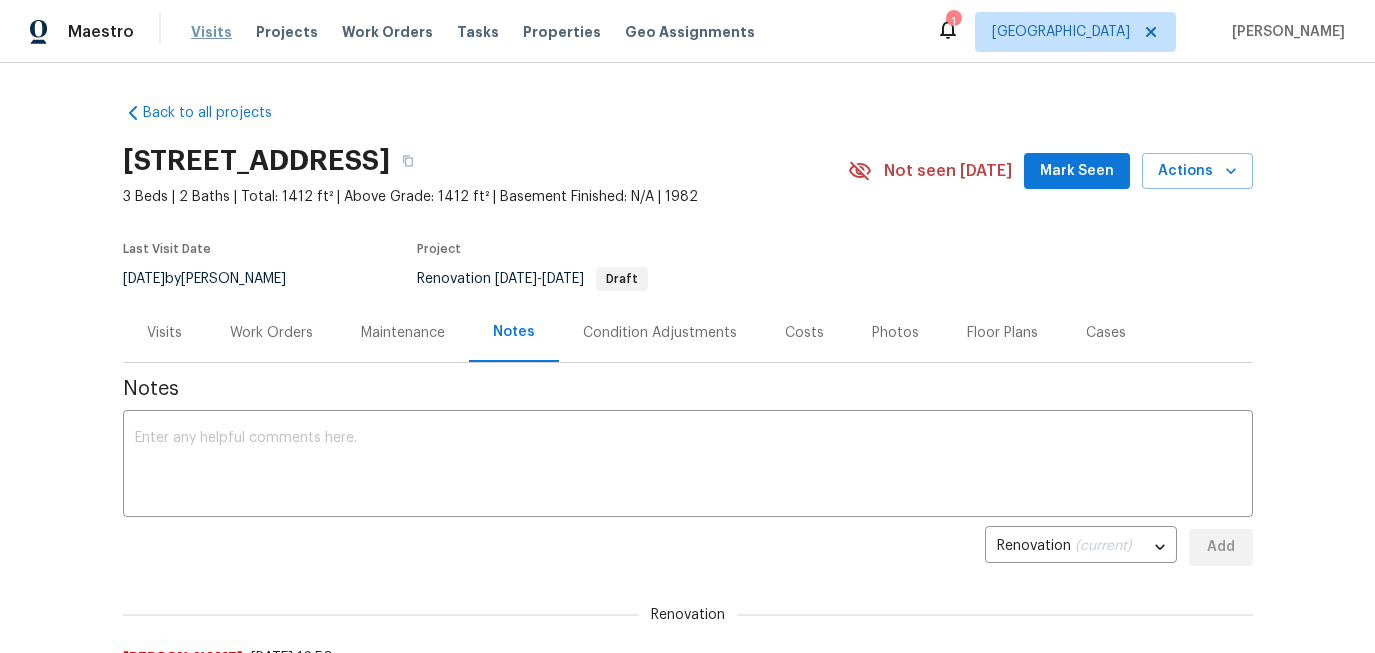 click on "Visits" at bounding box center (211, 32) 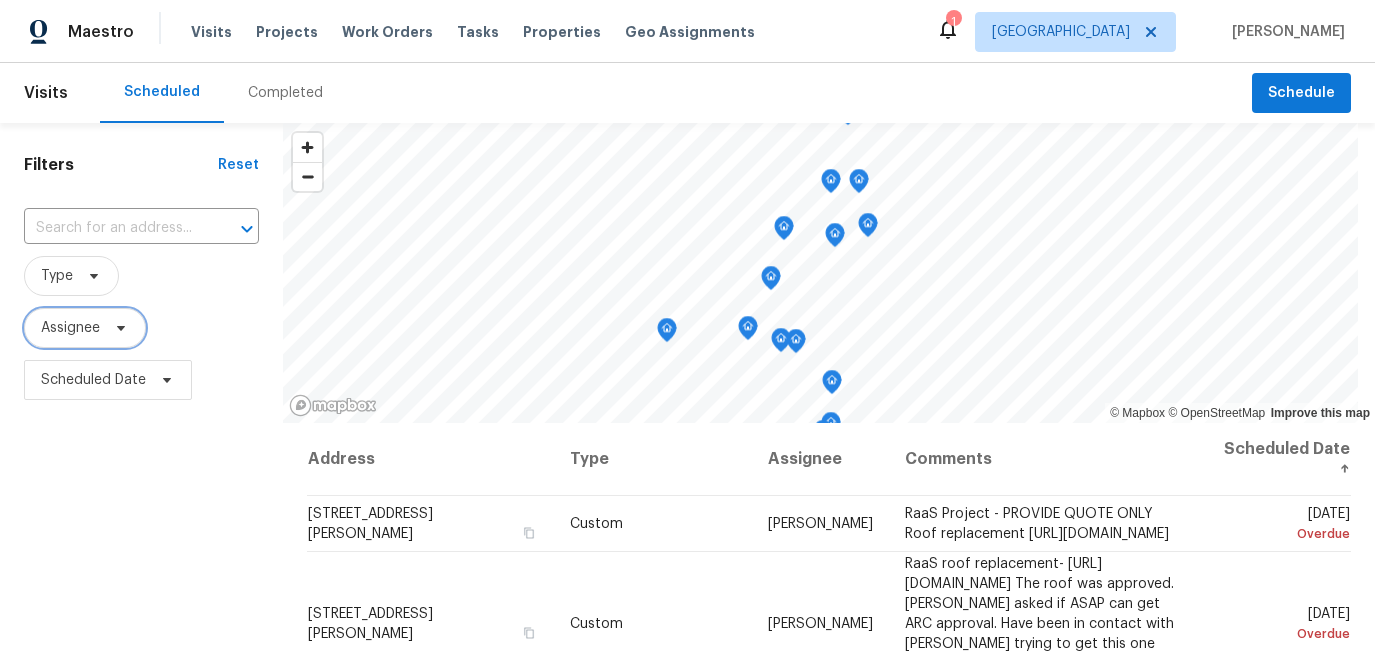 click on "Assignee" at bounding box center [70, 328] 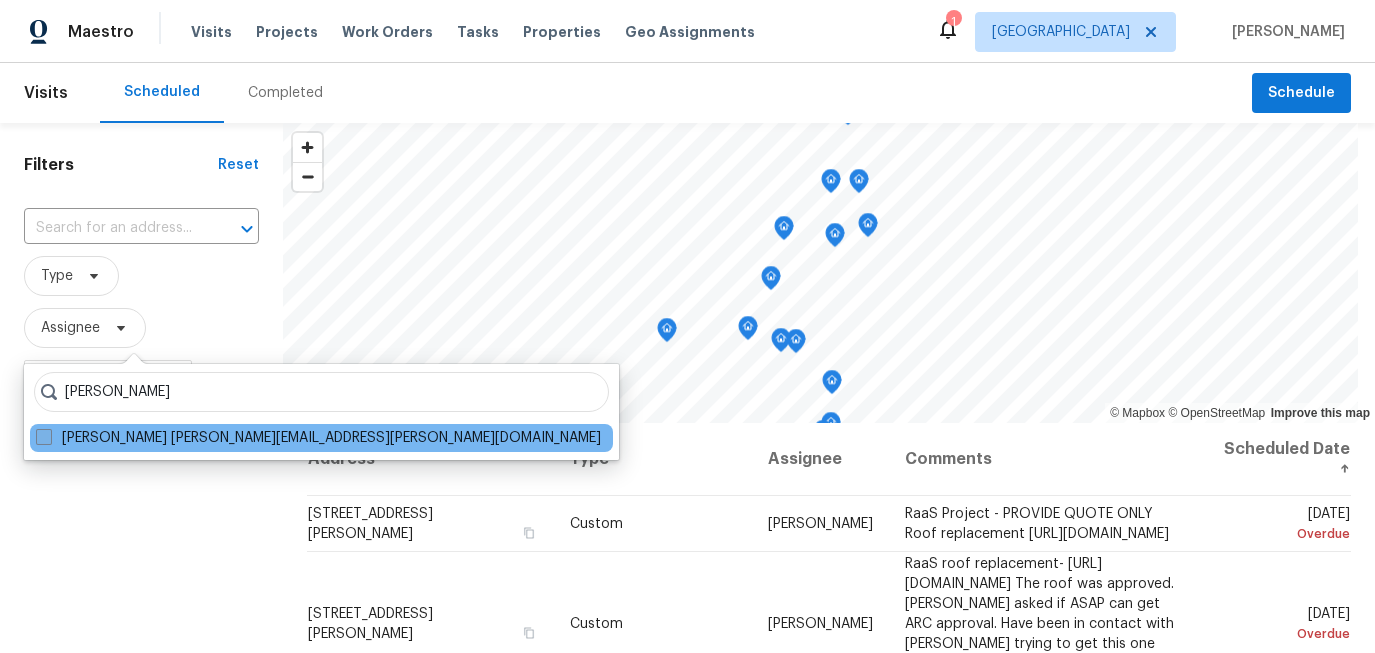 type on "navid ranjbar" 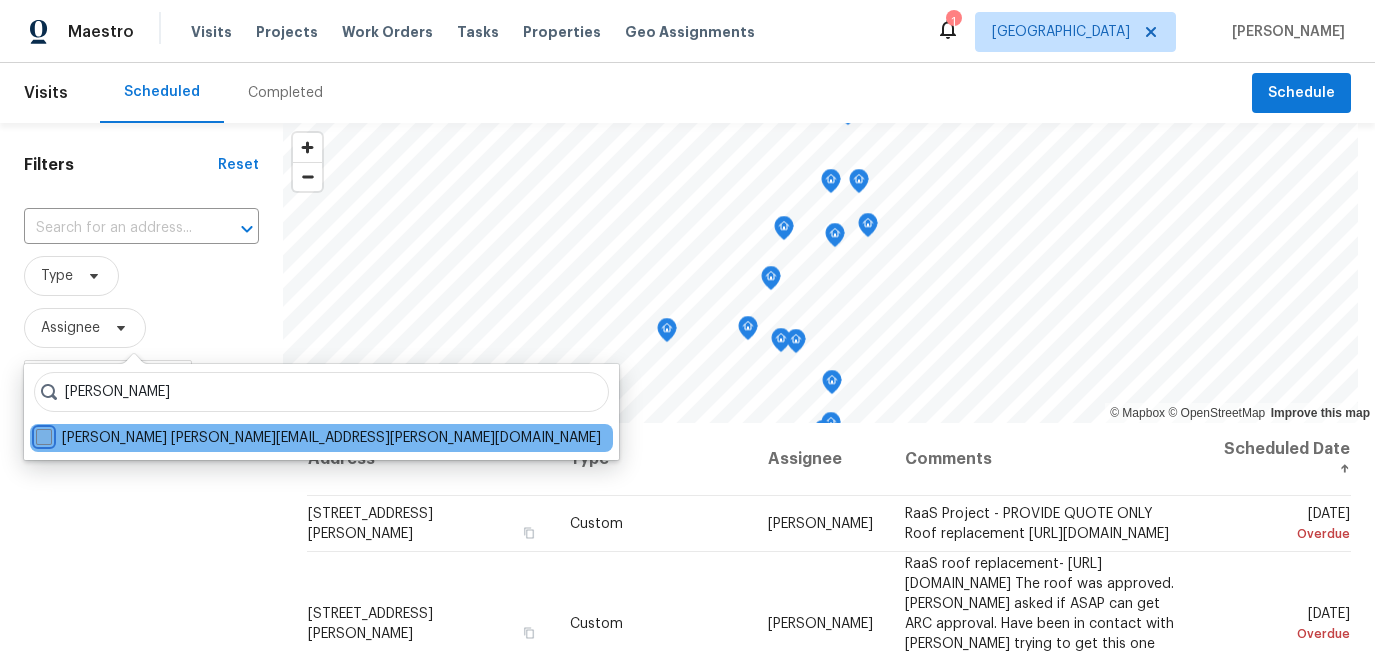 click on "Navid Ranjbar
navid.ranjbar@opendoor.com" at bounding box center (42, 434) 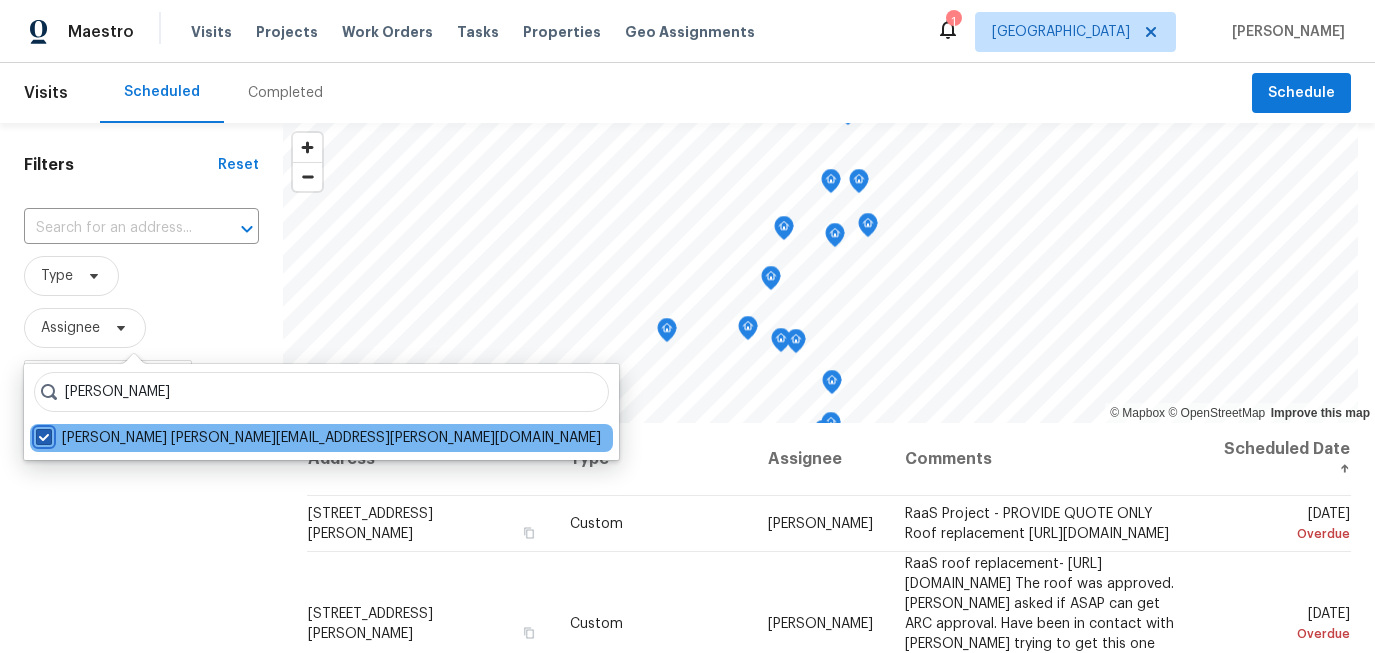 checkbox on "true" 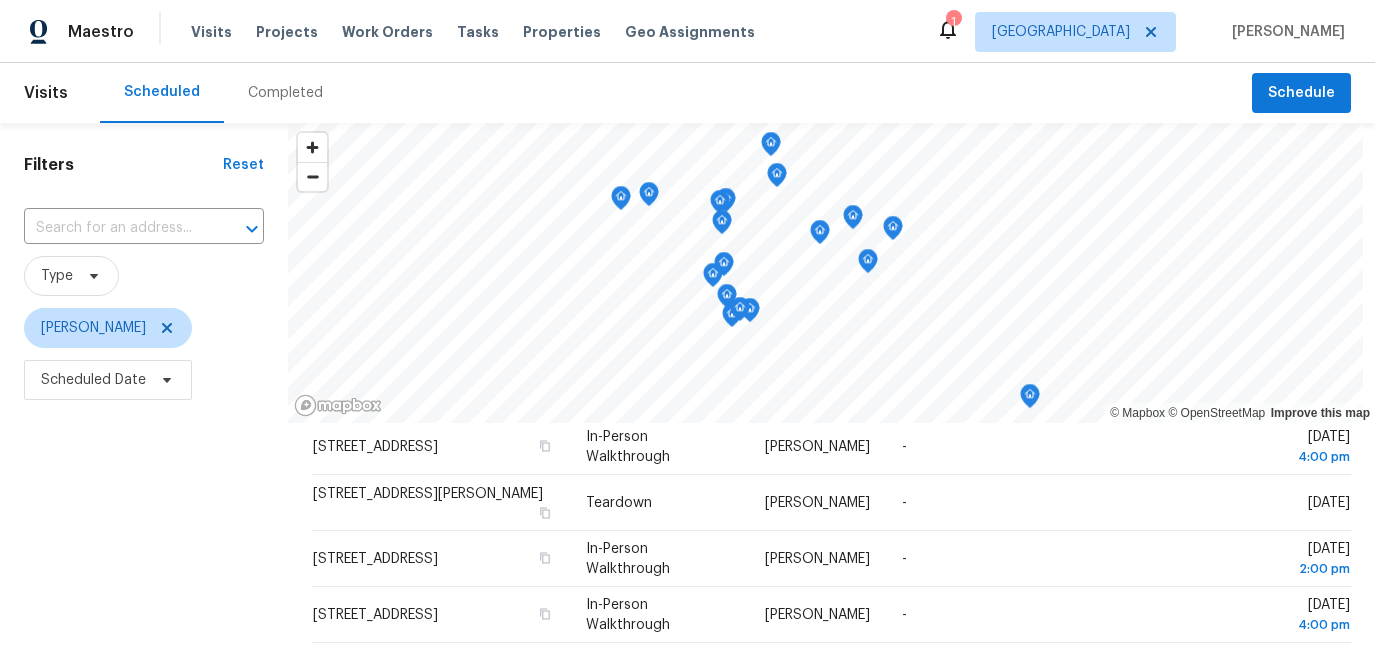 scroll, scrollTop: 313, scrollLeft: 0, axis: vertical 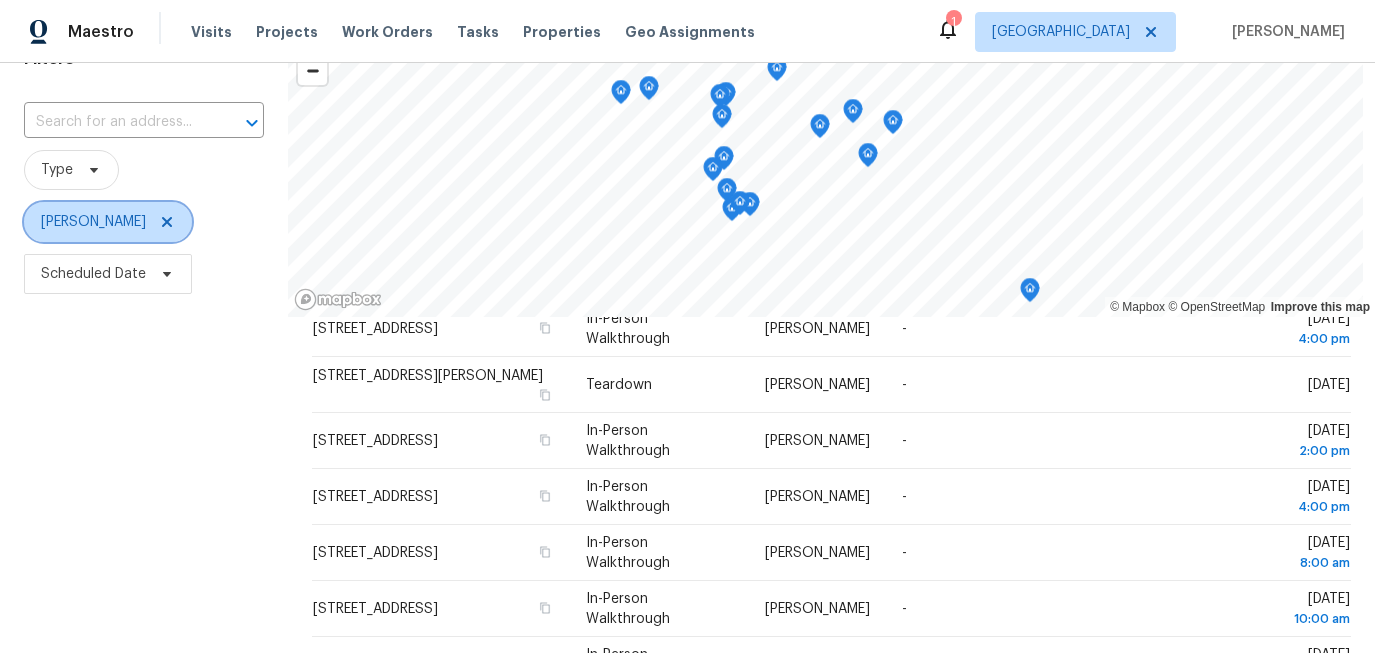 click 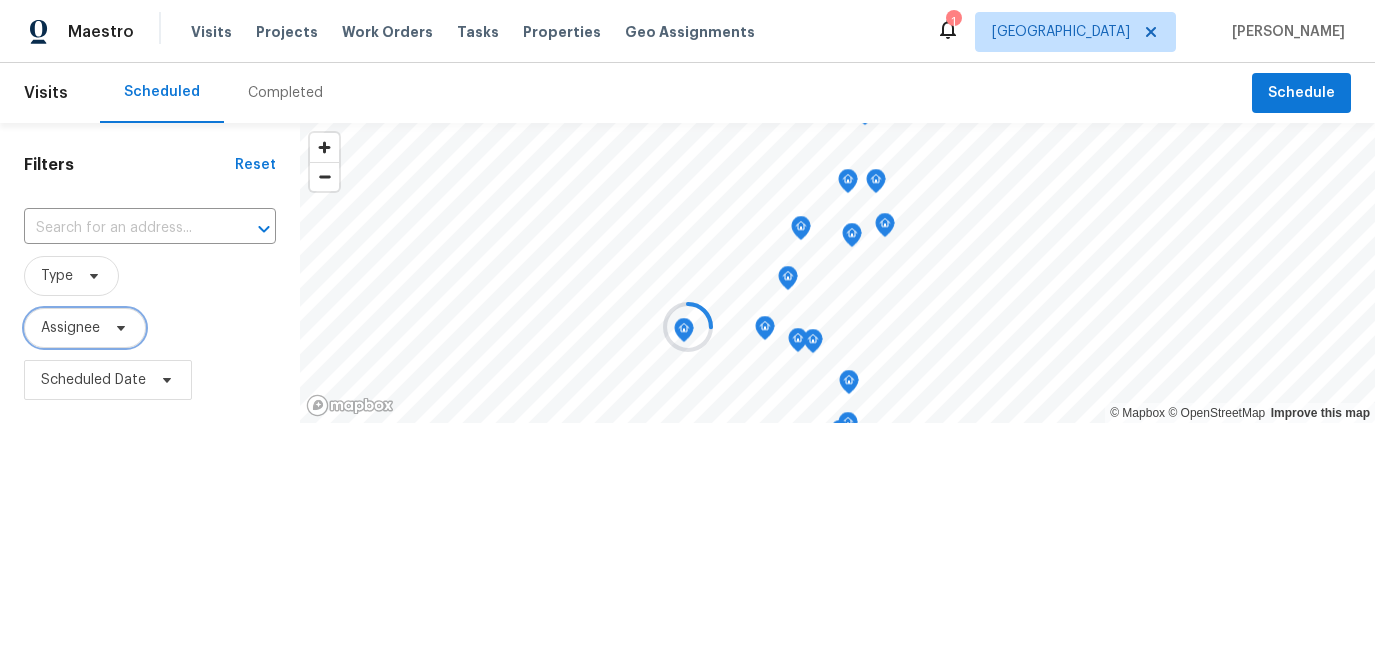 scroll, scrollTop: 0, scrollLeft: 0, axis: both 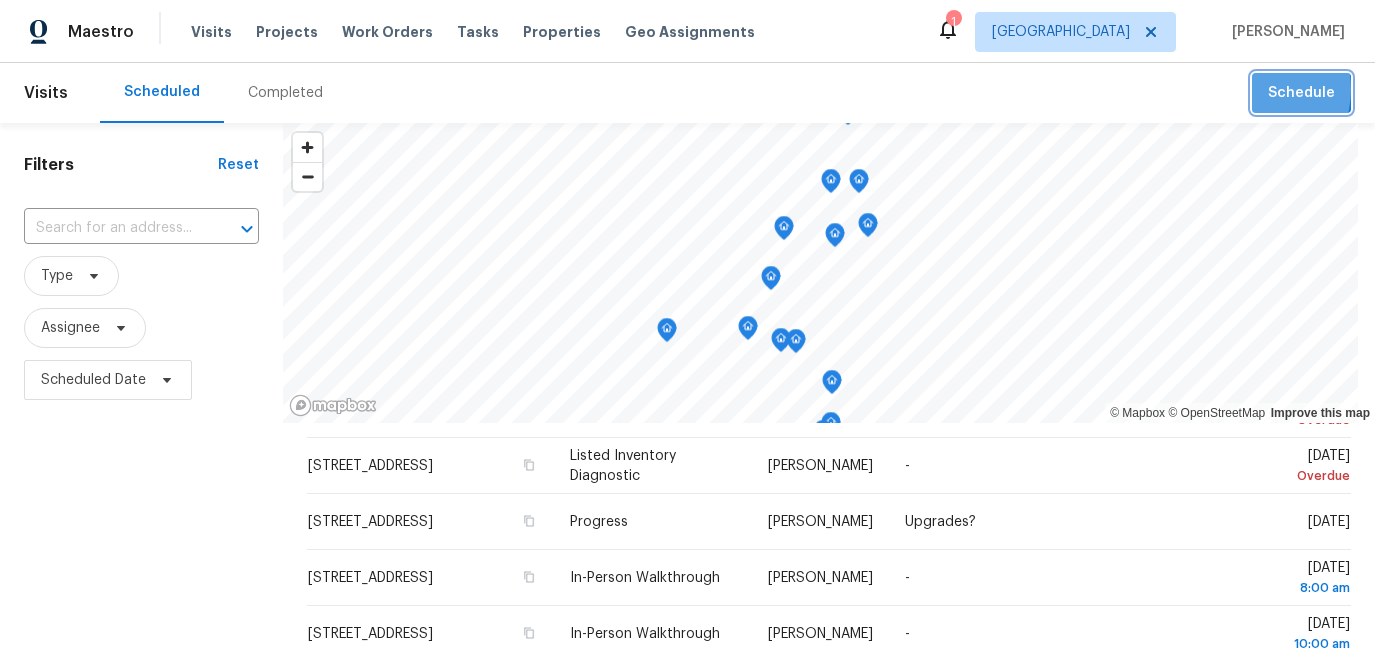 click on "Schedule" at bounding box center (1301, 93) 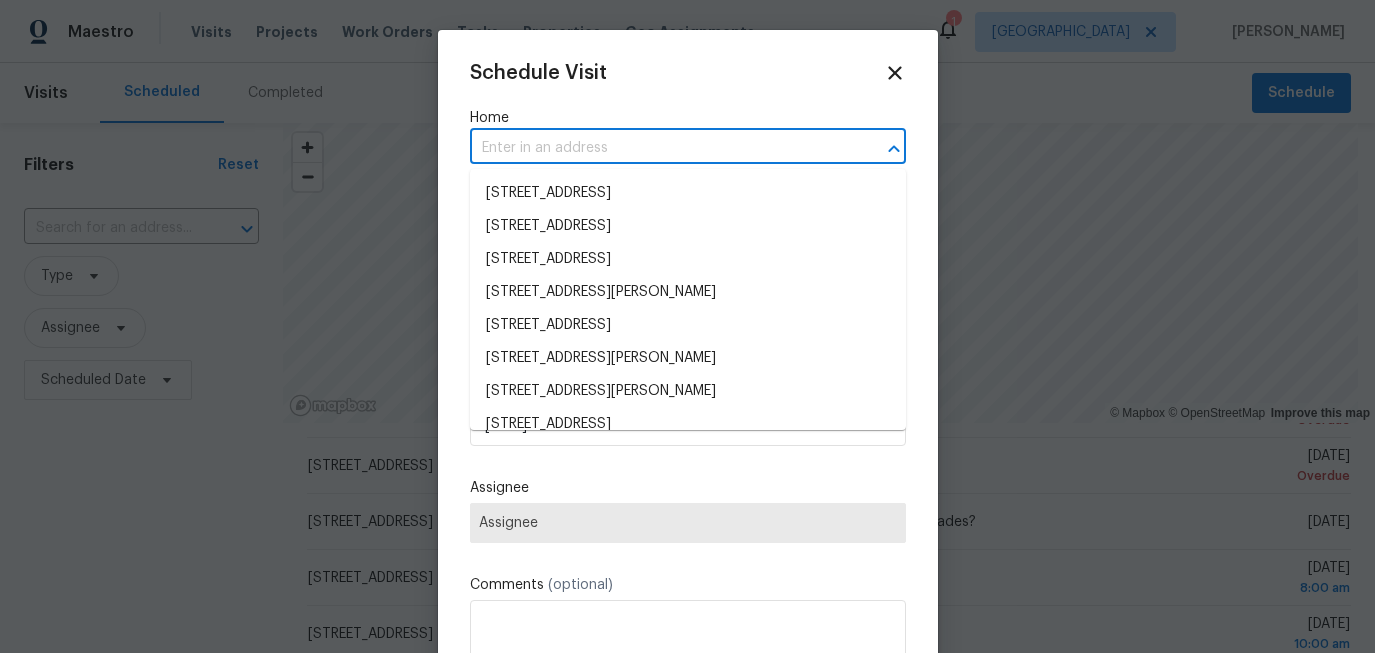 click at bounding box center (660, 148) 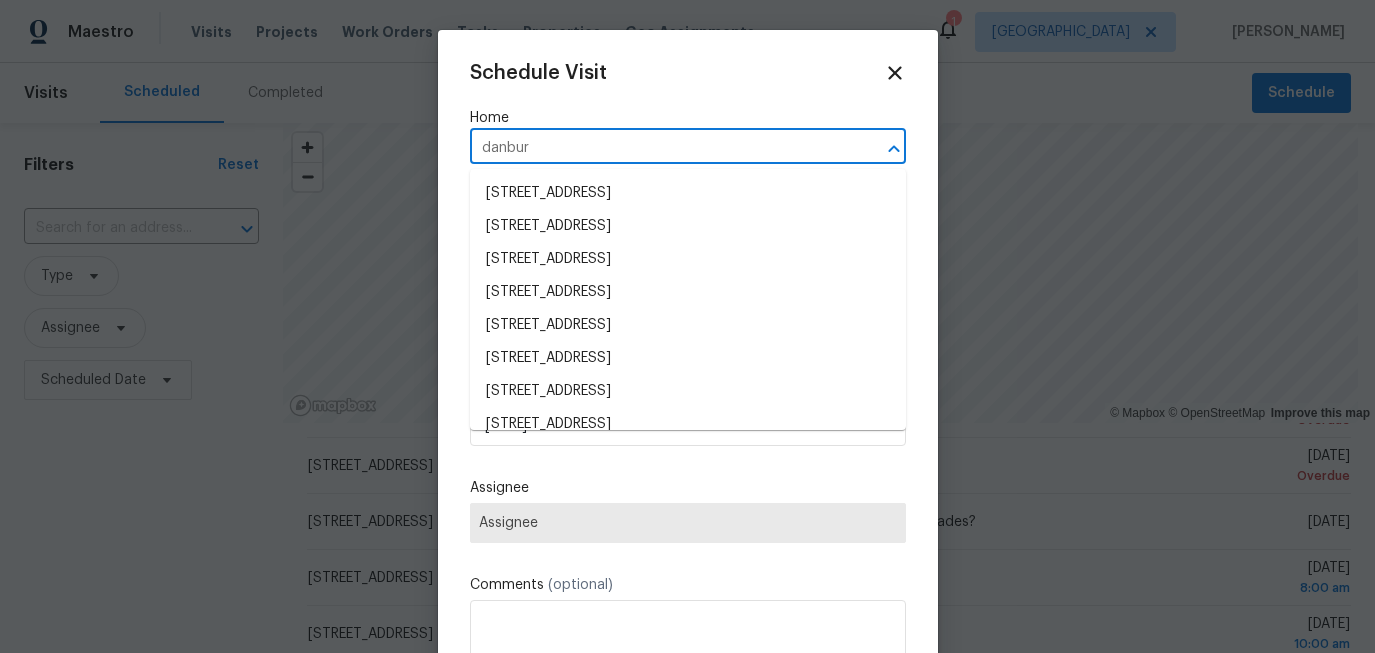 type on "danbury" 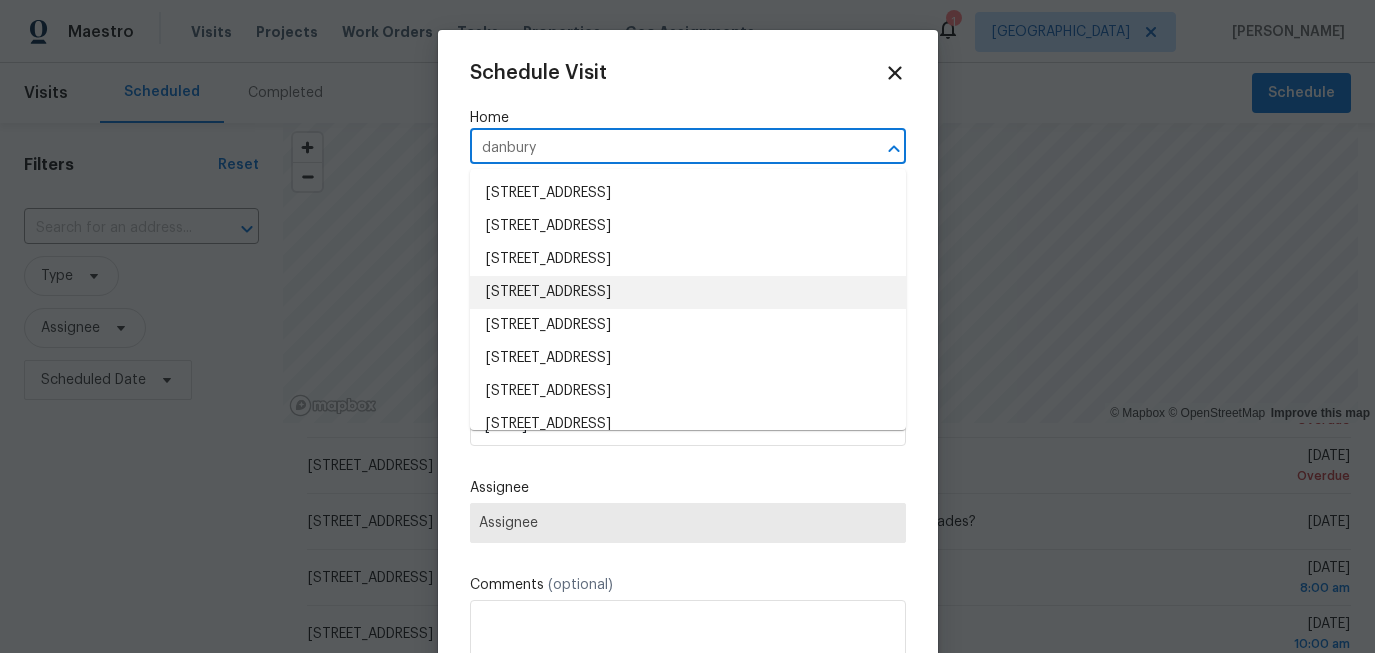 scroll, scrollTop: 85, scrollLeft: 0, axis: vertical 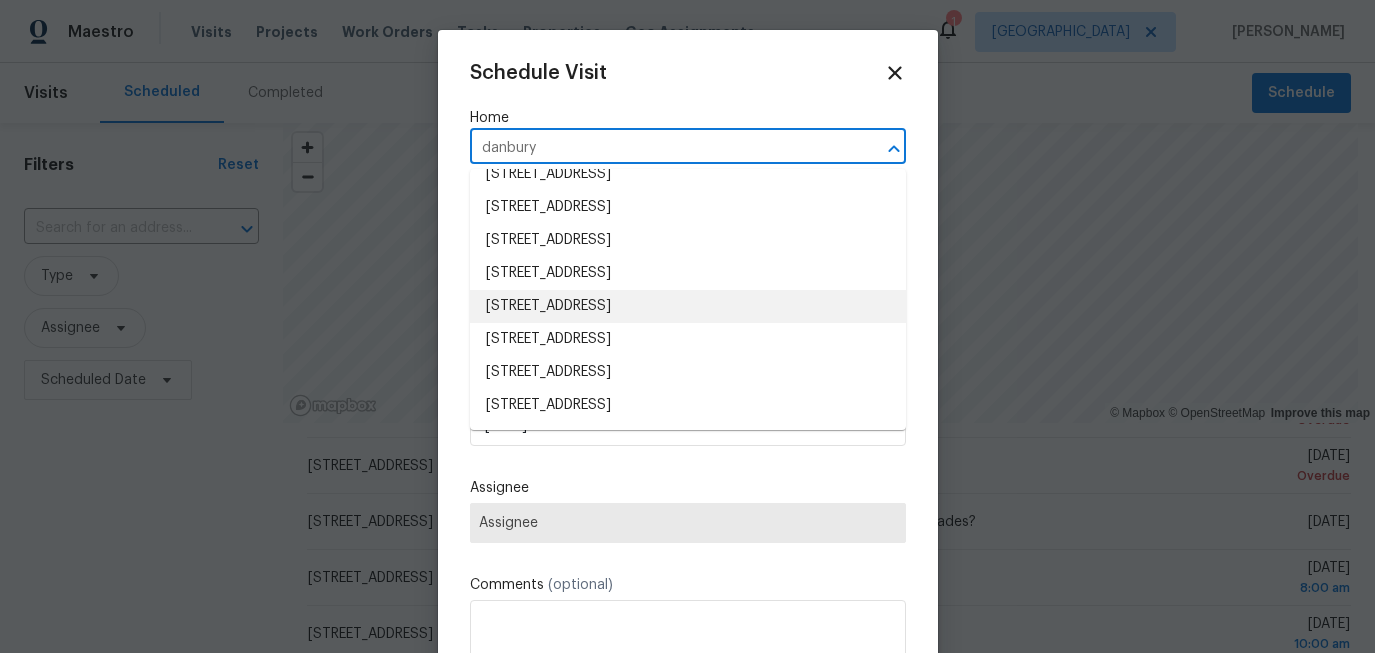 click on "5210 3rd St, Danbury, TX 77534" at bounding box center [688, 306] 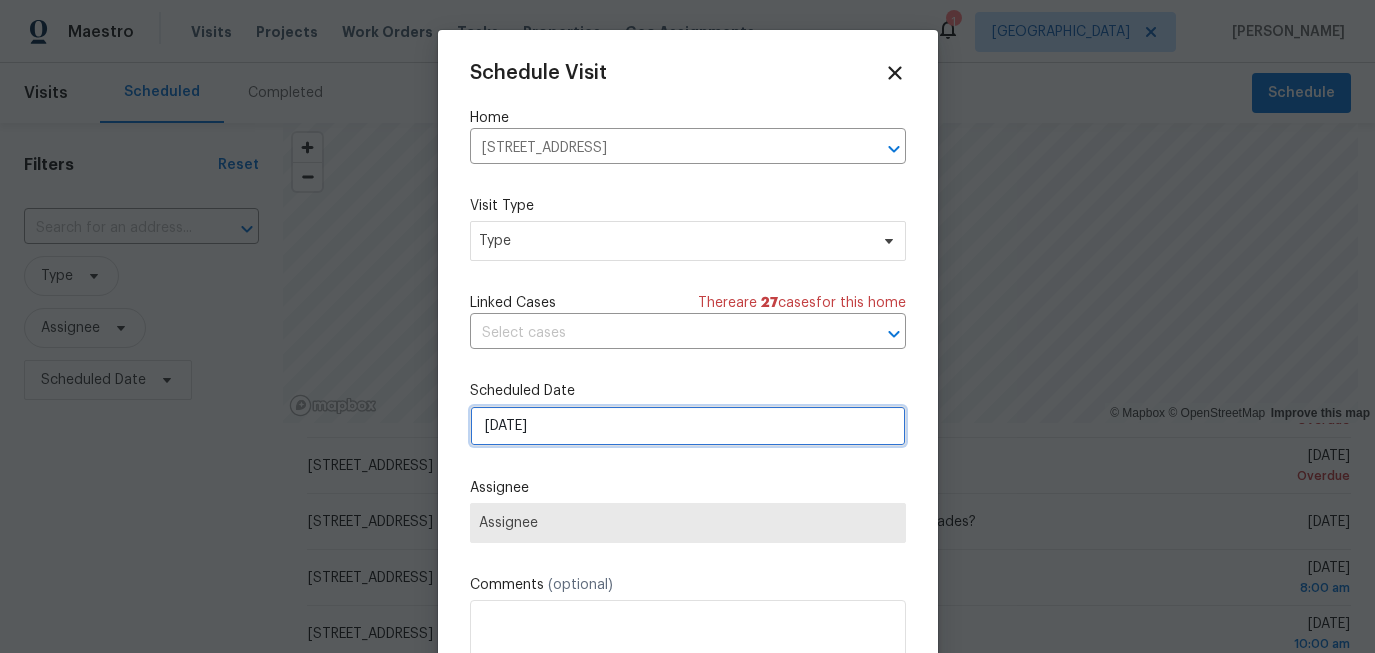 click on "[DATE]" at bounding box center (688, 426) 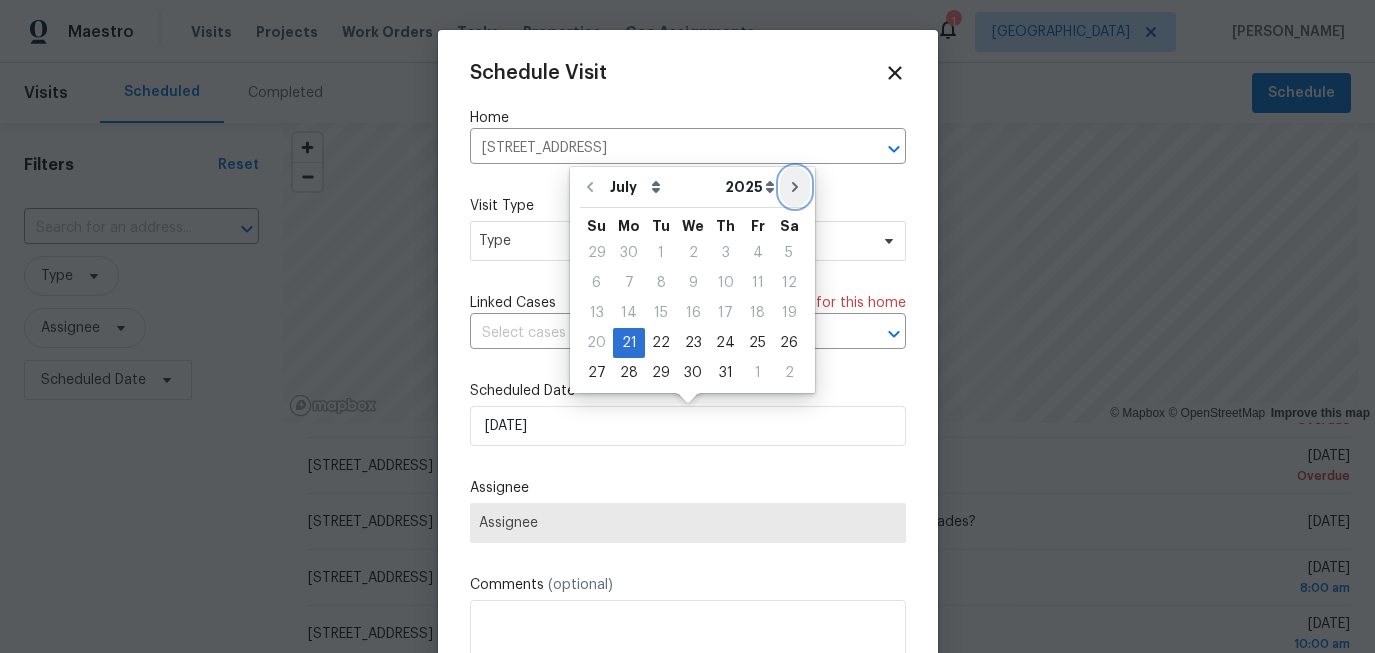 click 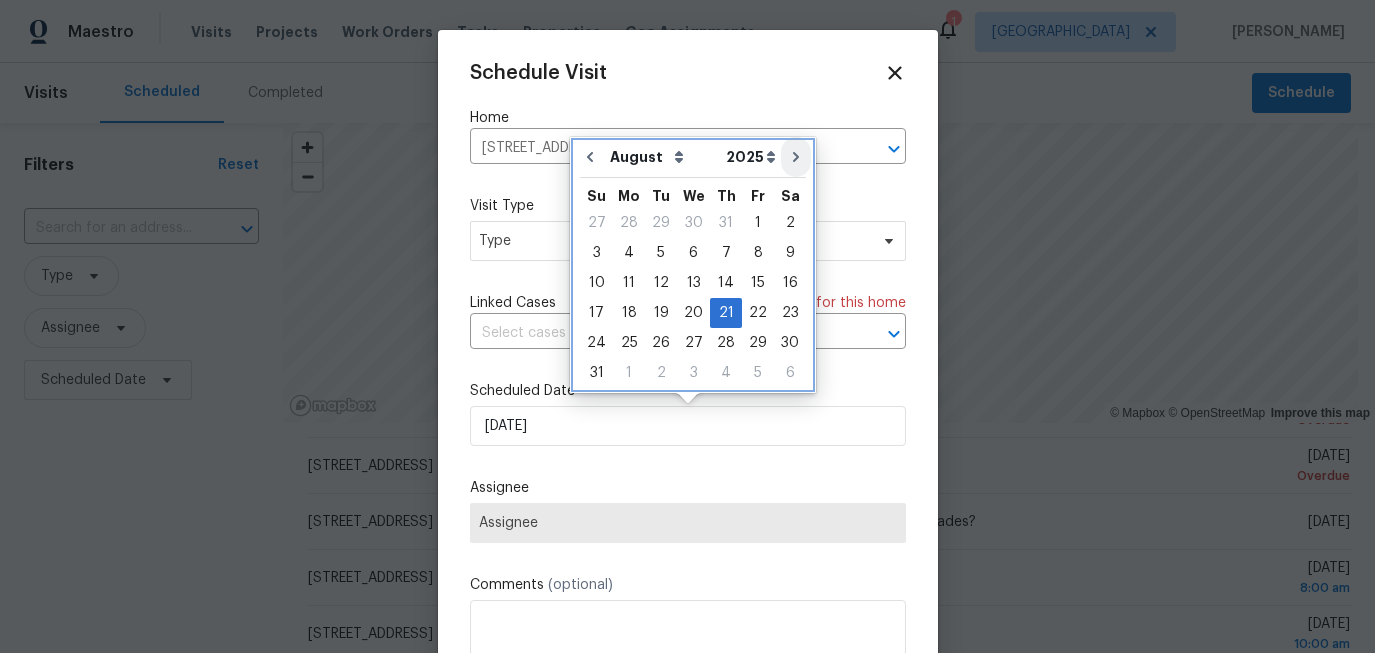 click on "Sa" at bounding box center (790, 193) 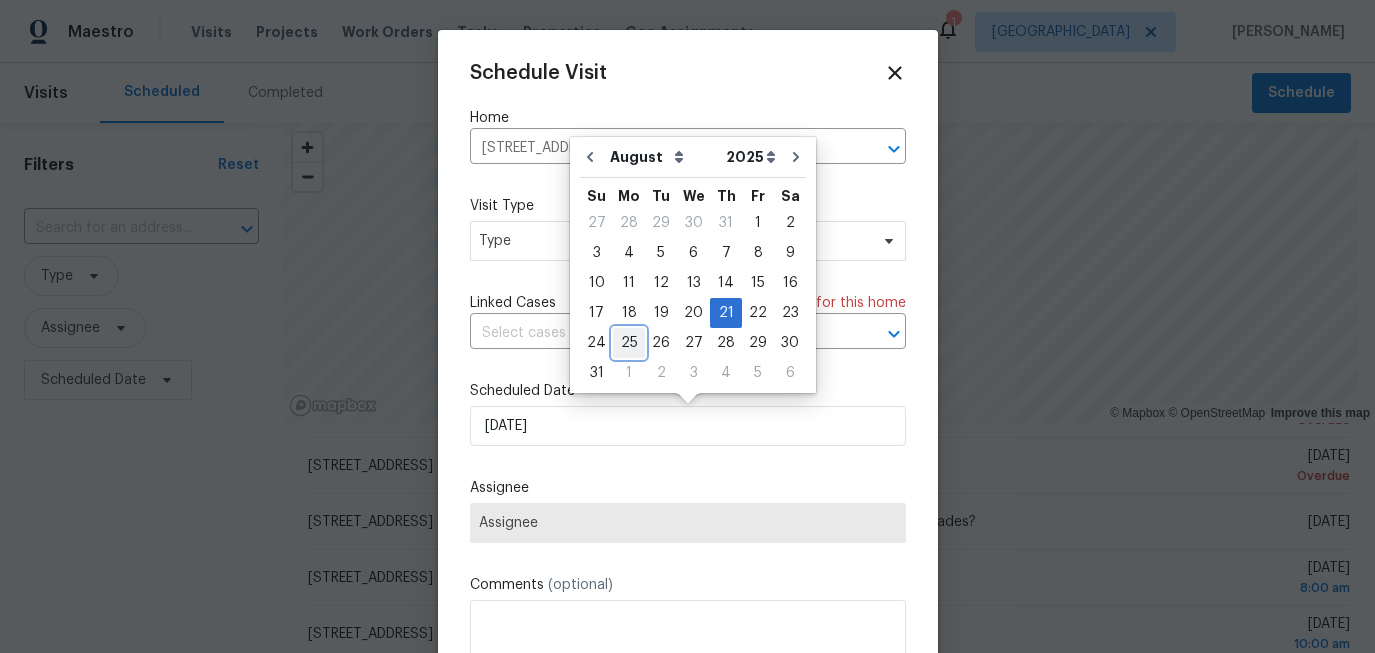 click on "25" at bounding box center (629, 343) 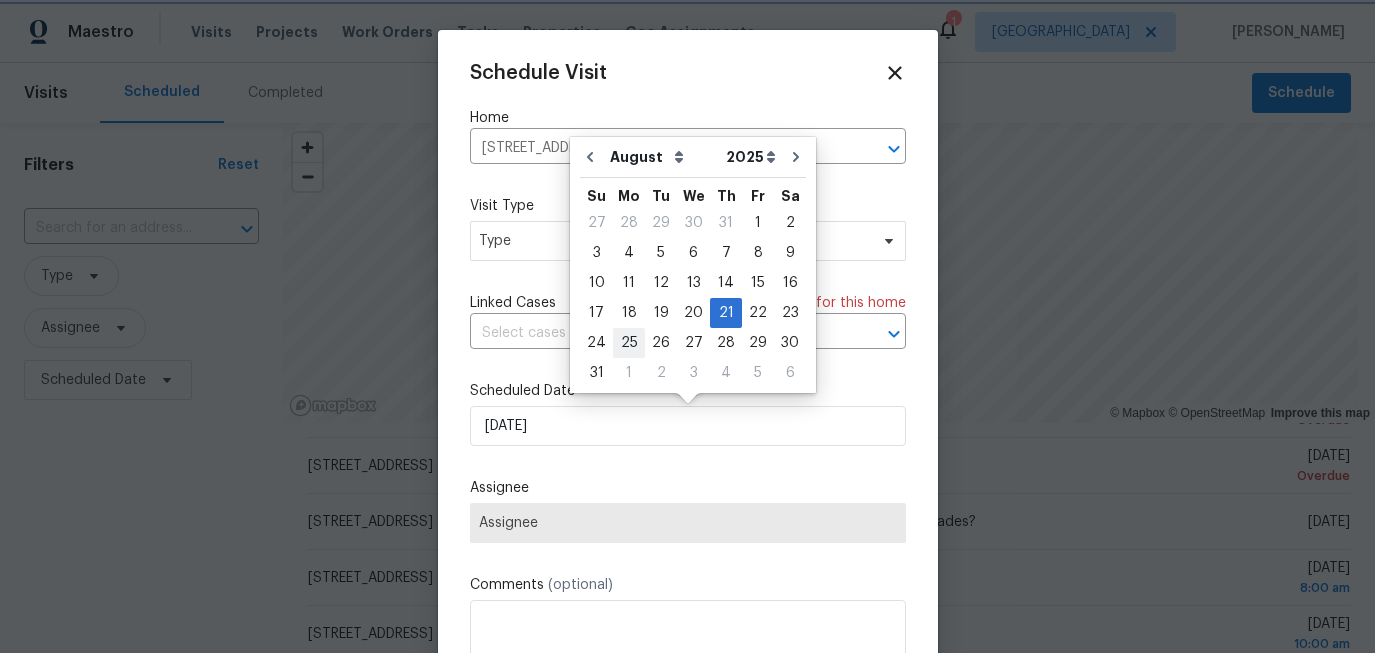 type on "8/25/2025" 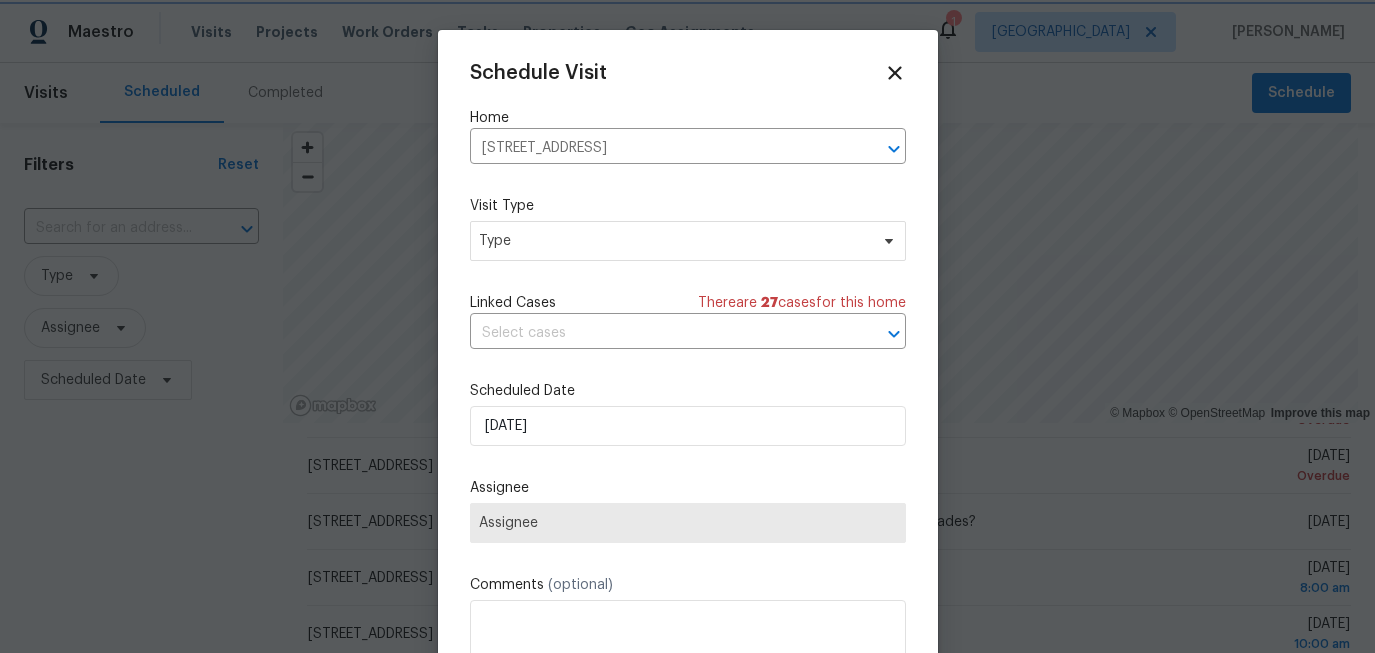 scroll, scrollTop: 36, scrollLeft: 0, axis: vertical 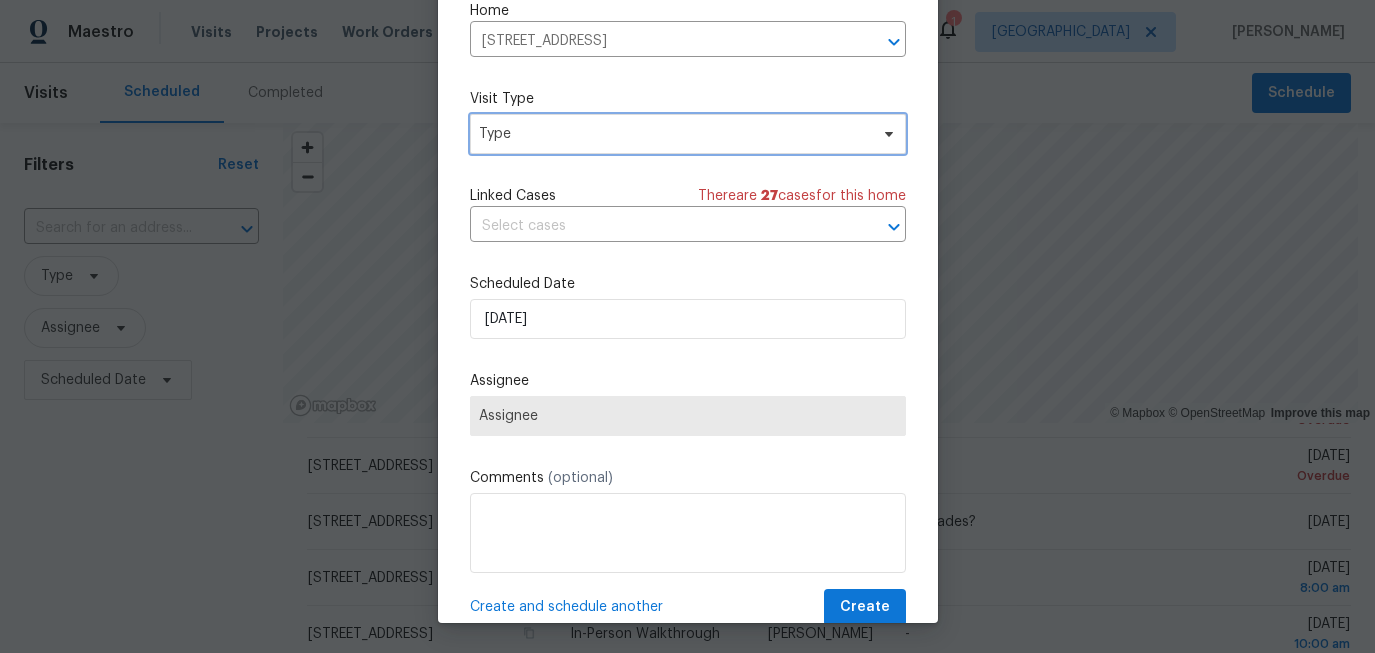 click on "Type" at bounding box center [673, 134] 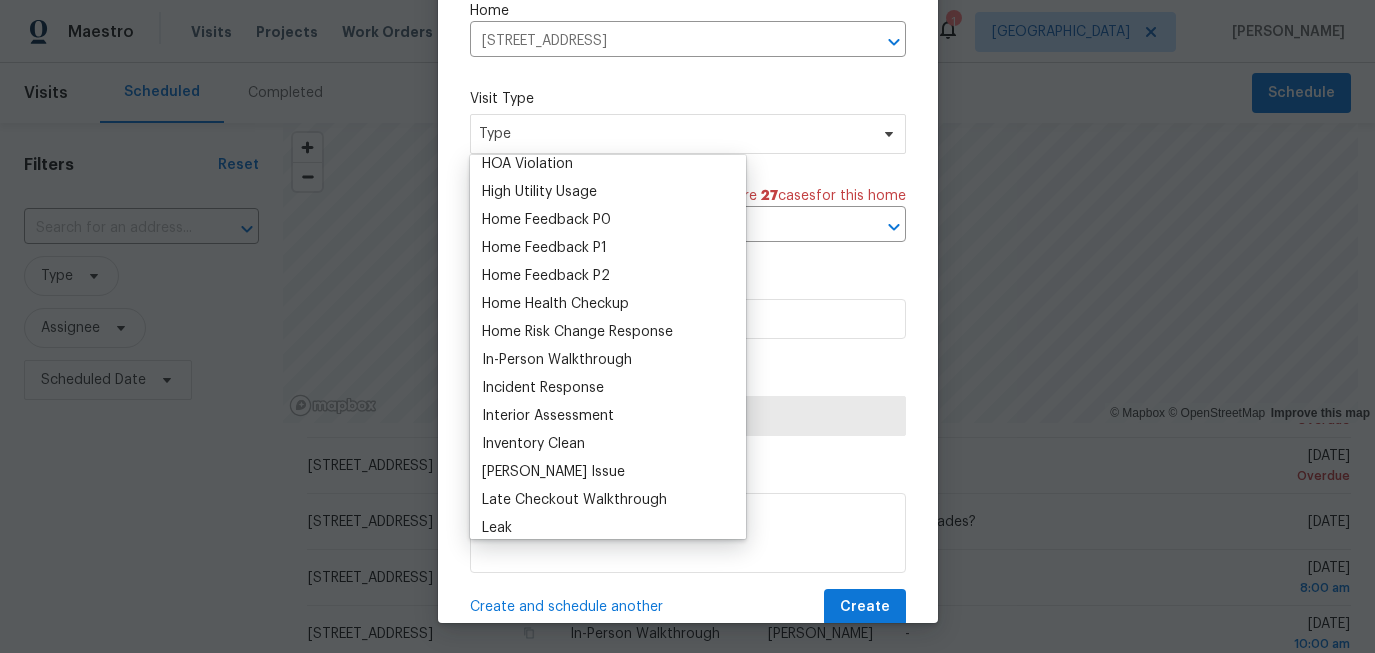 scroll, scrollTop: 563, scrollLeft: 0, axis: vertical 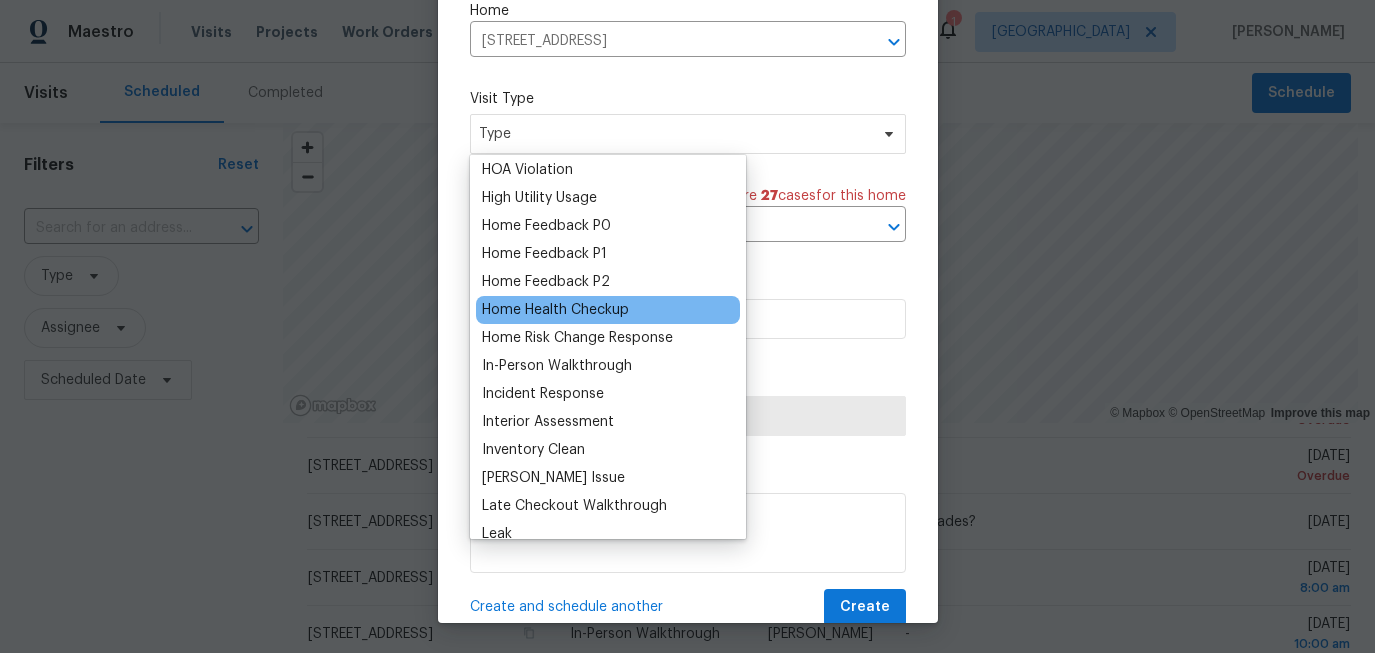 click on "Home Health Checkup" at bounding box center [555, 310] 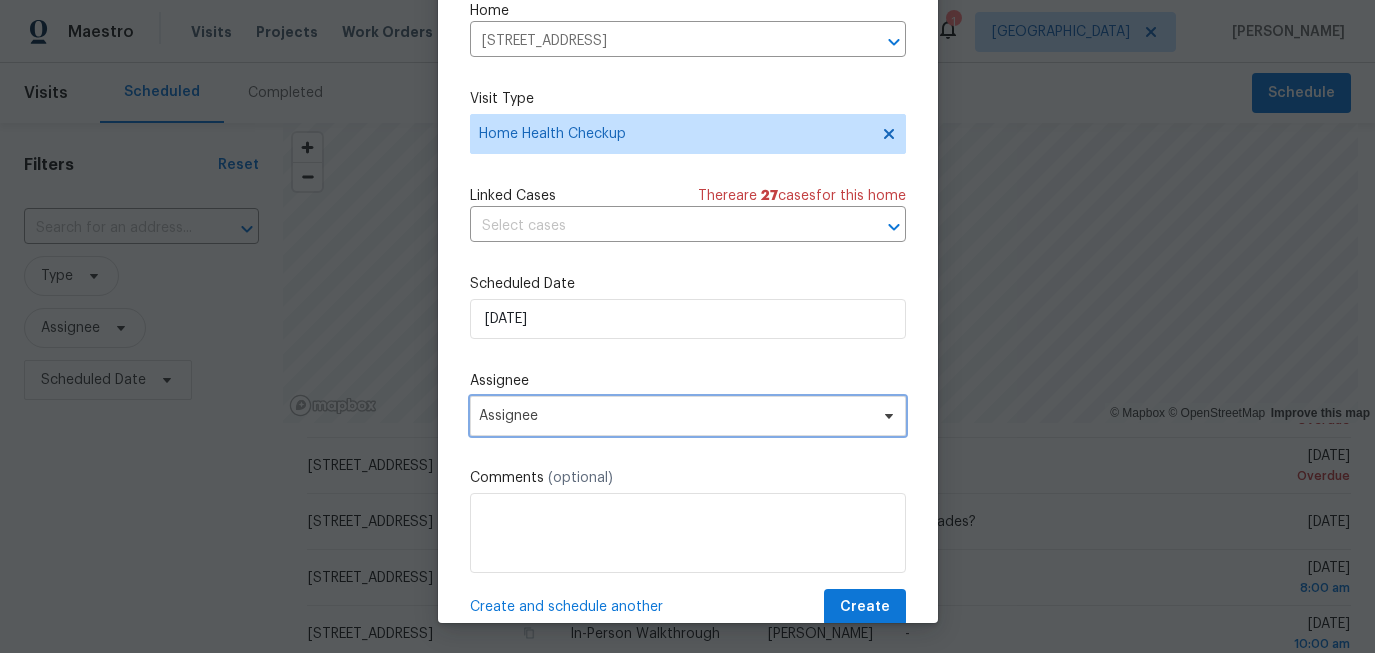 click on "Assignee" at bounding box center [675, 416] 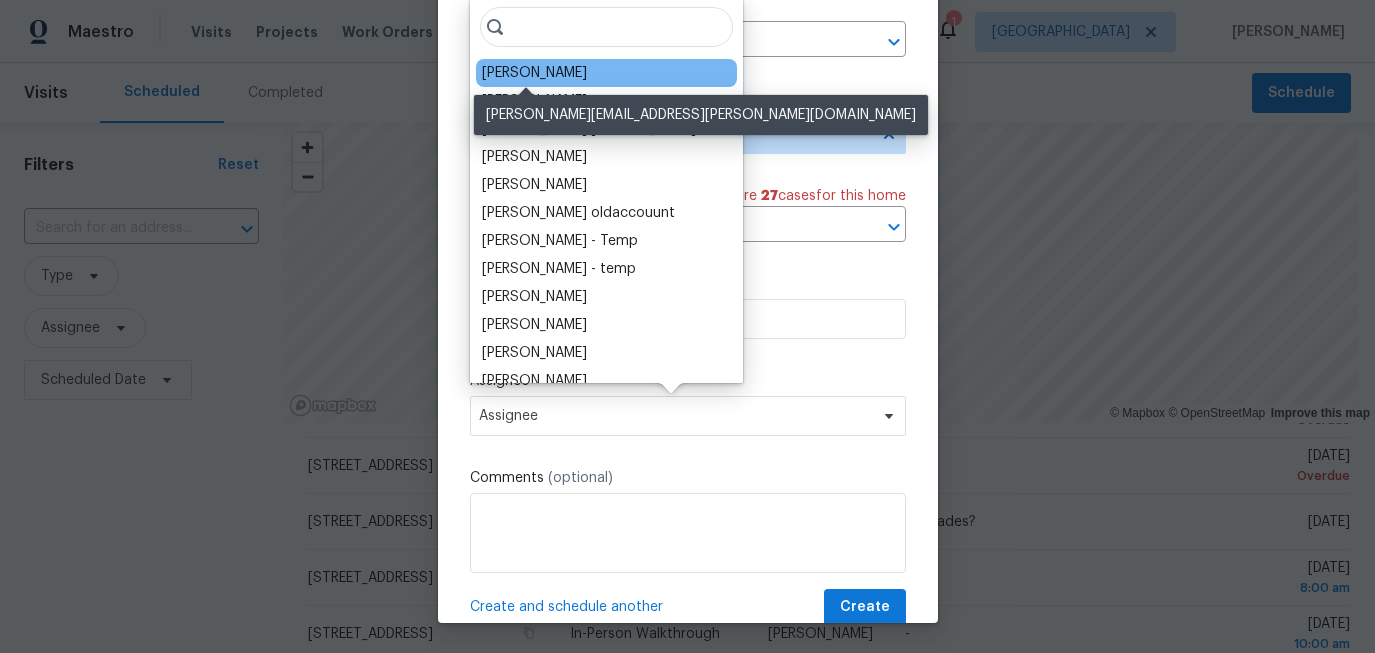 click on "[PERSON_NAME]" at bounding box center (534, 73) 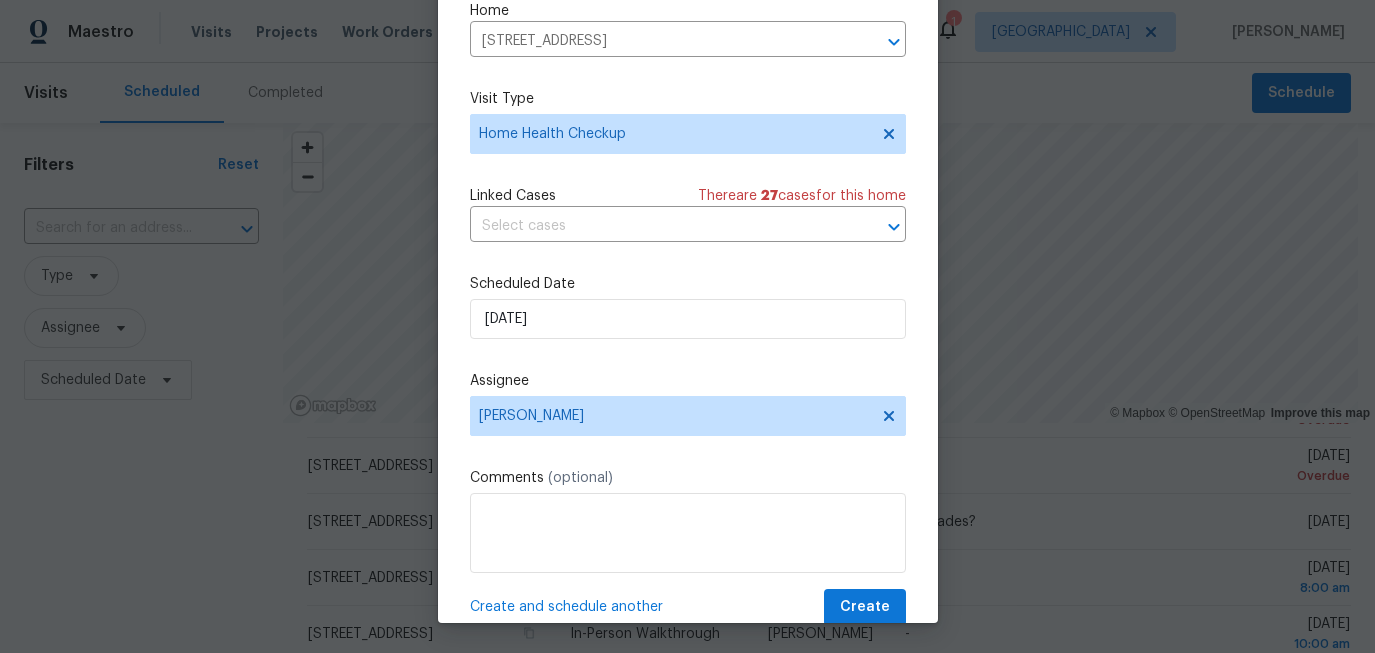 click on "Assignee" at bounding box center (688, 381) 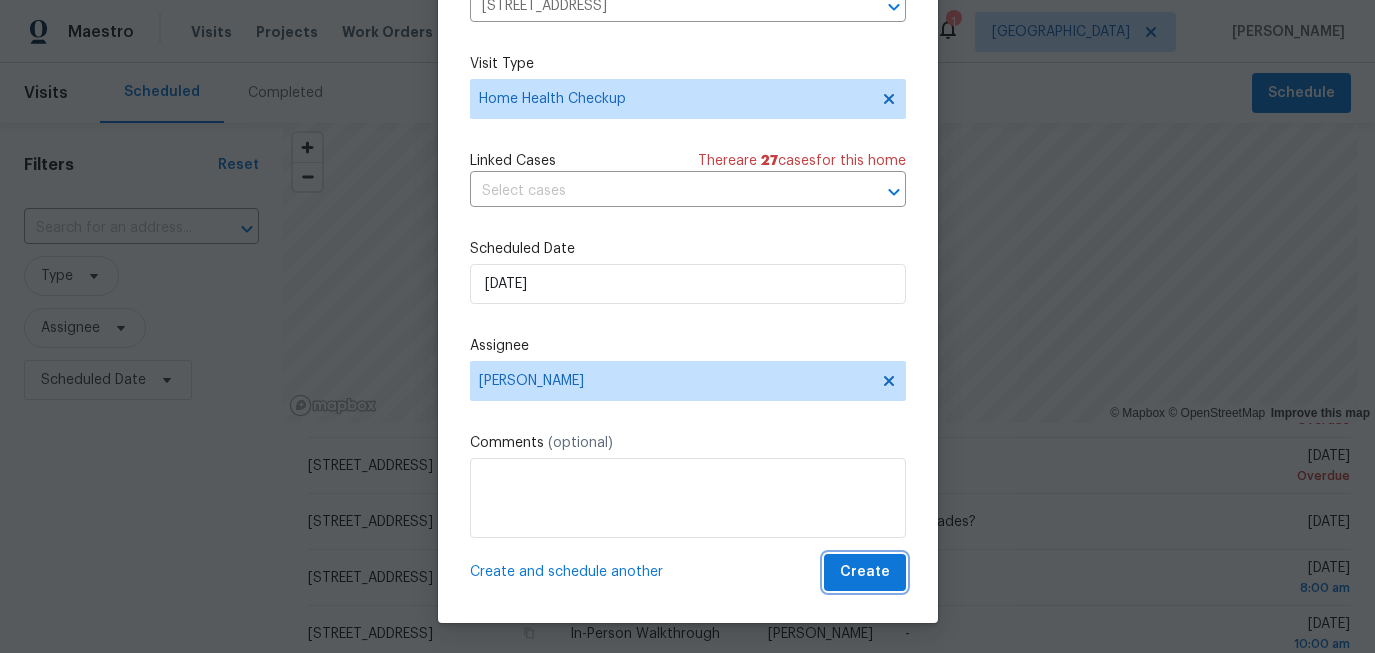 click on "Create" at bounding box center [865, 572] 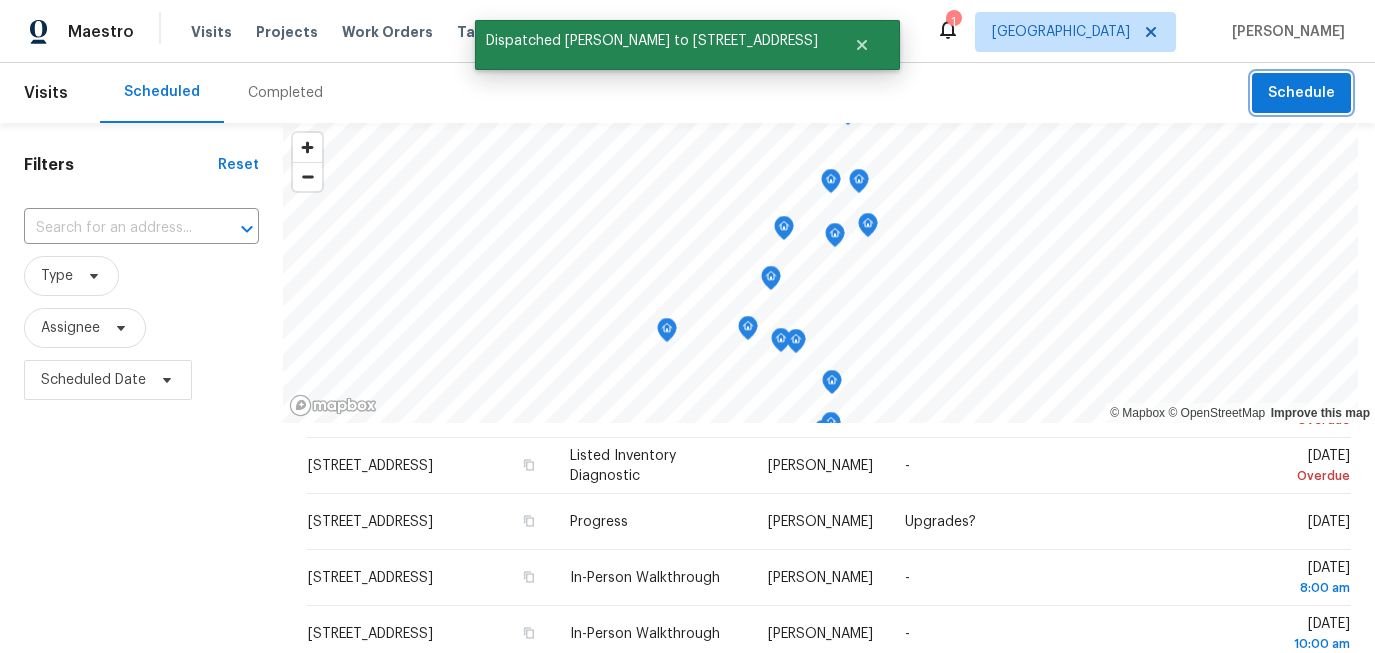 scroll, scrollTop: 0, scrollLeft: 0, axis: both 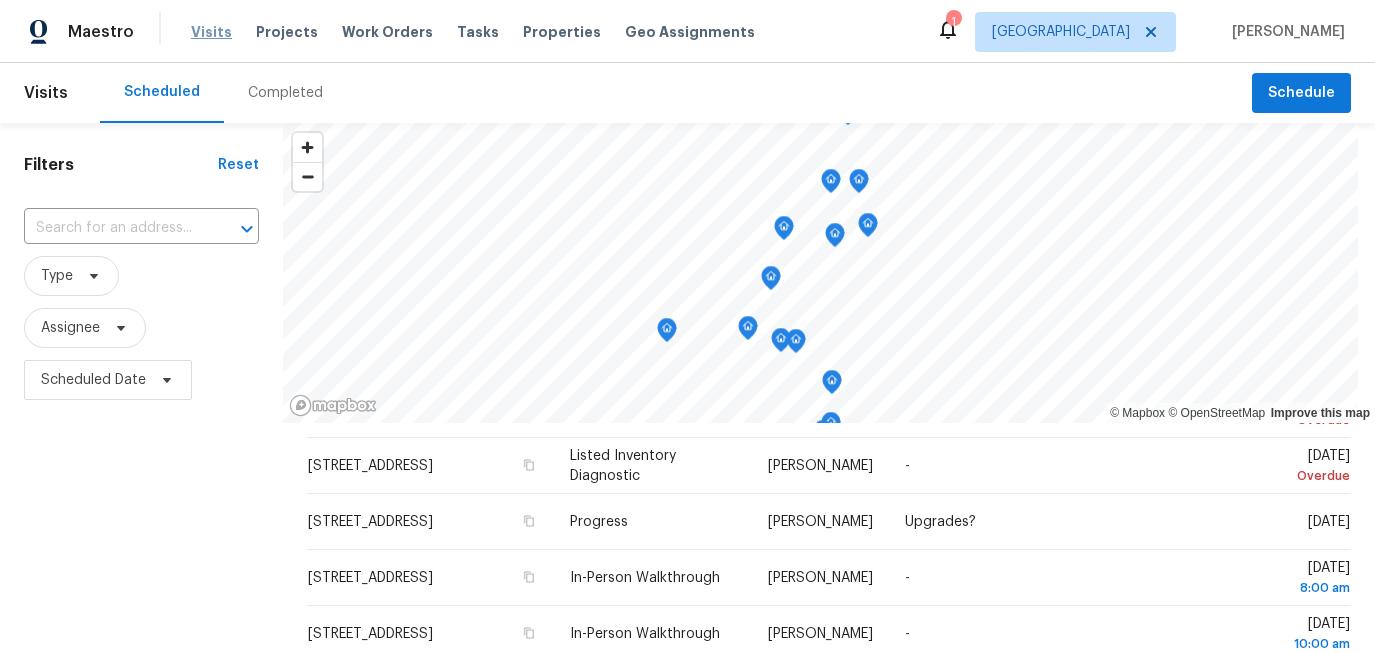 click on "Visits" at bounding box center [211, 32] 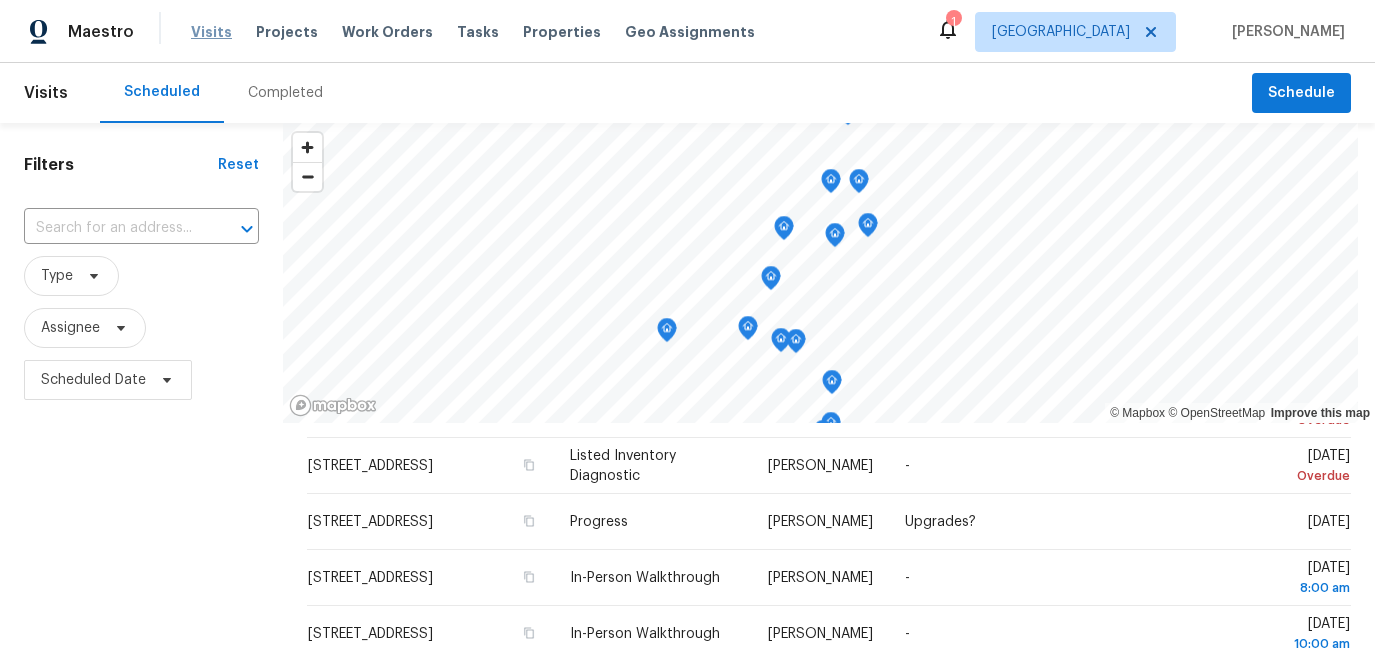 click on "Visits" at bounding box center [211, 32] 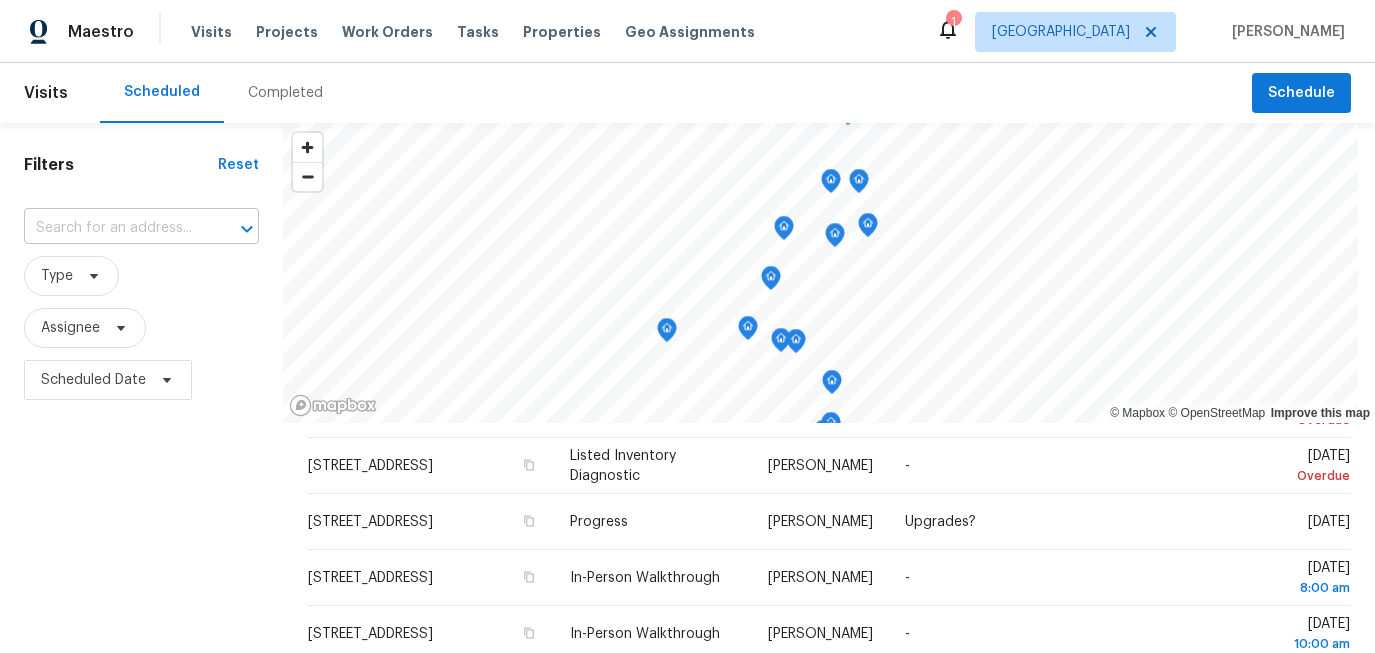 click at bounding box center [113, 228] 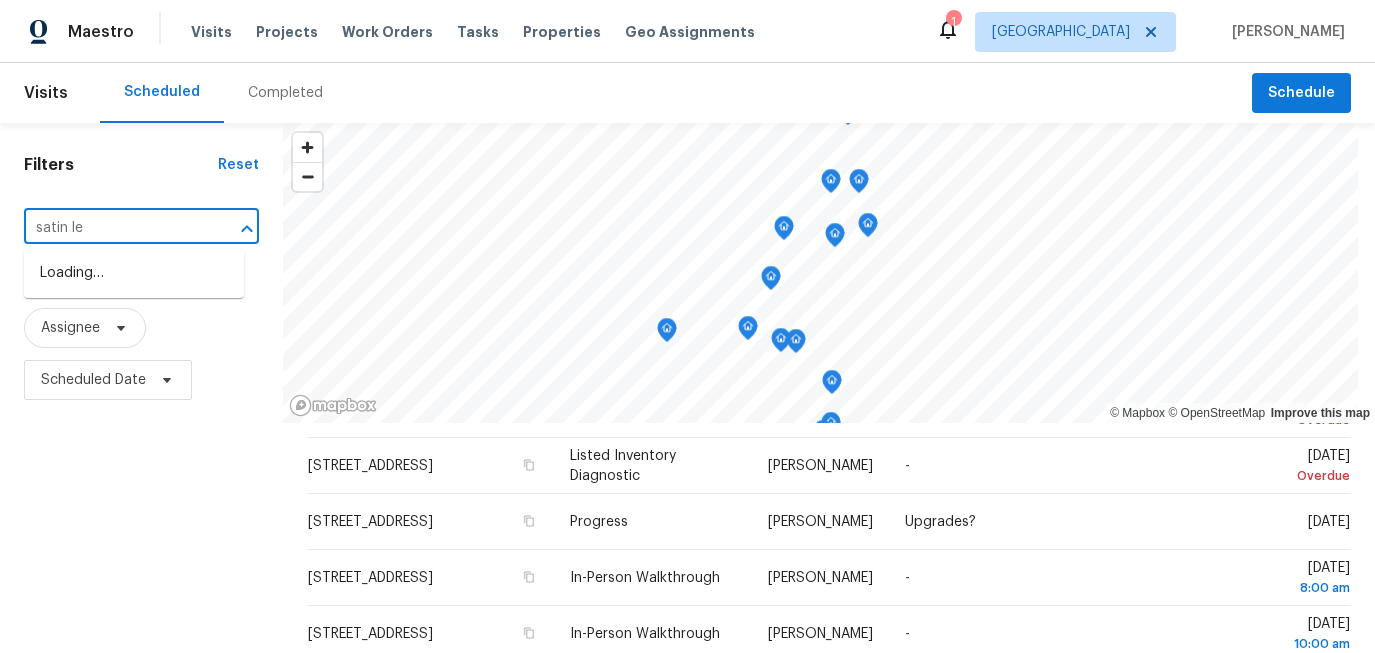 type on "satin lea" 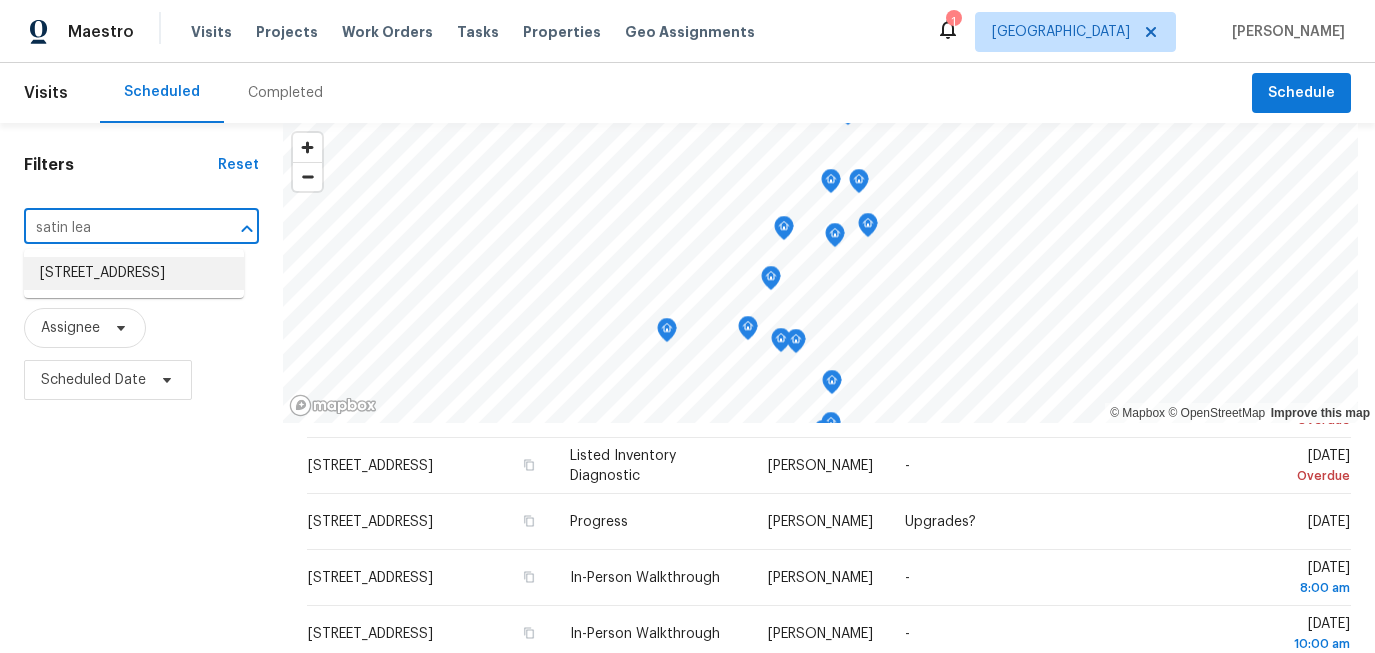 click on "3403 Satin Leaf Ln, Richmond, TX 77469" at bounding box center (134, 273) 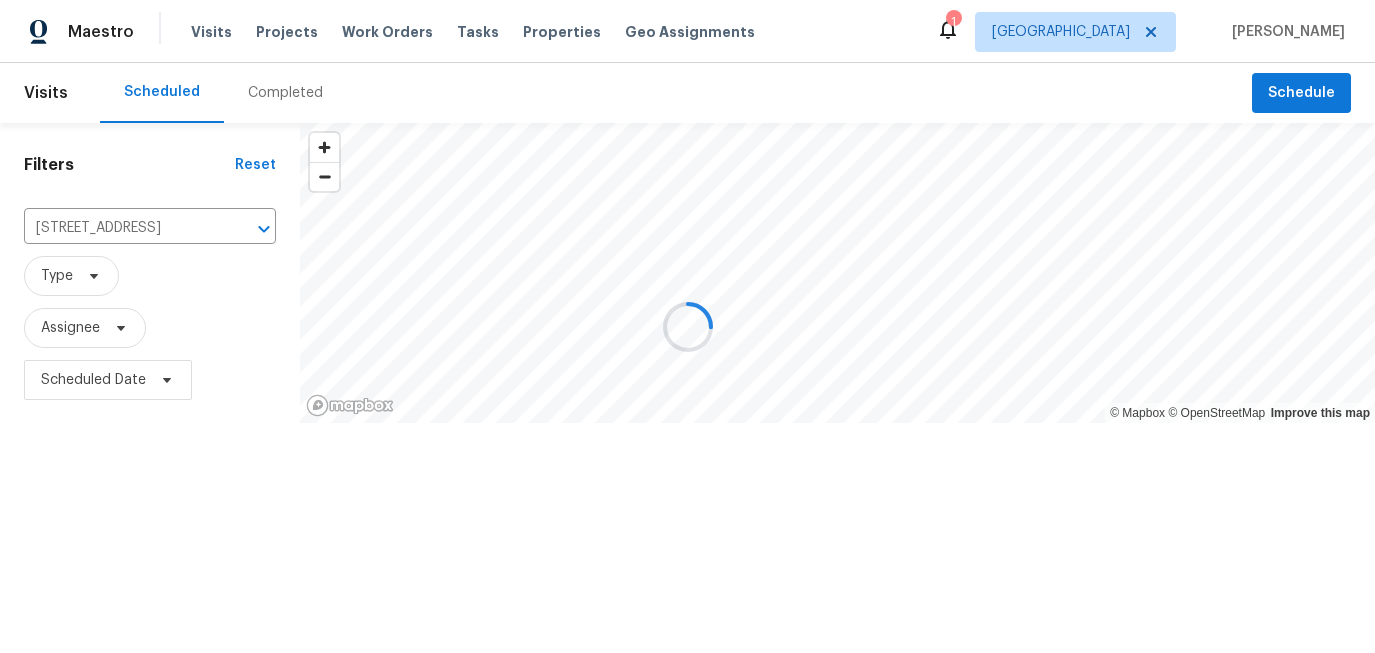 scroll, scrollTop: 0, scrollLeft: 0, axis: both 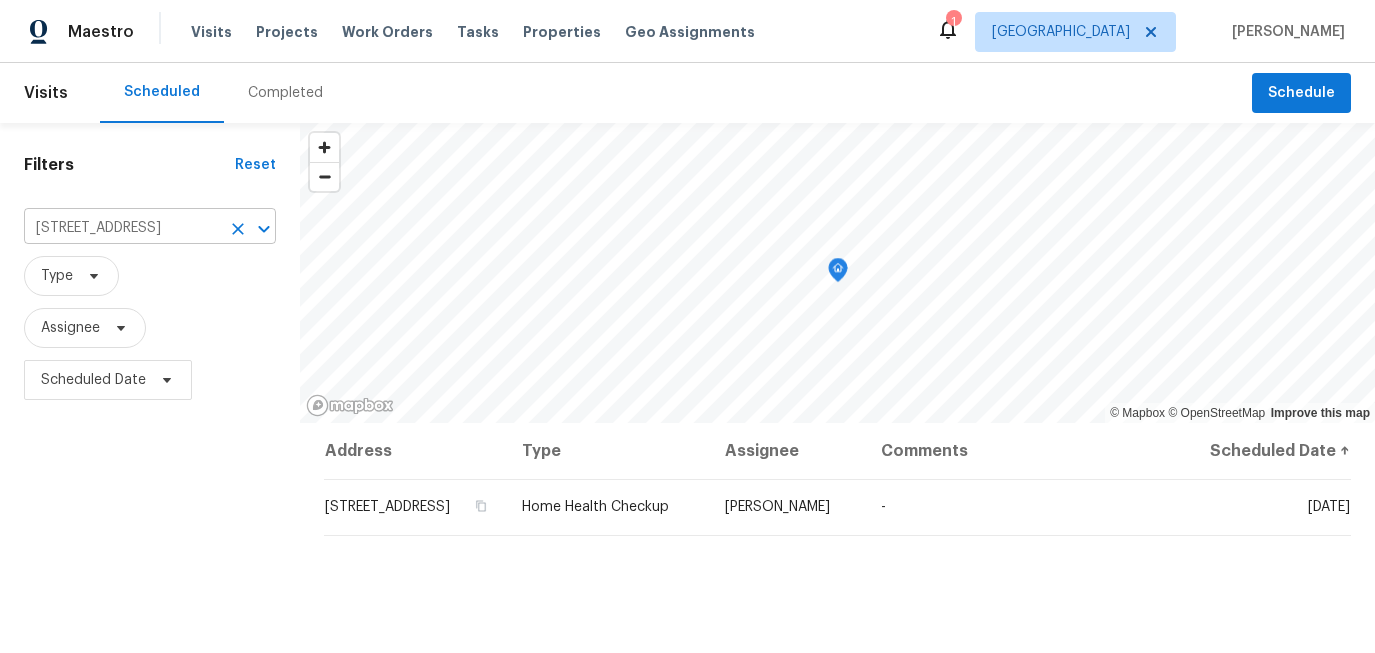 click on "3403 Satin Leaf Ln, Richmond, TX 77469" at bounding box center (122, 228) 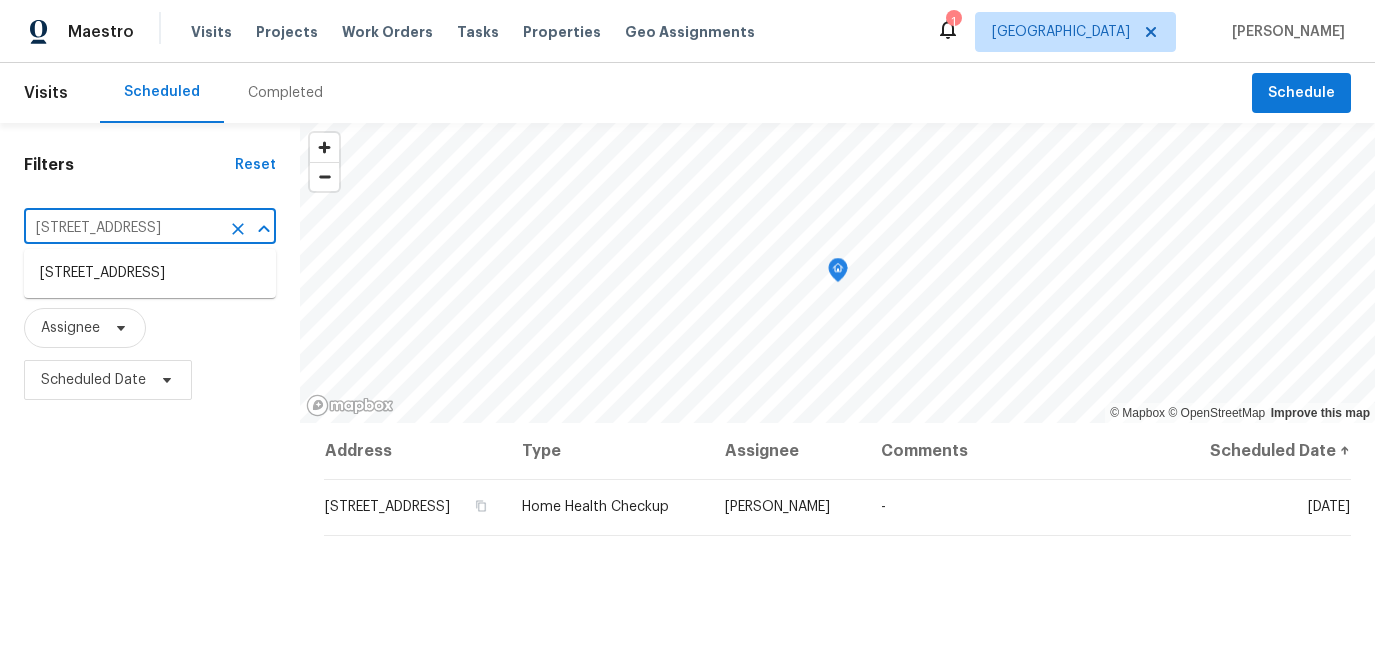 click on "3403 Satin Leaf Ln, Richmond, TX 77469" at bounding box center [122, 228] 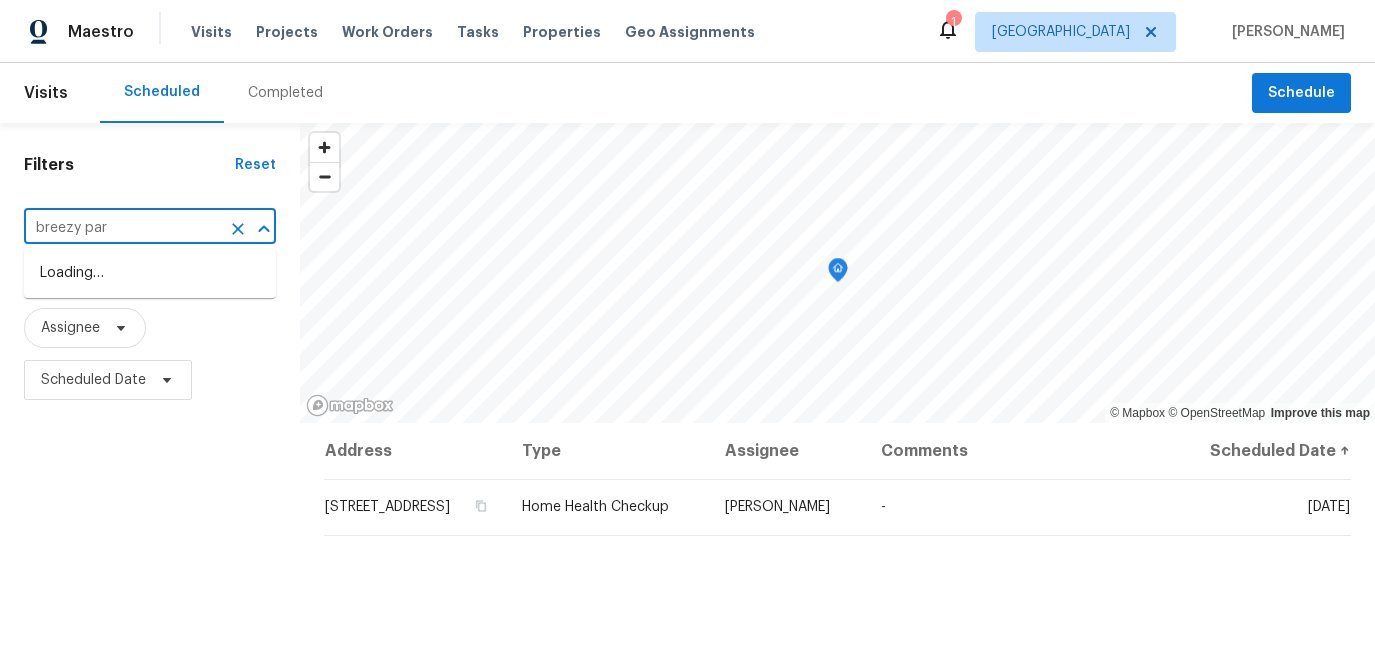 type on "breezy park" 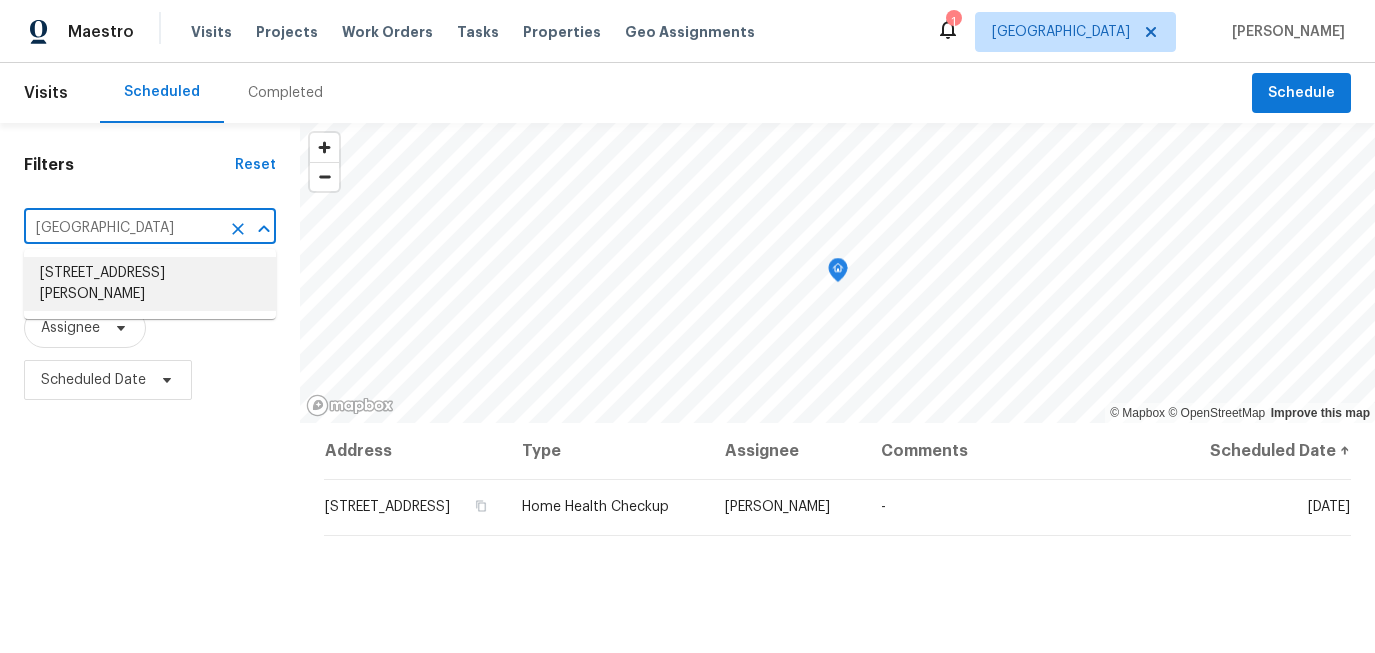 click on "5122 Breezy Parke Ln, Richmond, TX 77469" at bounding box center [150, 284] 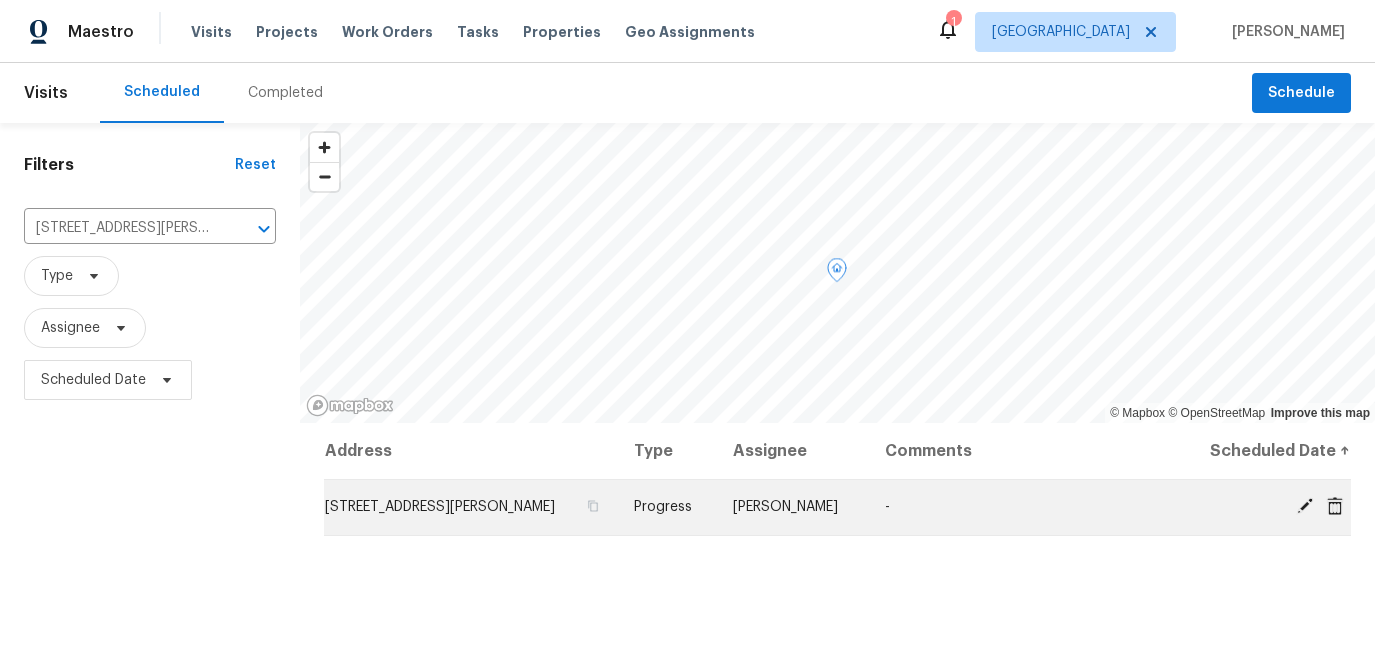 click 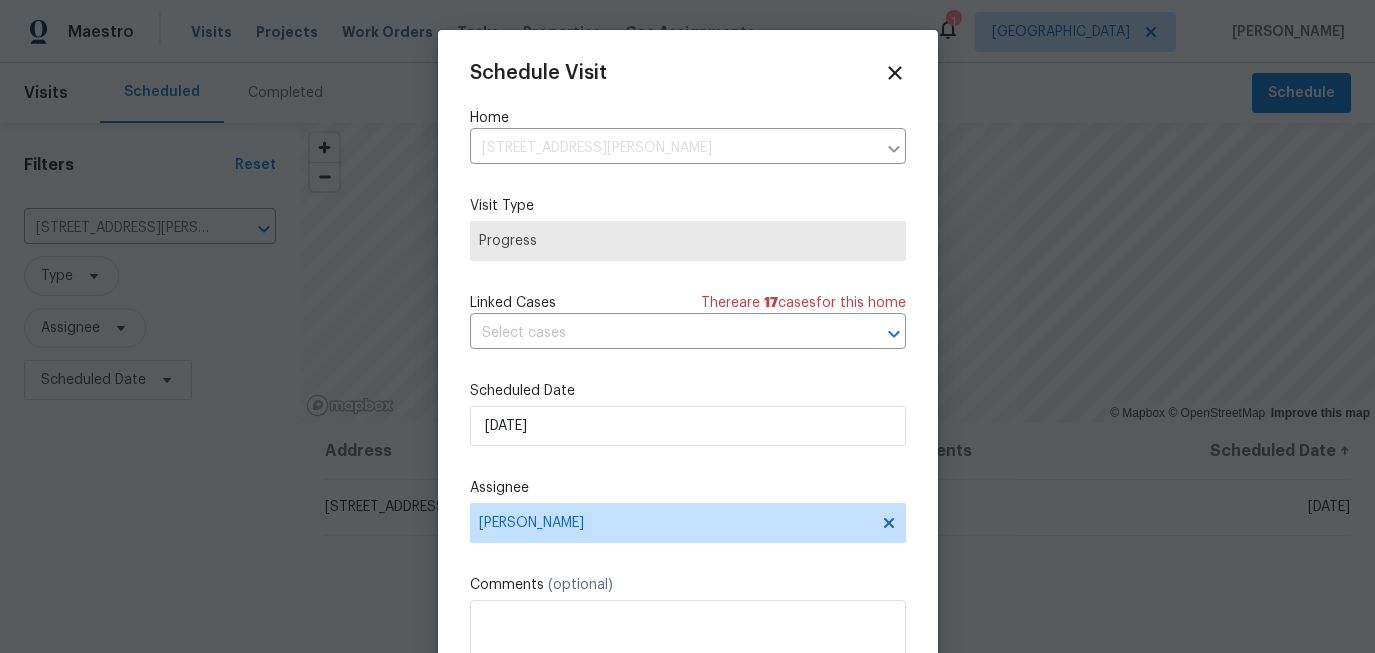 click on "Schedule Visit" at bounding box center (688, 73) 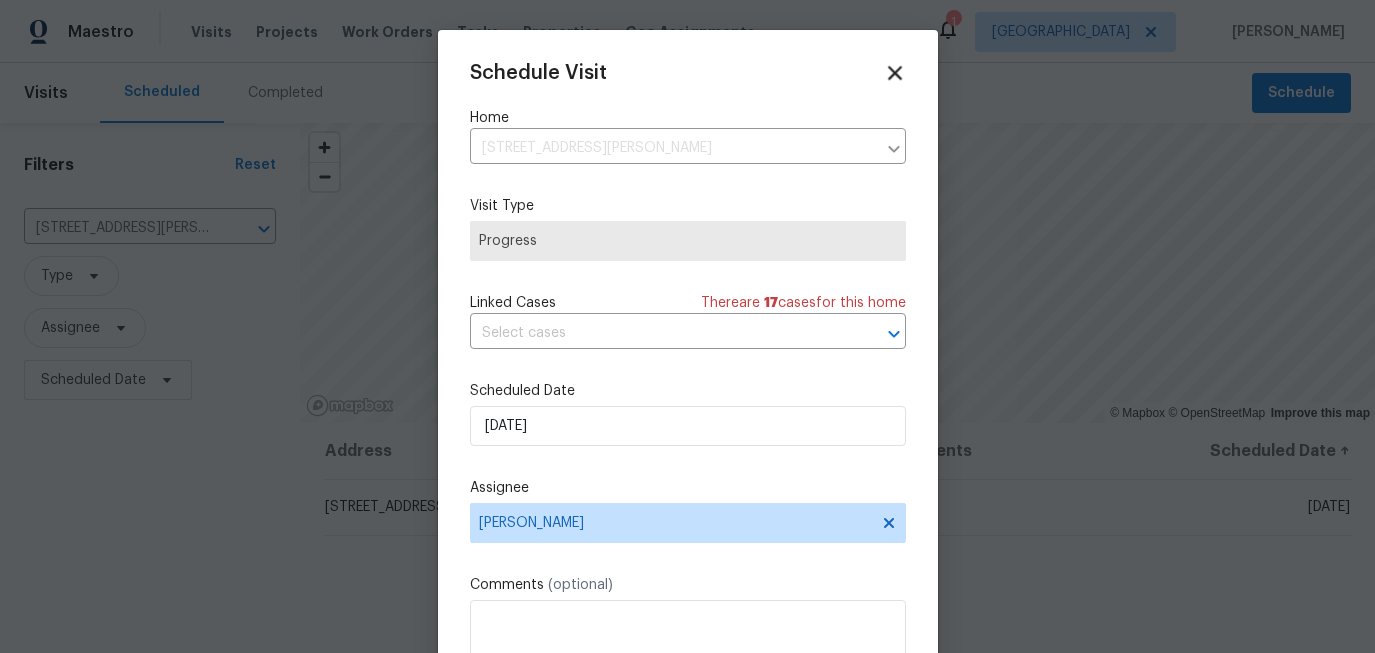 click 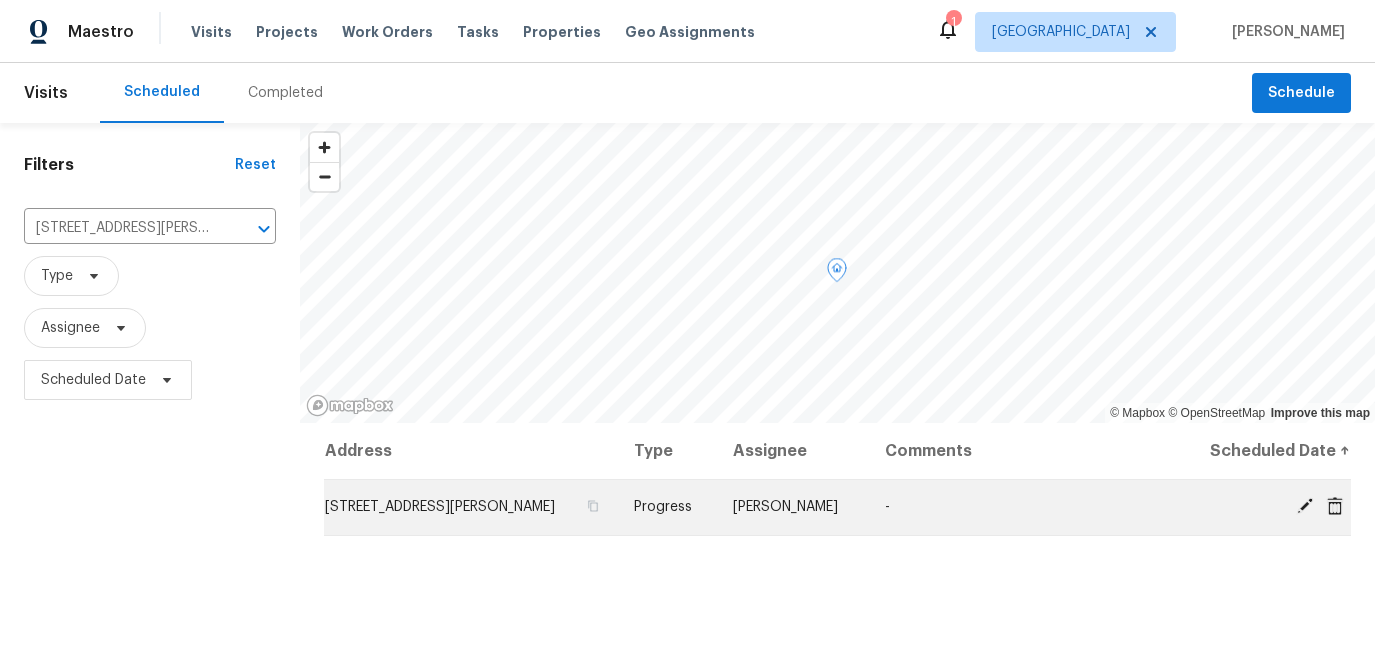 click 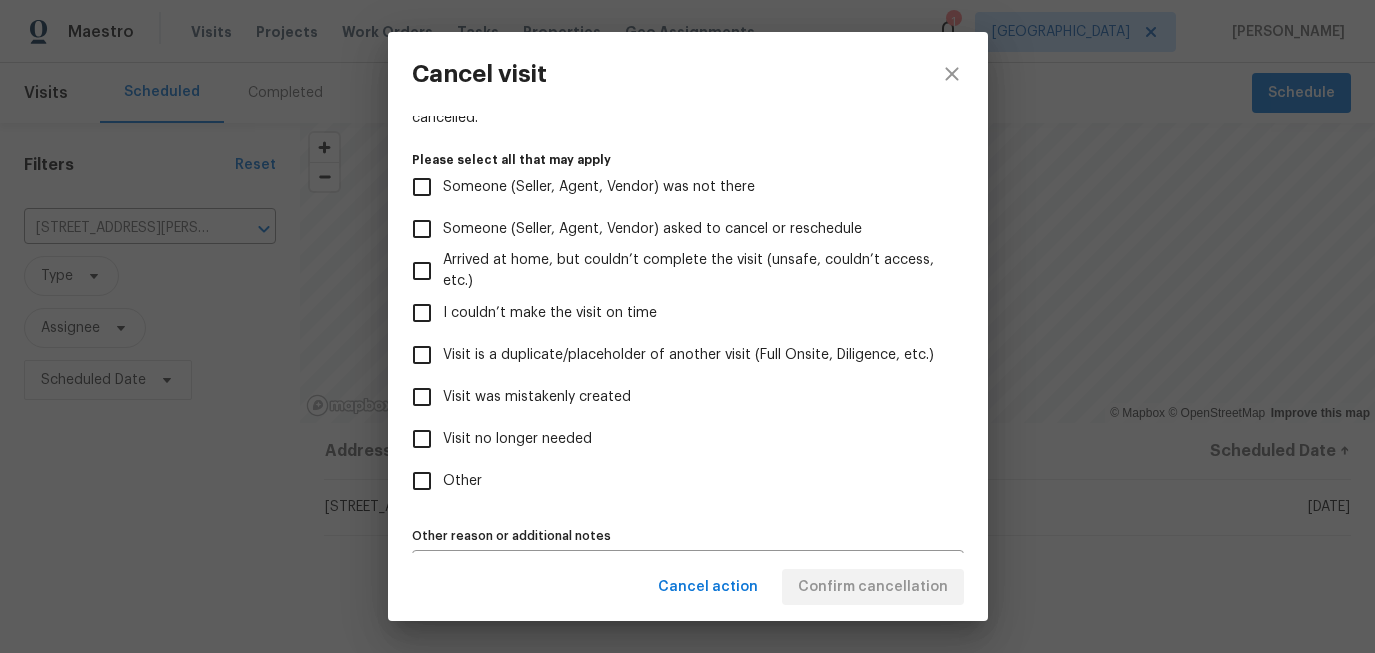 scroll, scrollTop: 227, scrollLeft: 0, axis: vertical 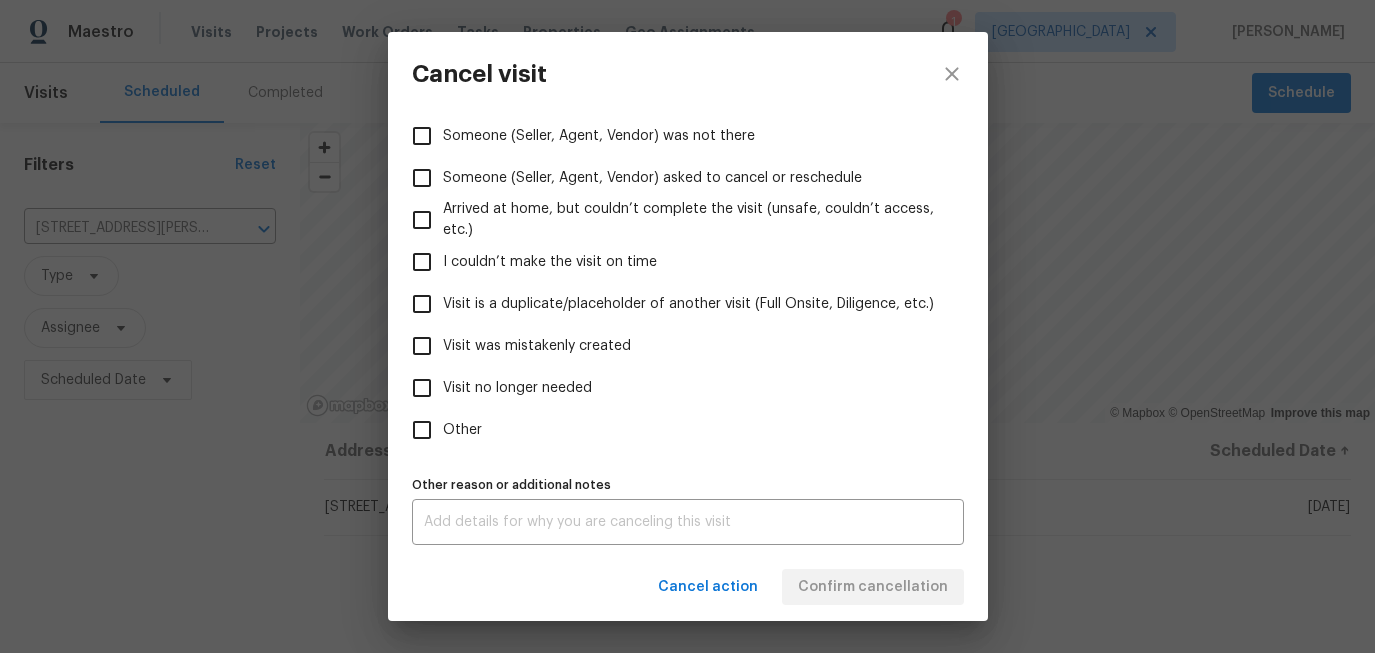click on "Visit was mistakenly created" at bounding box center (537, 346) 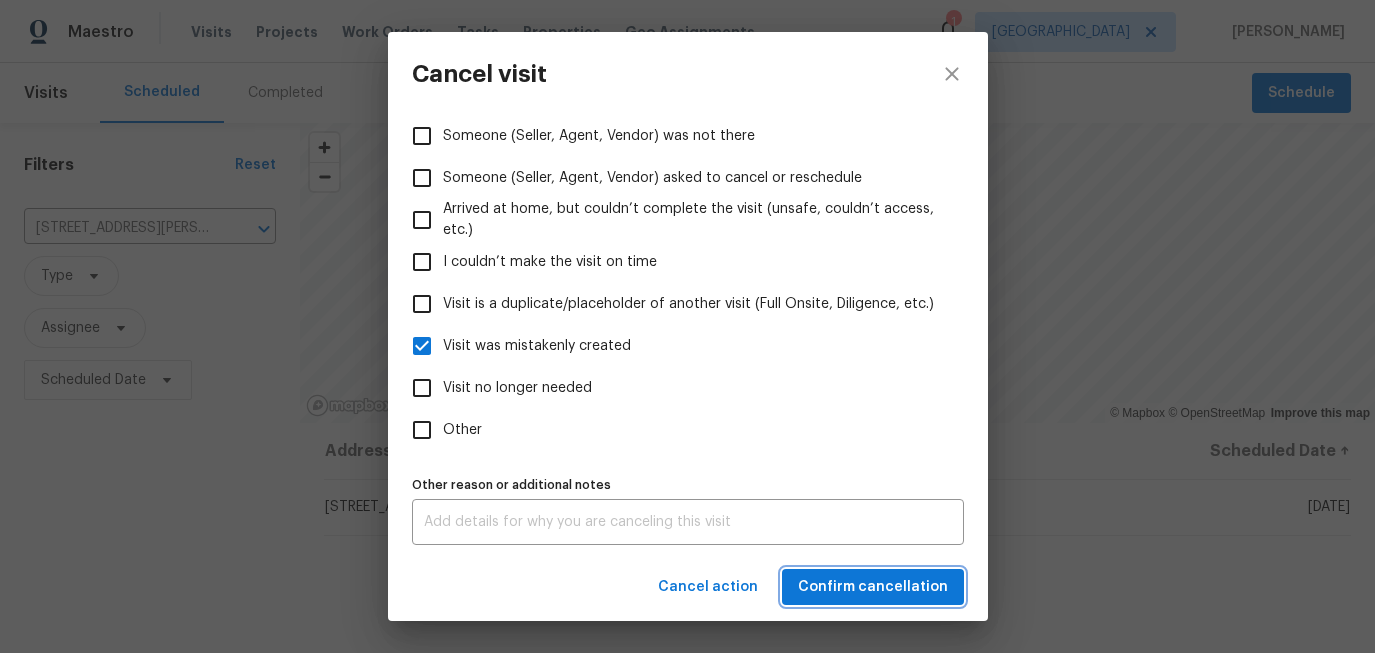 click on "Confirm cancellation" at bounding box center (873, 587) 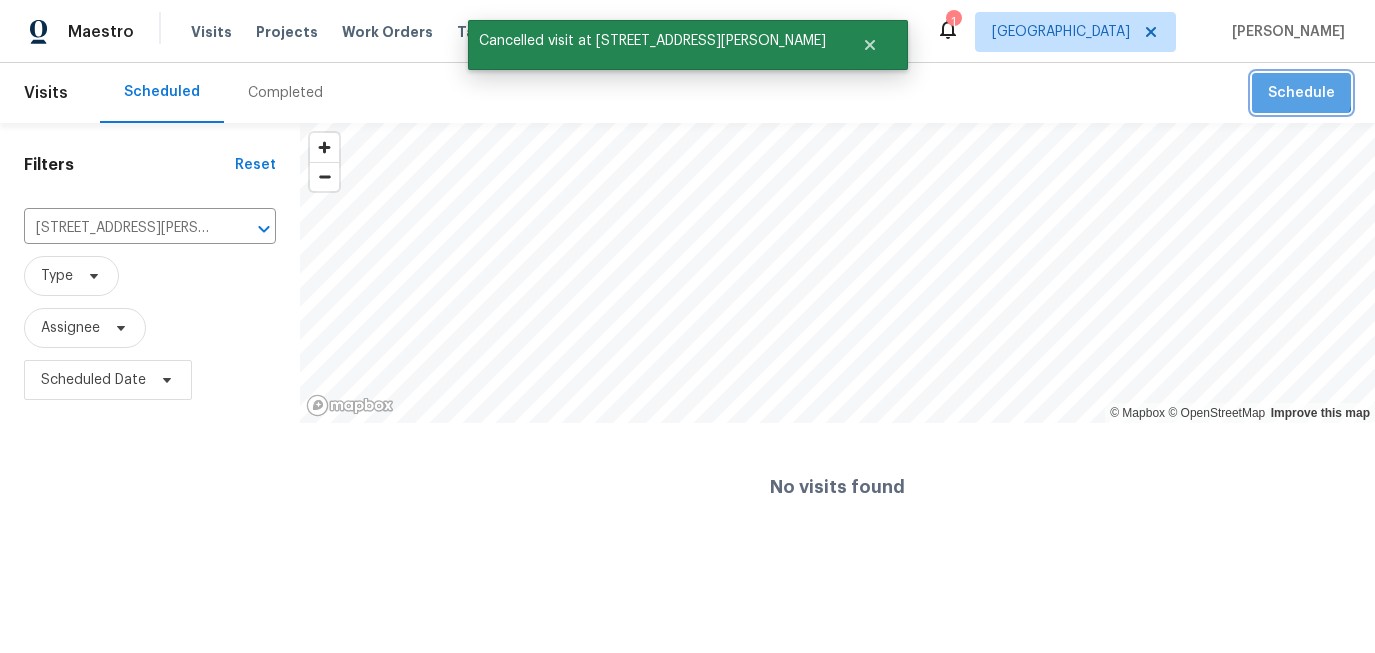 click on "Schedule" at bounding box center [1301, 93] 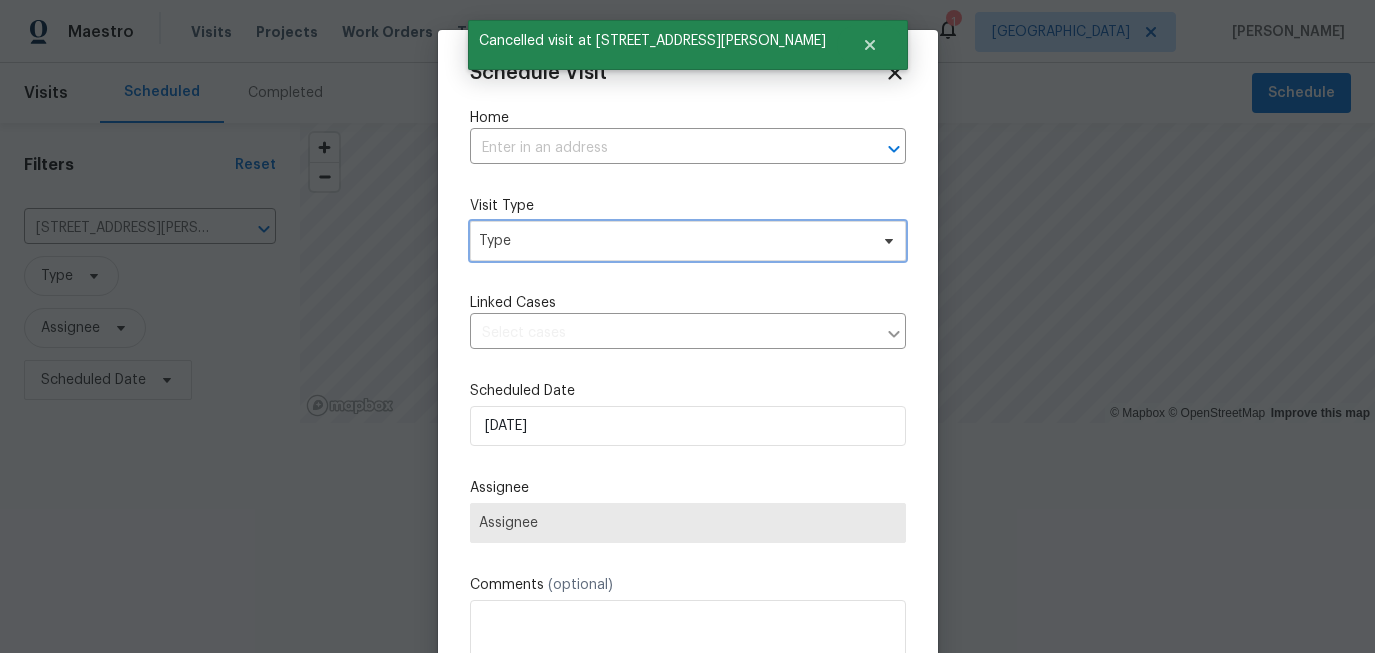 click on "Type" at bounding box center (673, 241) 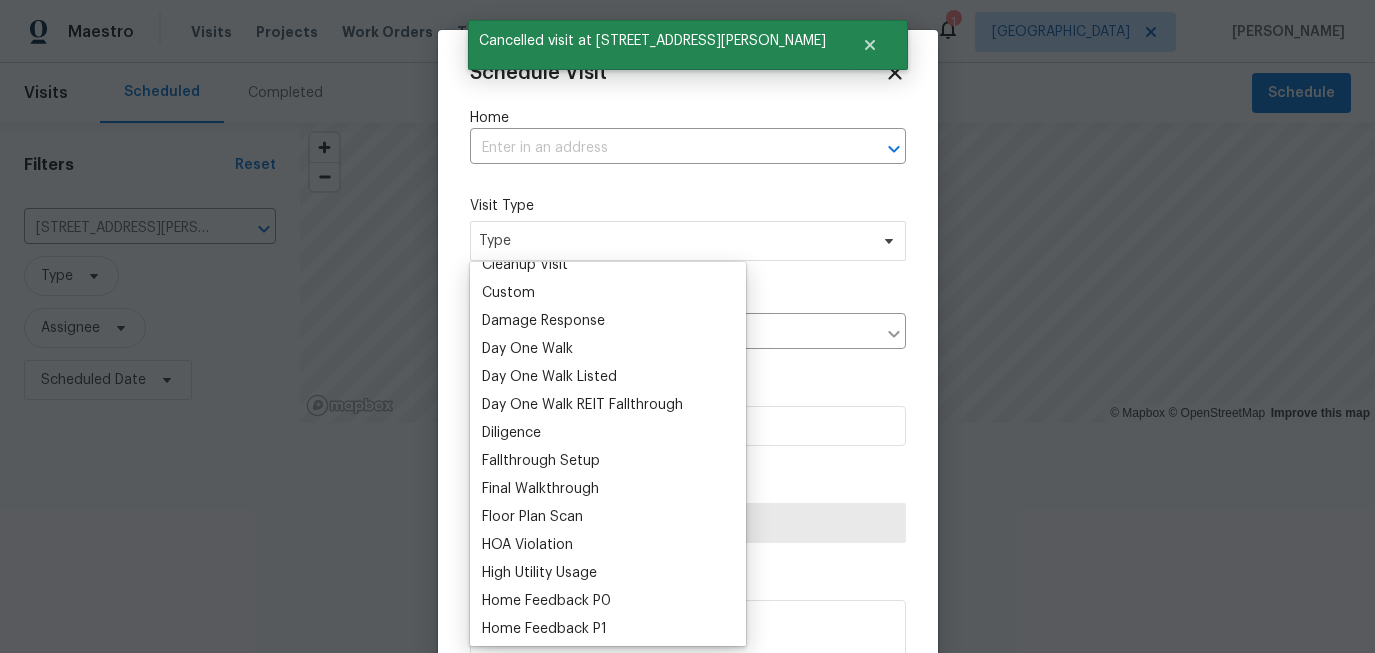 scroll, scrollTop: 437, scrollLeft: 0, axis: vertical 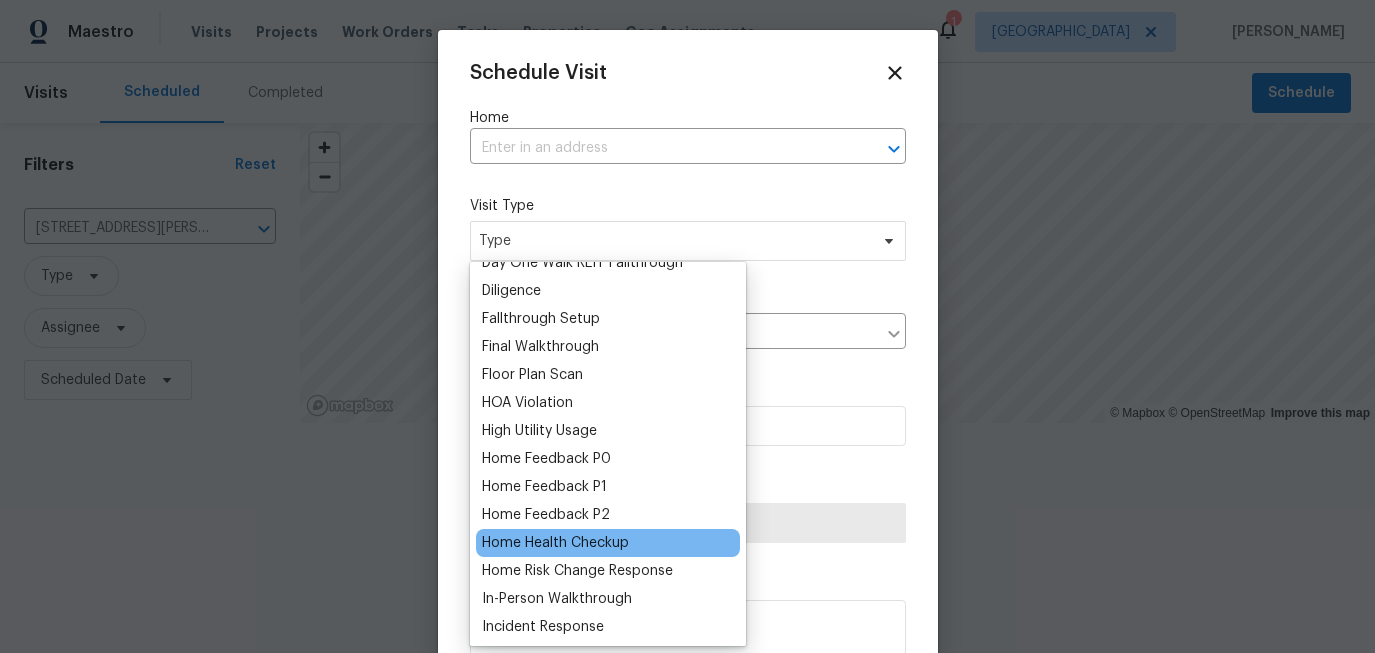 click on "Home Health Checkup" at bounding box center (555, 543) 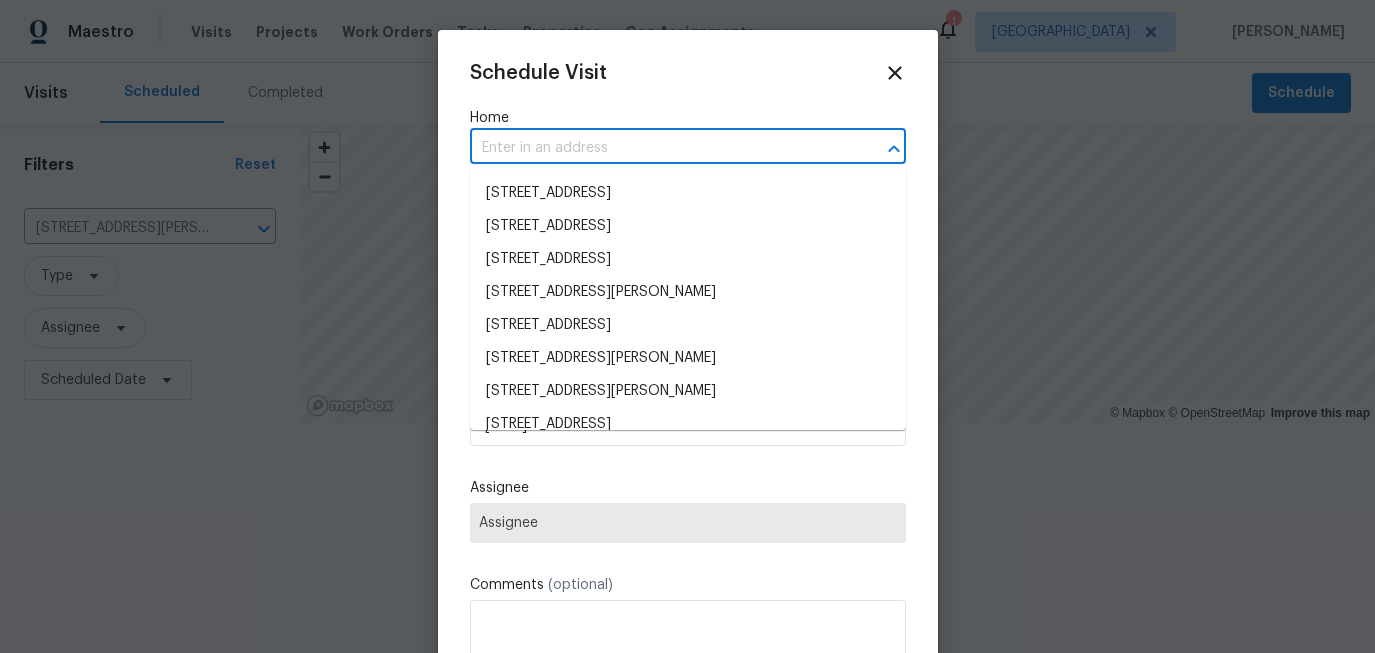 click at bounding box center (660, 148) 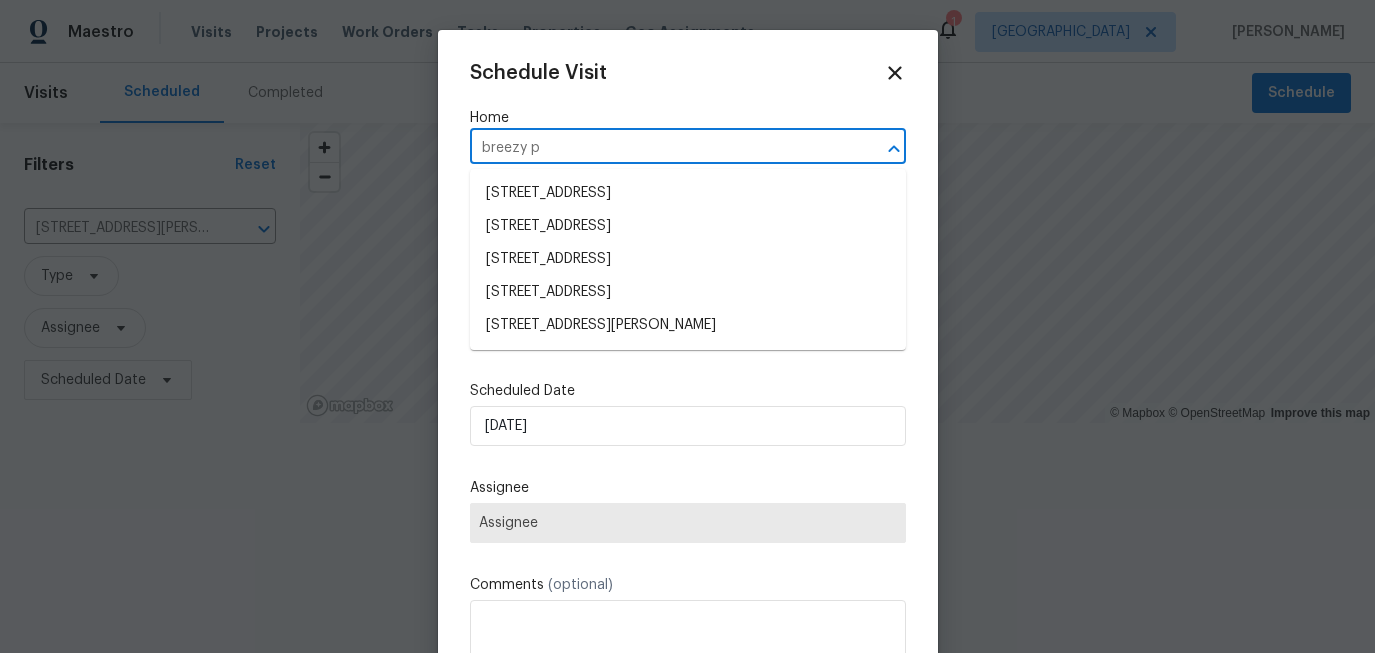 type on "breezy pa" 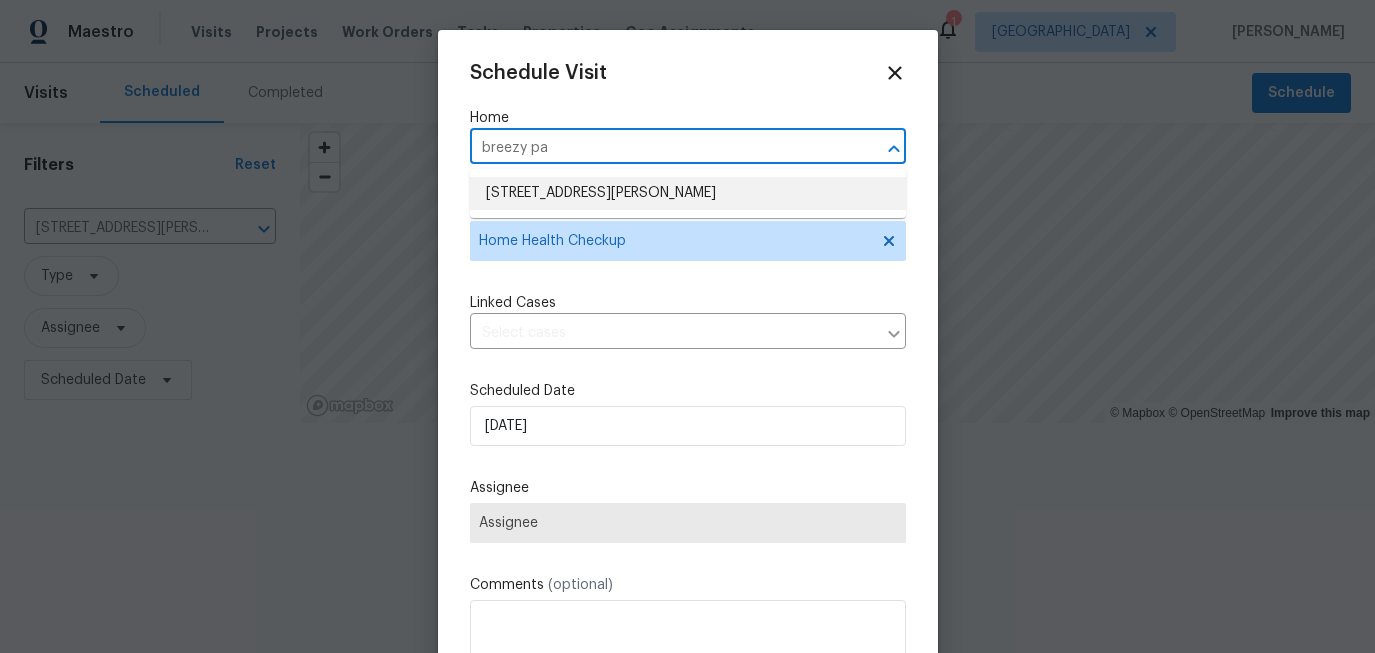 click on "5122 Breezy Parke Ln, Richmond, TX 77469" at bounding box center (688, 193) 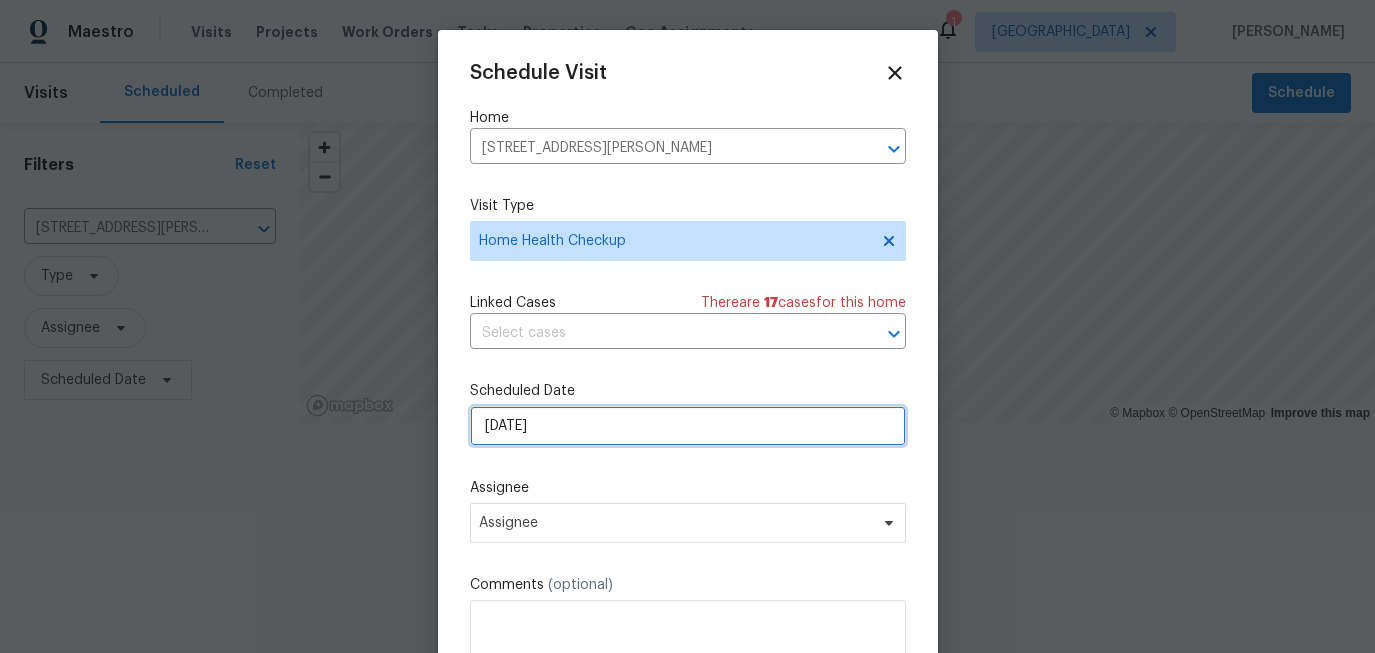 click on "[DATE]" at bounding box center (688, 426) 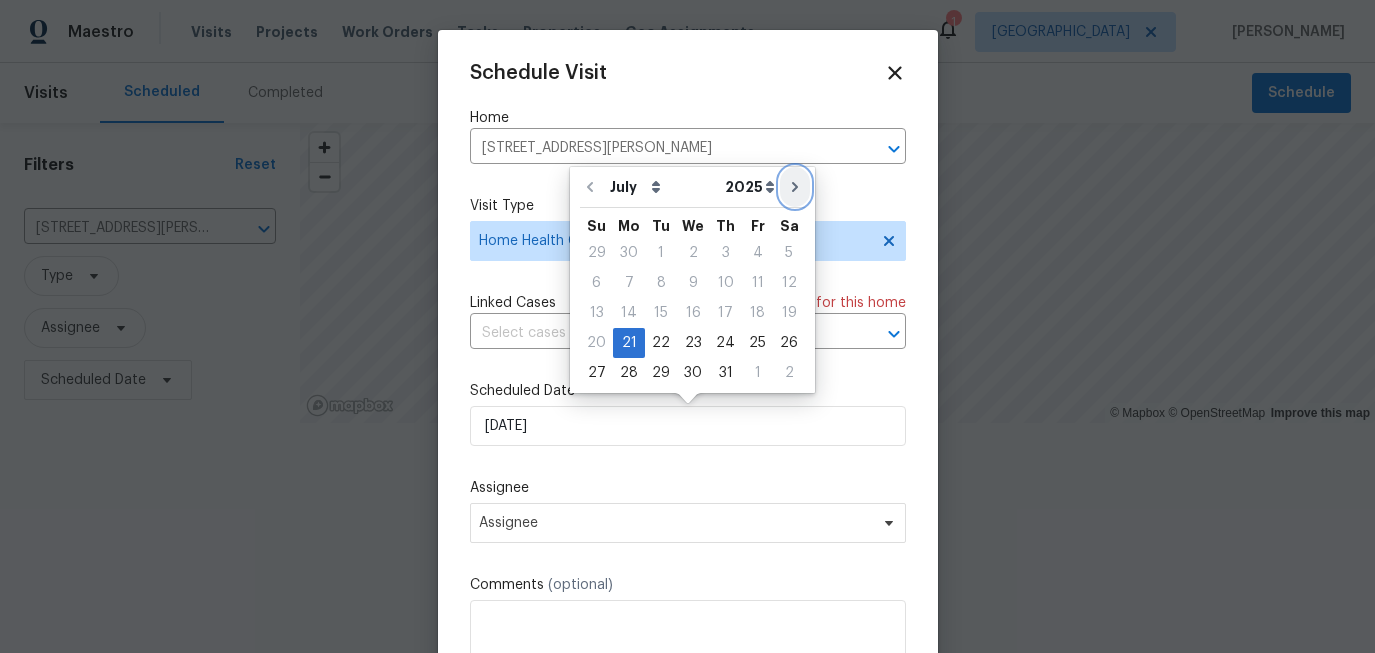 click 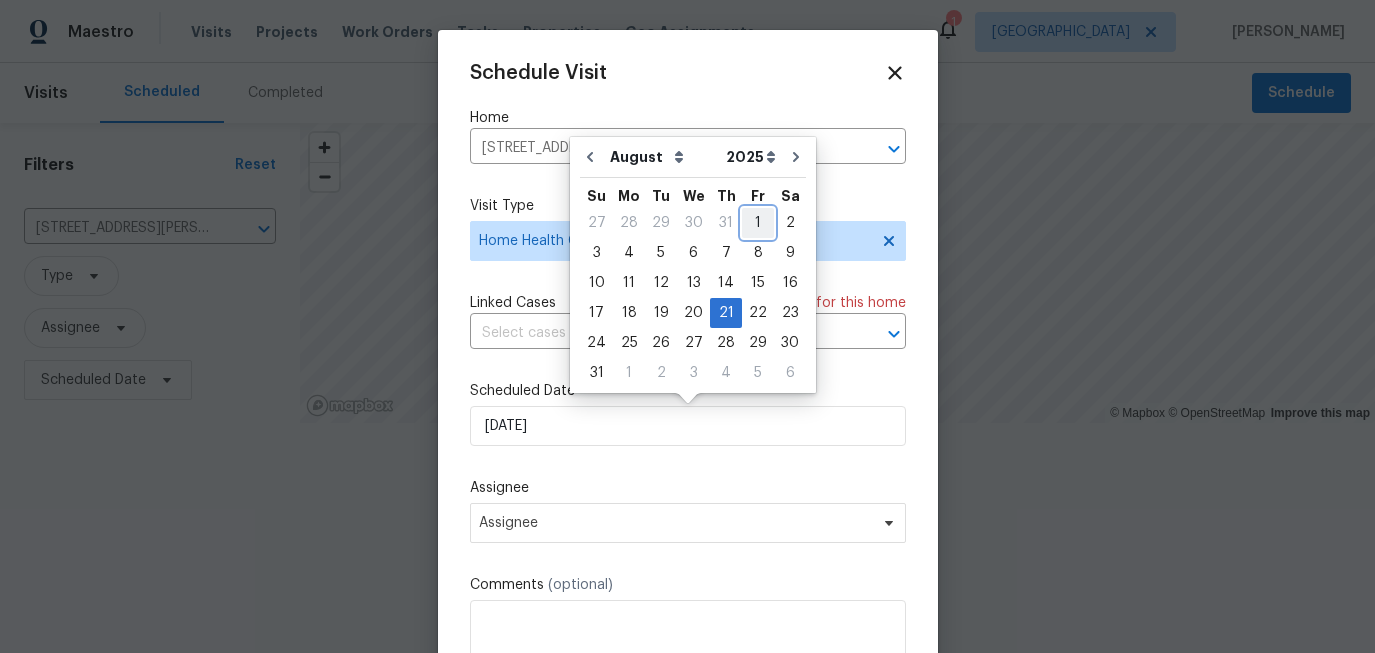 click on "1" at bounding box center (758, 223) 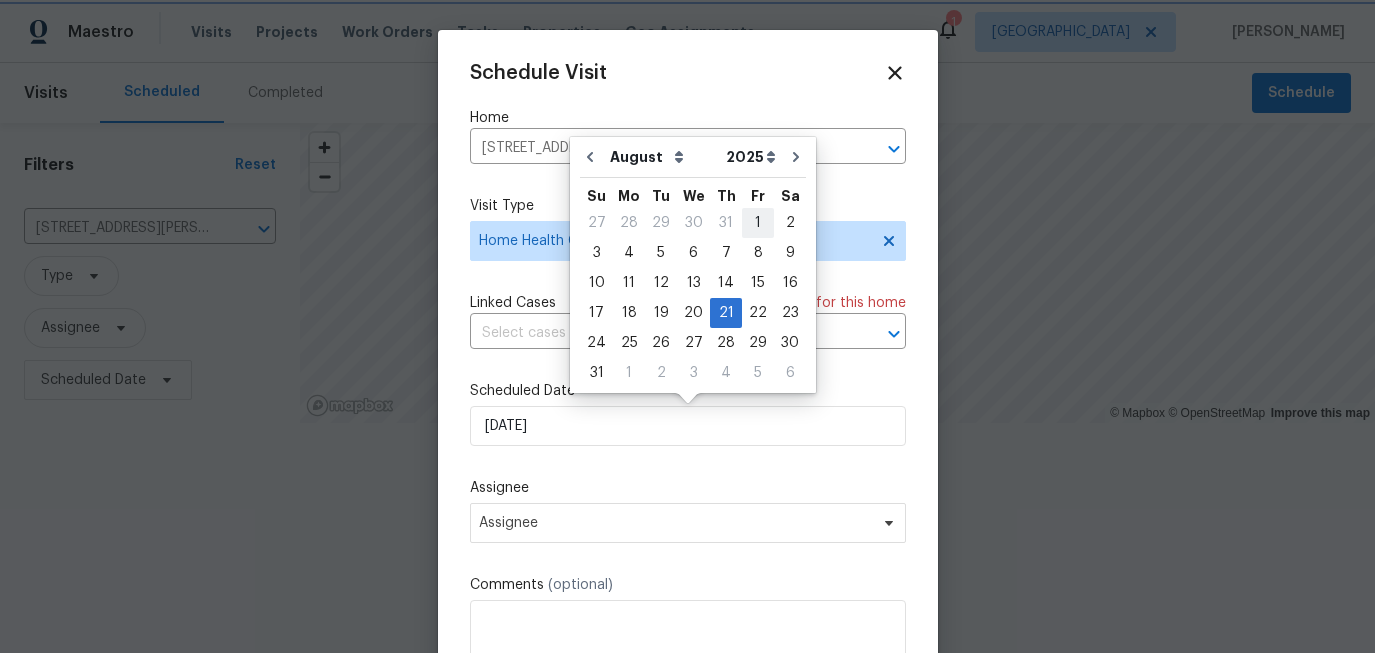 type on "8/1/2025" 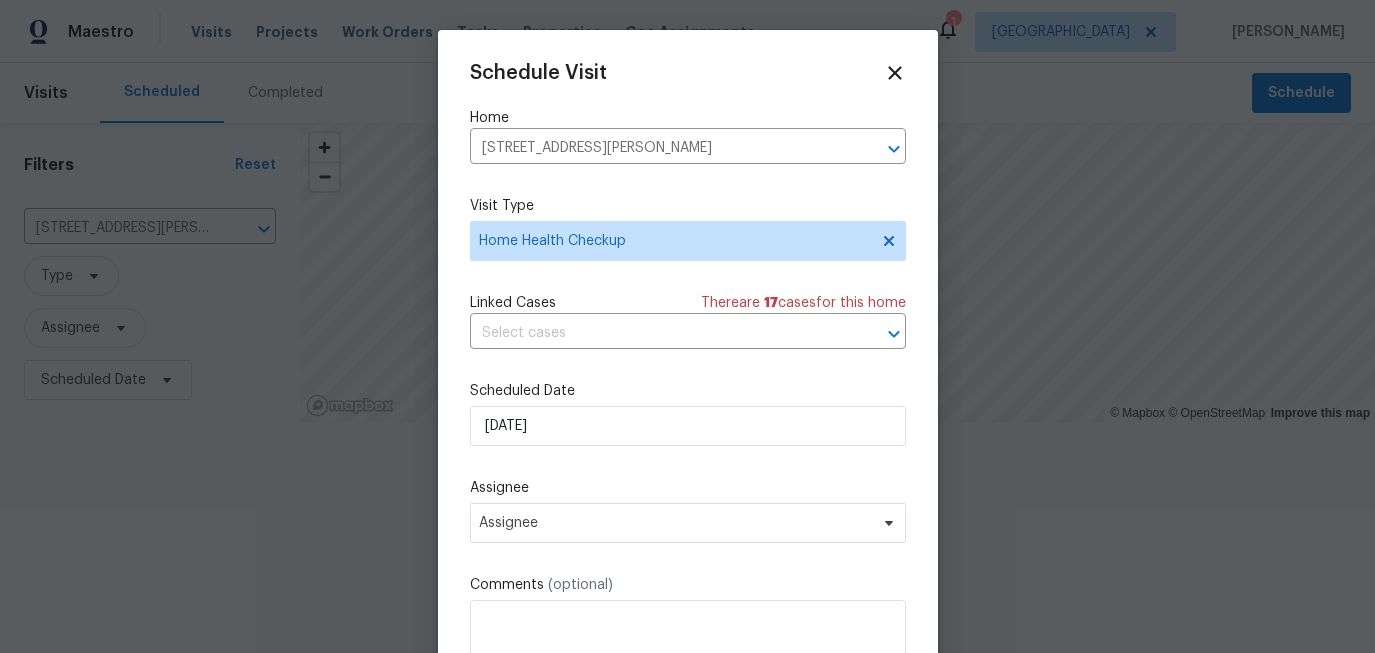 click on "Scheduled Date" at bounding box center (688, 391) 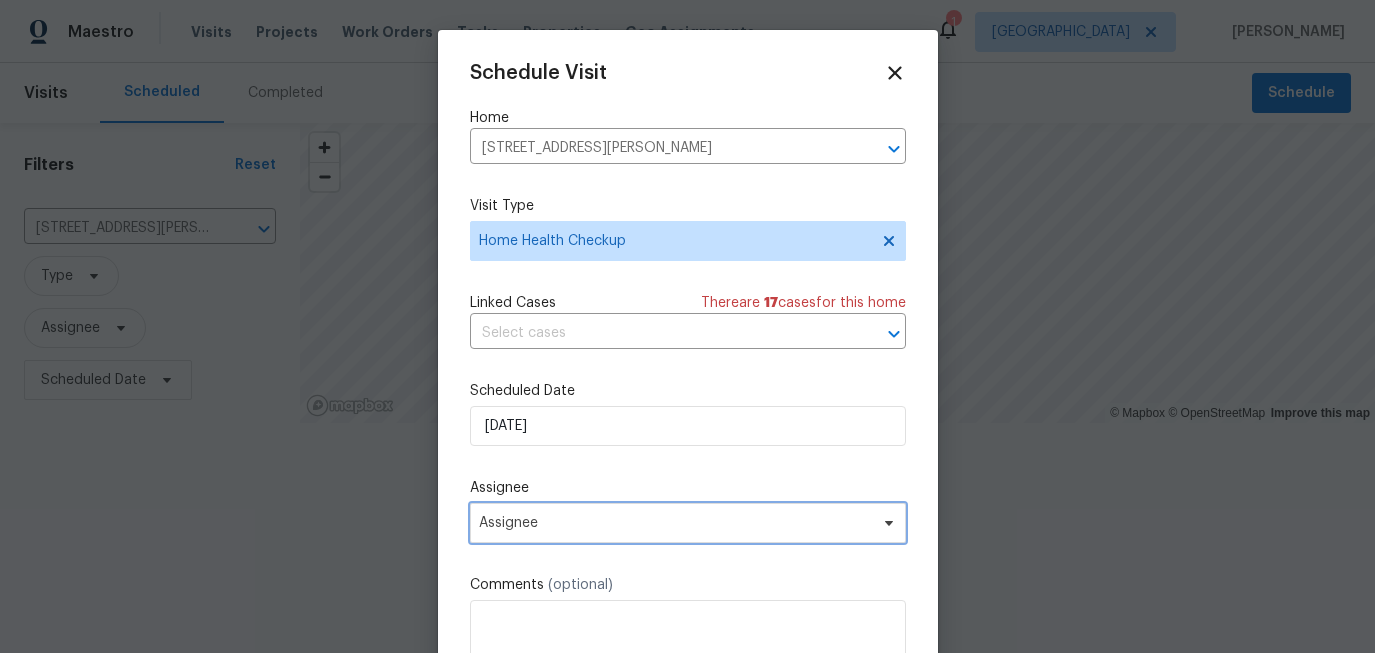 click on "Assignee" at bounding box center (688, 523) 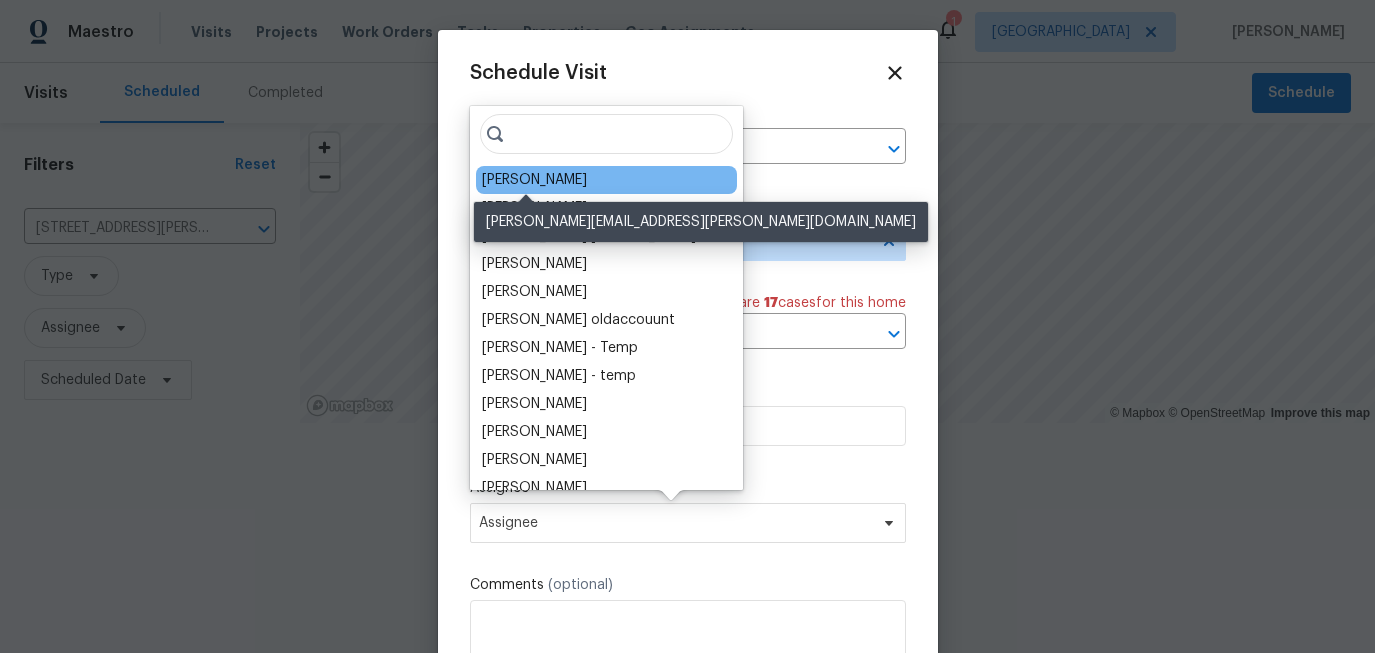 click on "[PERSON_NAME]" at bounding box center (534, 180) 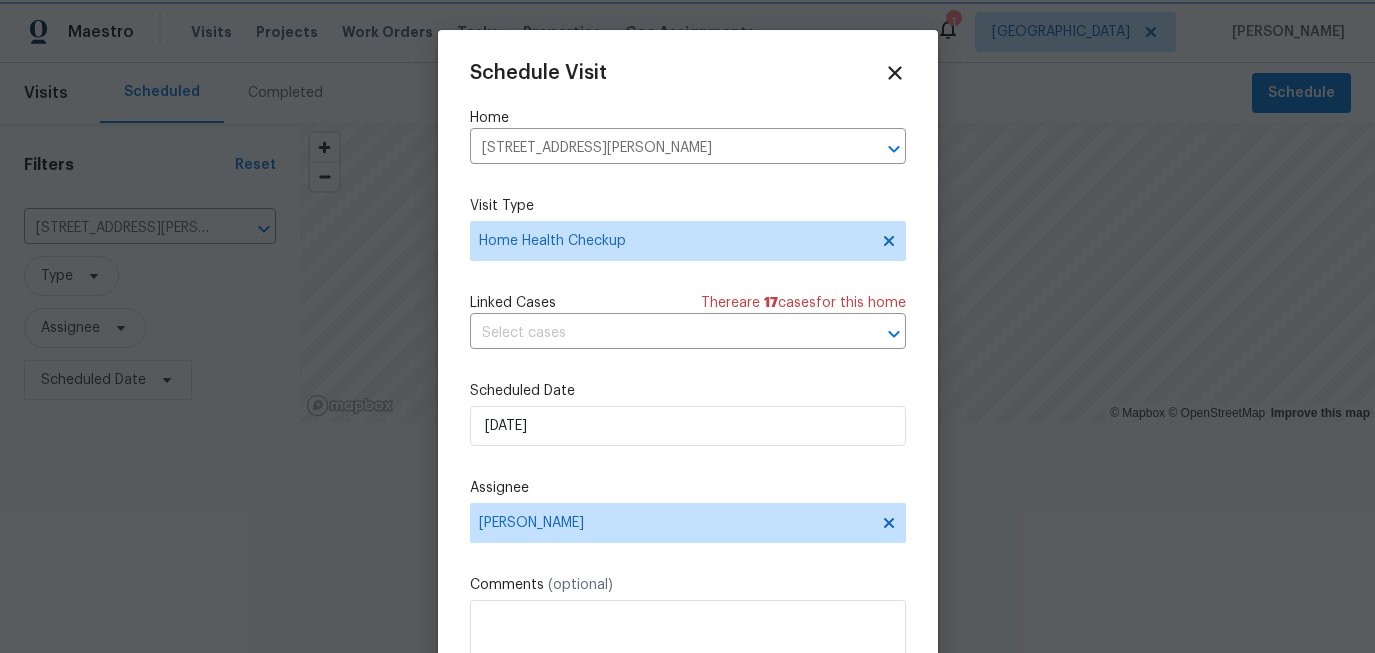 scroll, scrollTop: 36, scrollLeft: 0, axis: vertical 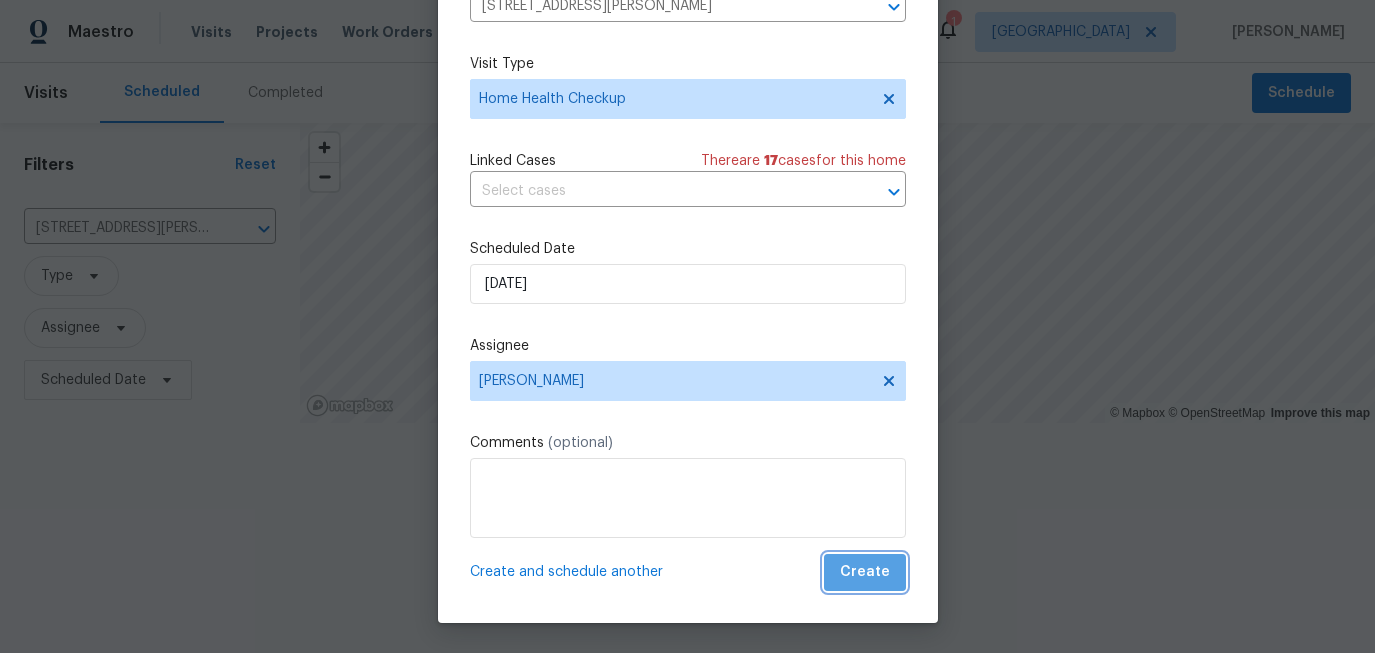 click on "Create" at bounding box center [865, 572] 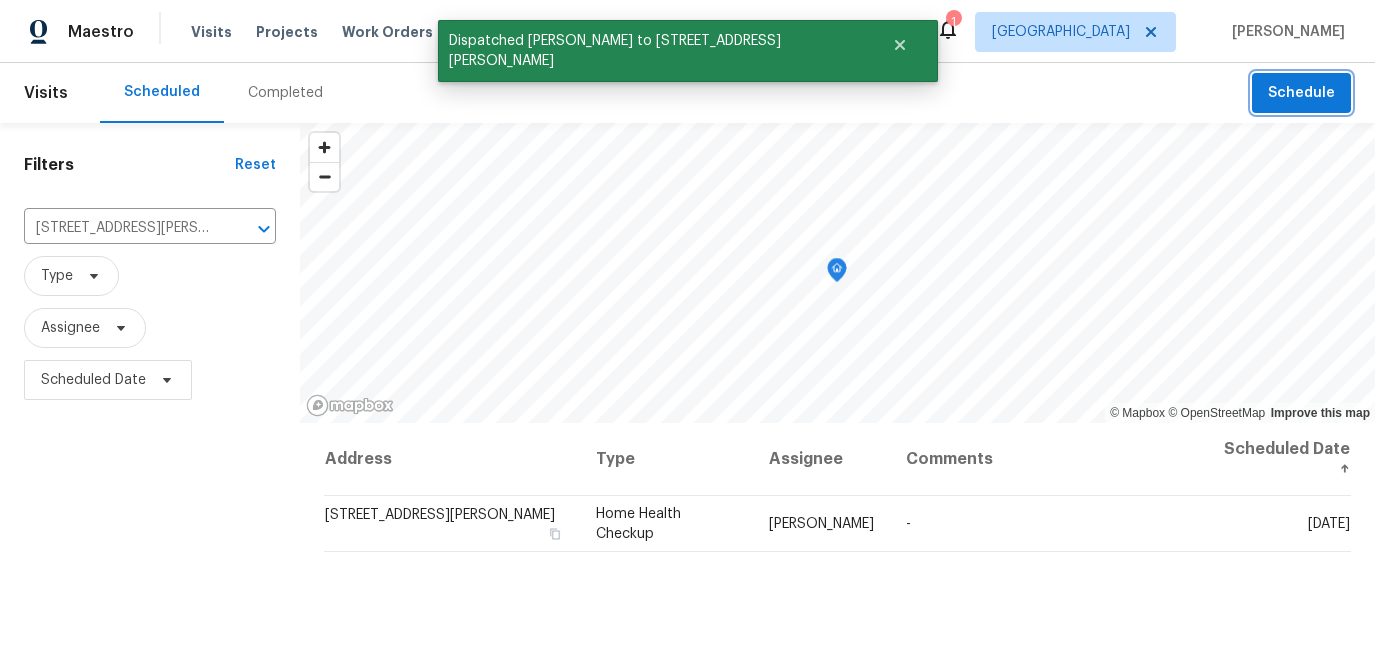 scroll, scrollTop: 0, scrollLeft: 0, axis: both 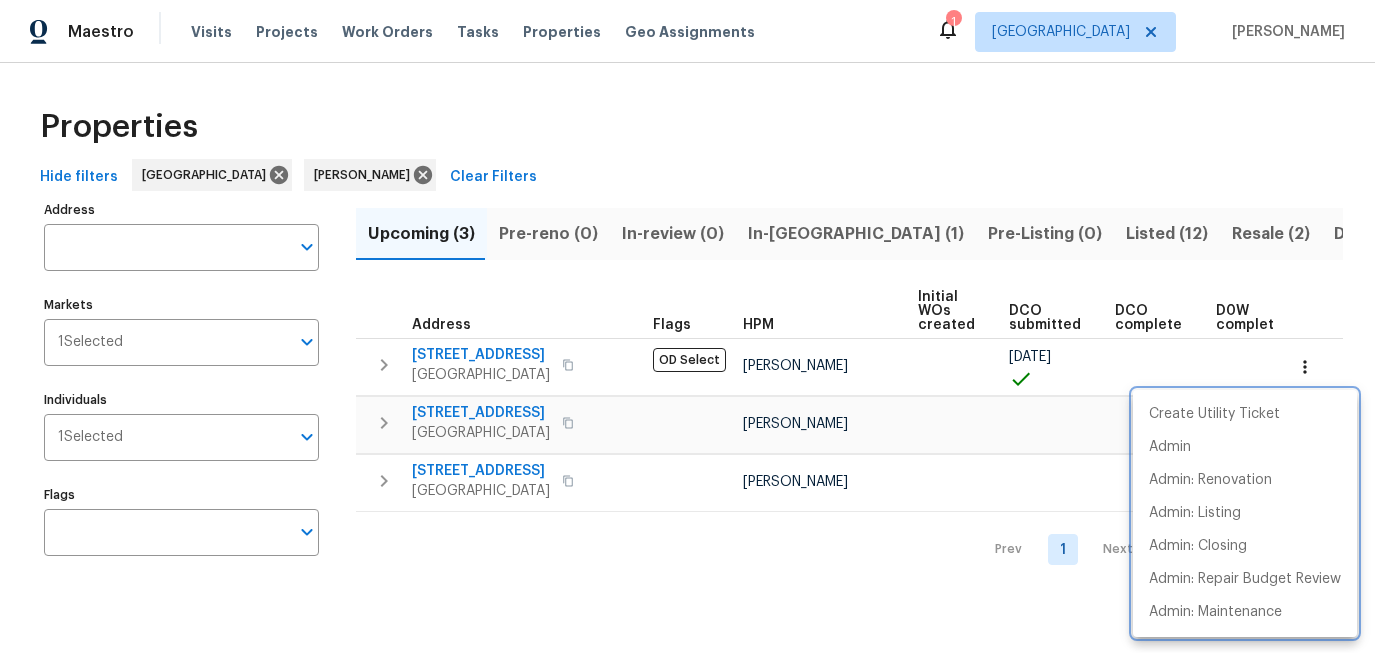 click at bounding box center [687, 326] 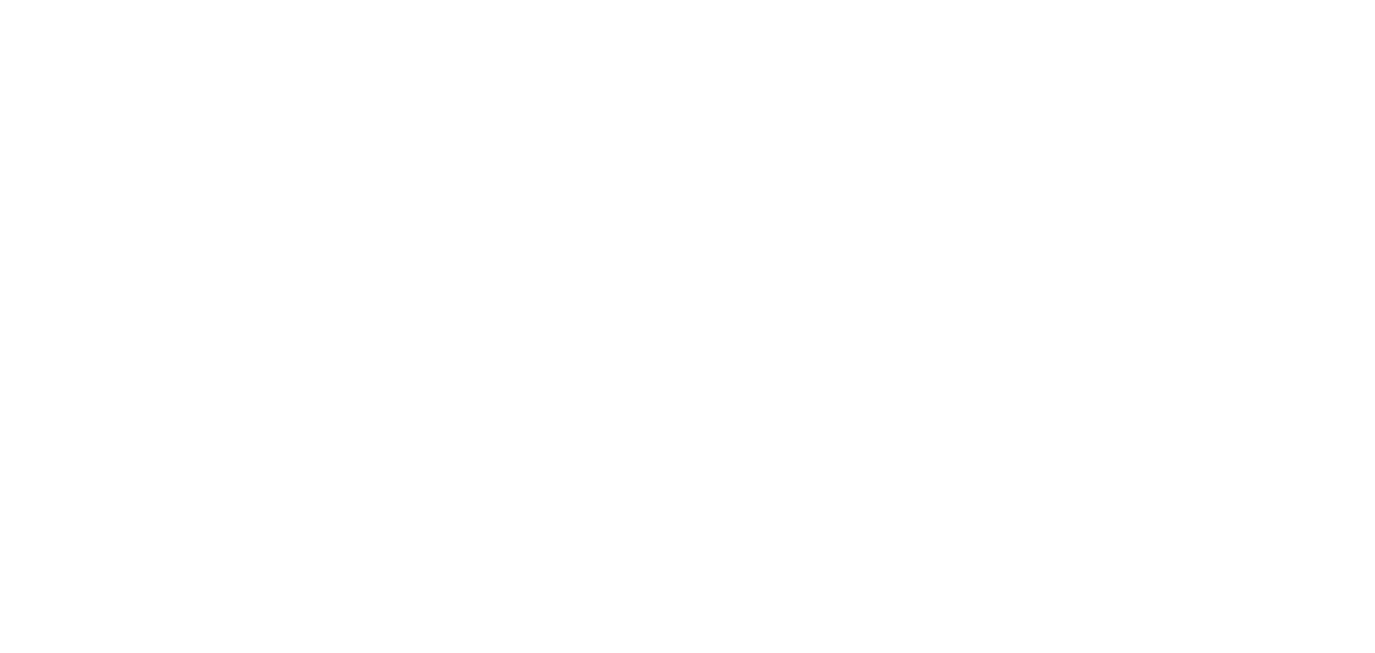 scroll, scrollTop: 0, scrollLeft: 0, axis: both 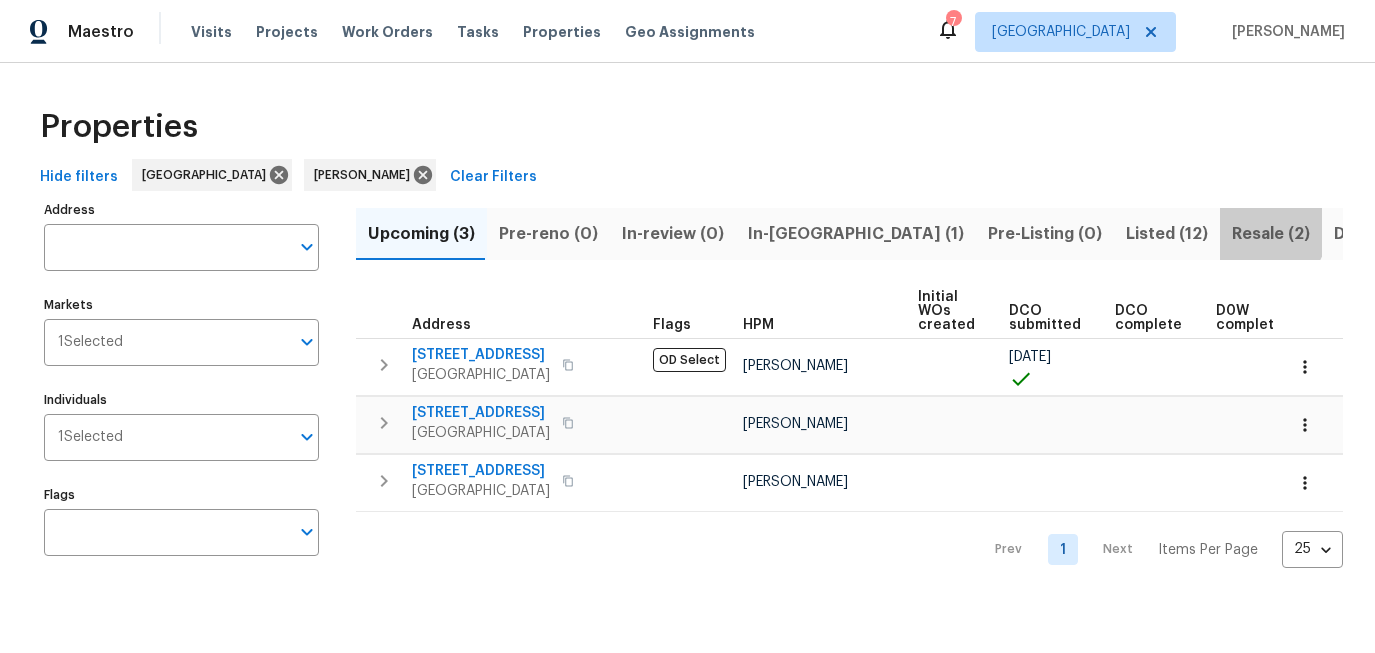 click on "Resale (2)" at bounding box center (1271, 234) 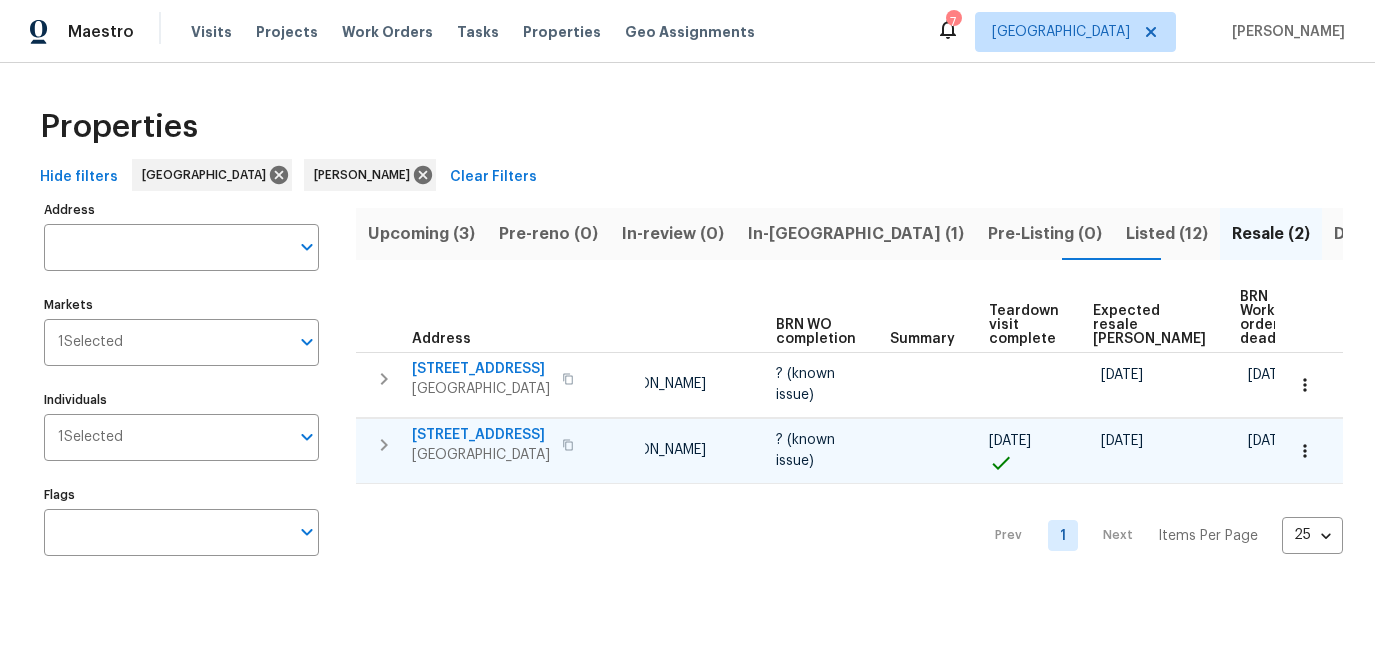 scroll, scrollTop: 0, scrollLeft: 0, axis: both 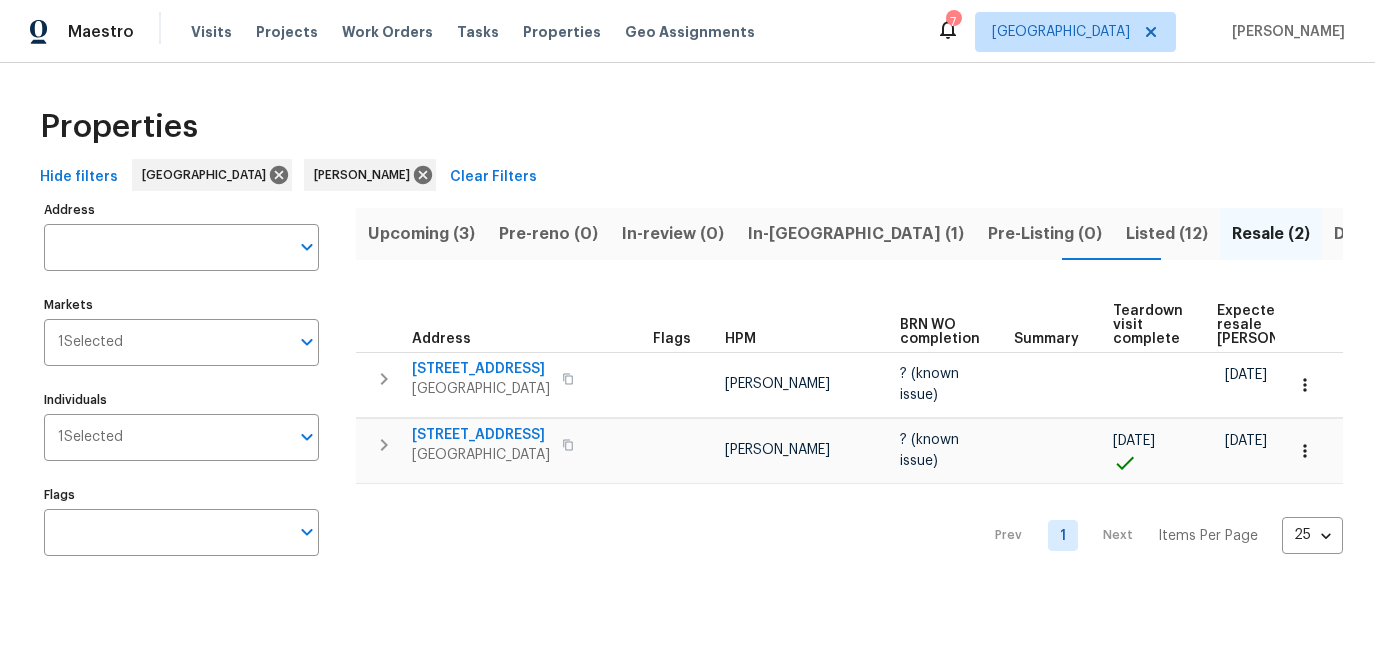 click on "Listed (12)" at bounding box center [1167, 234] 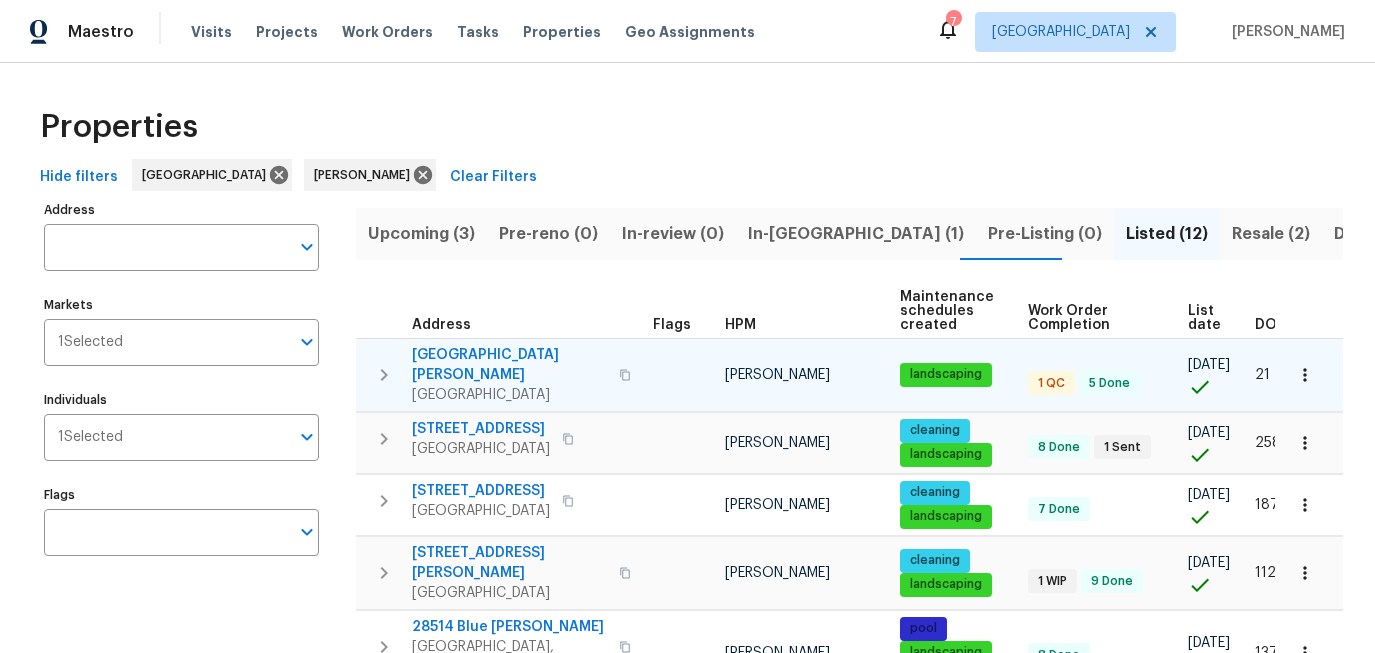 click on "[GEOGRAPHIC_DATA][PERSON_NAME]" at bounding box center (509, 365) 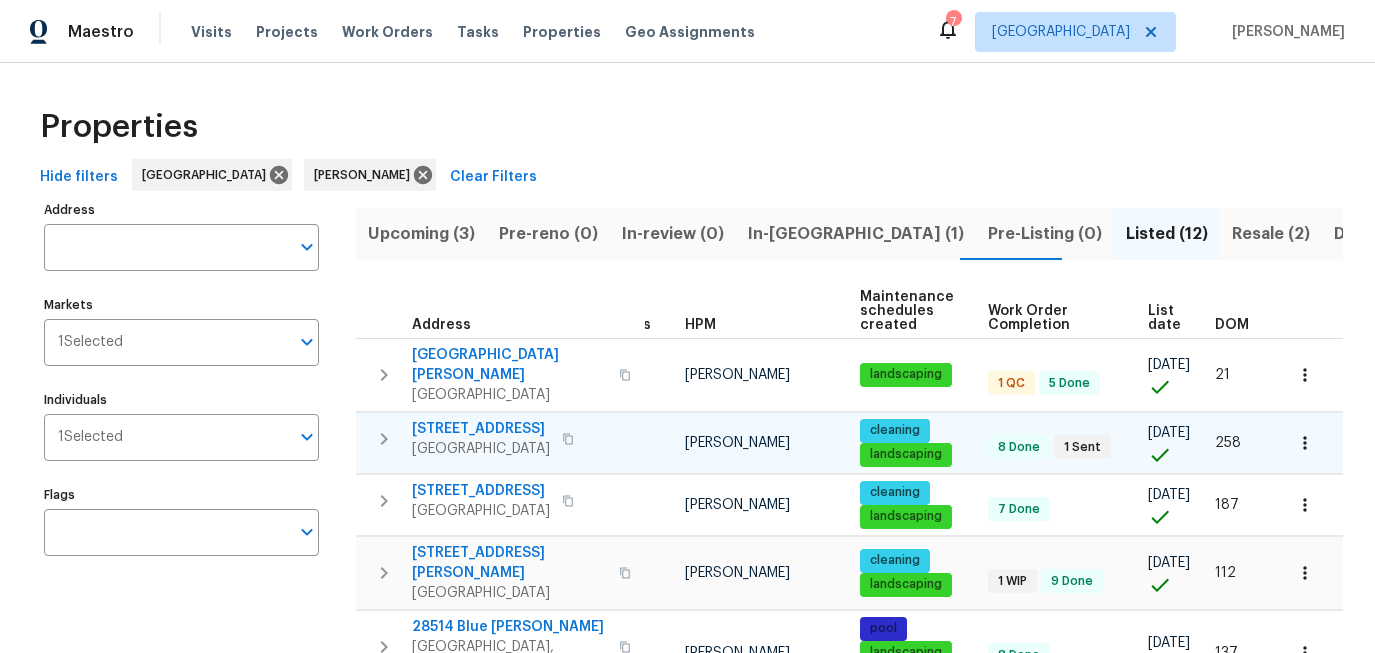 scroll, scrollTop: 0, scrollLeft: 0, axis: both 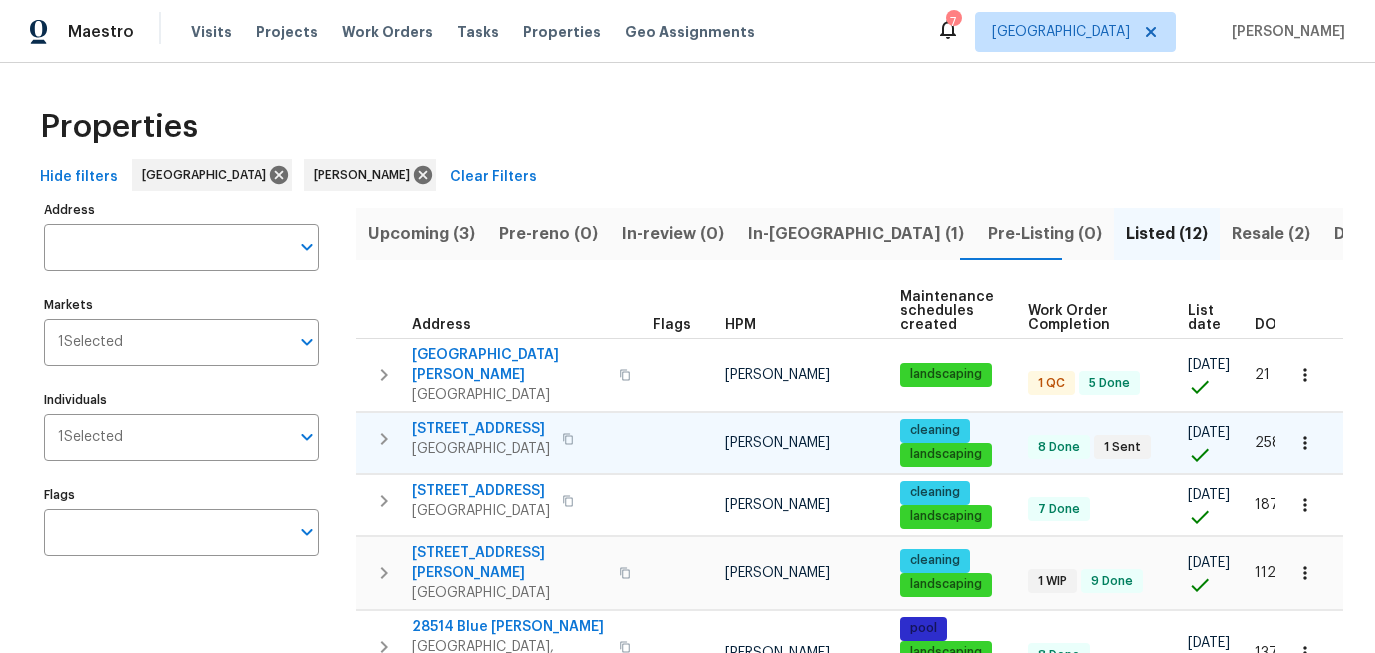 click on "8719 Noble St" at bounding box center [481, 429] 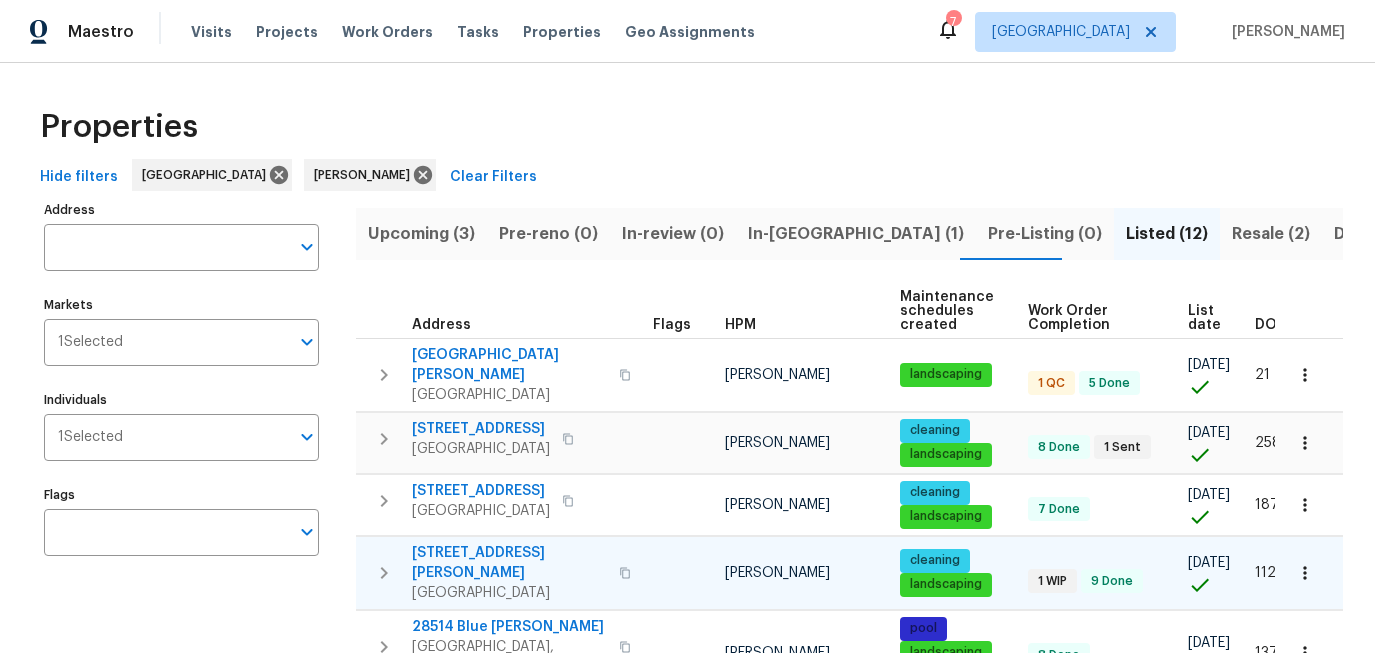 click on "7715 Loro Linda Dr" at bounding box center [509, 563] 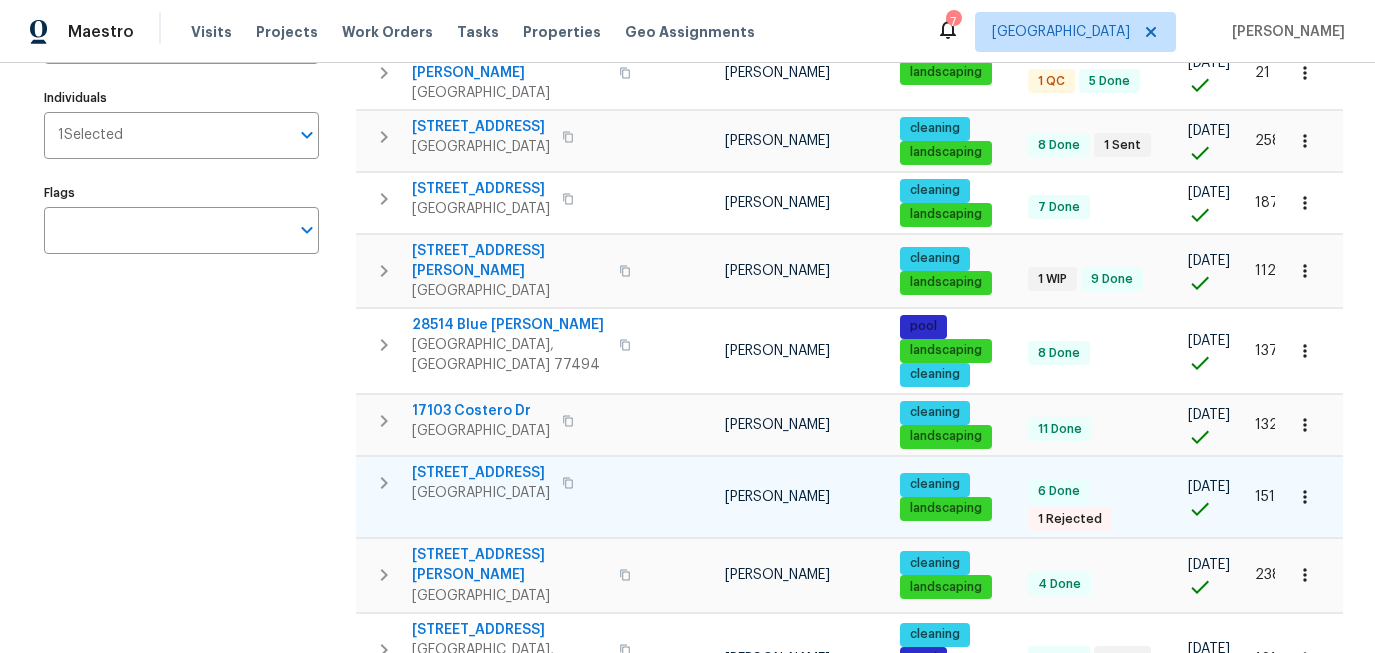 scroll, scrollTop: 381, scrollLeft: 0, axis: vertical 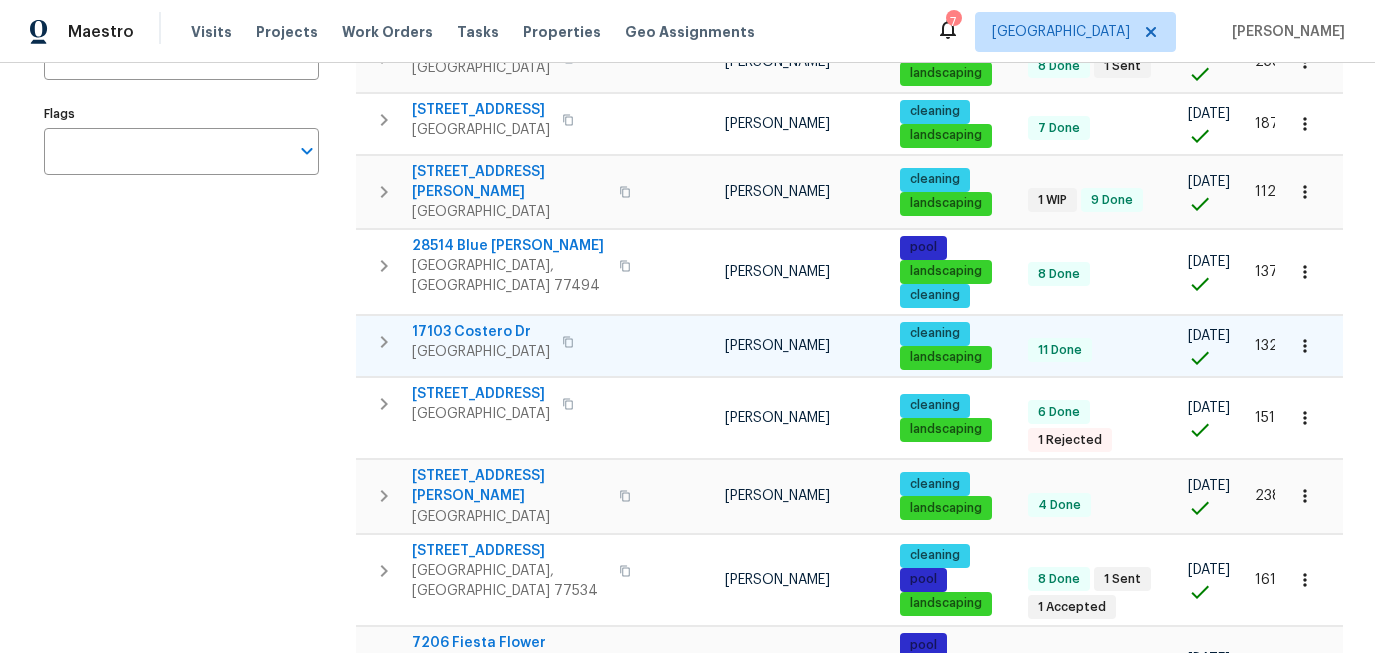 click on "17103 Costero Dr" at bounding box center [481, 332] 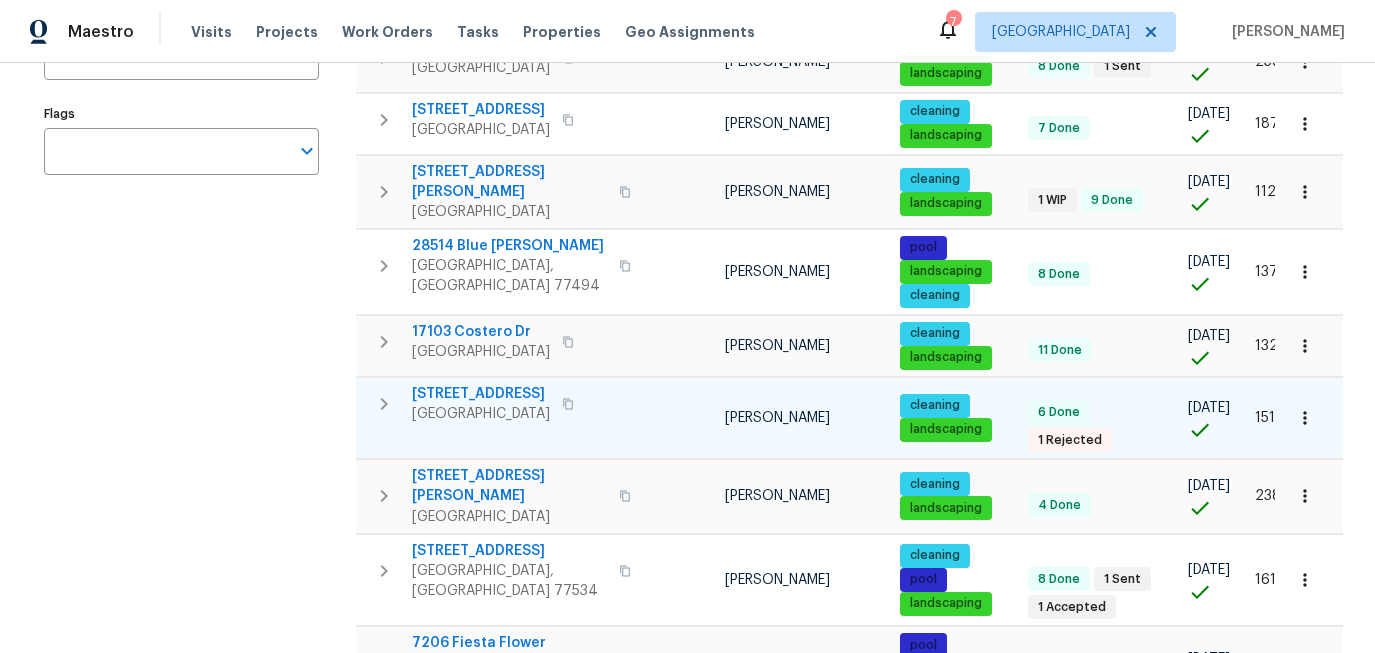 click on "3403 Satin Leaf Ln" at bounding box center [481, 394] 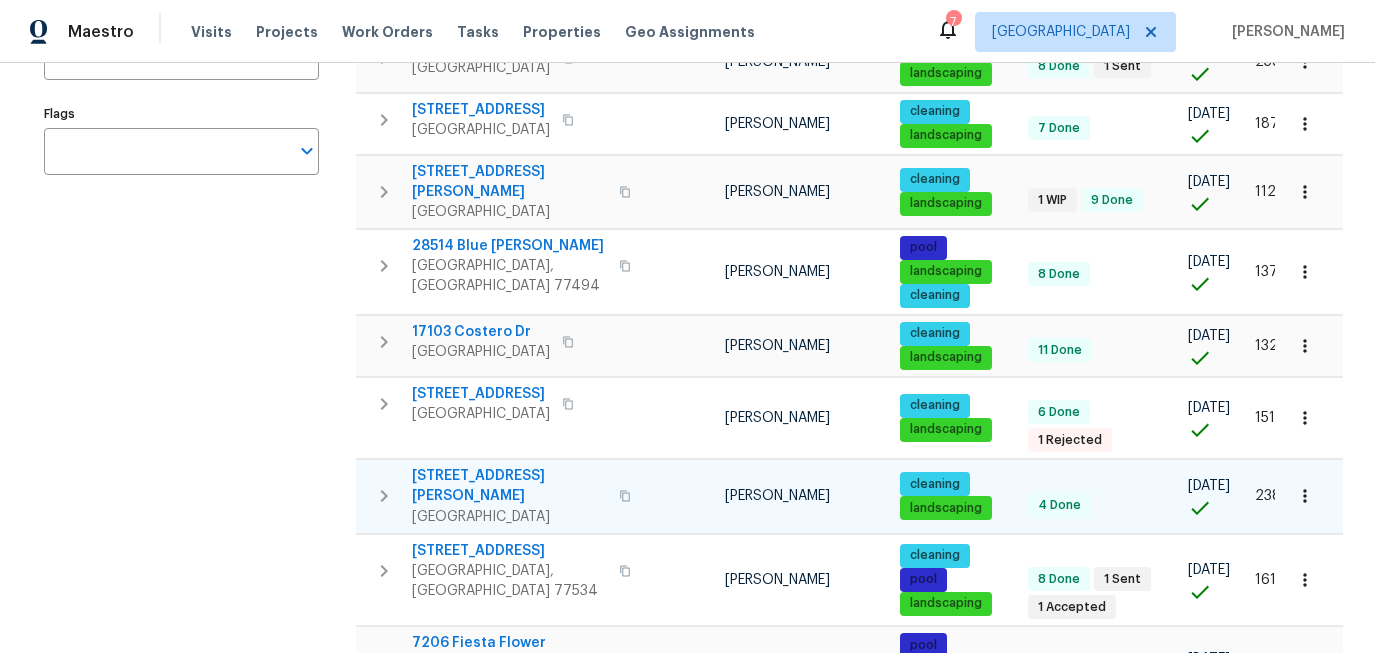 click on "5122 Breezy Parke Ln" at bounding box center (509, 486) 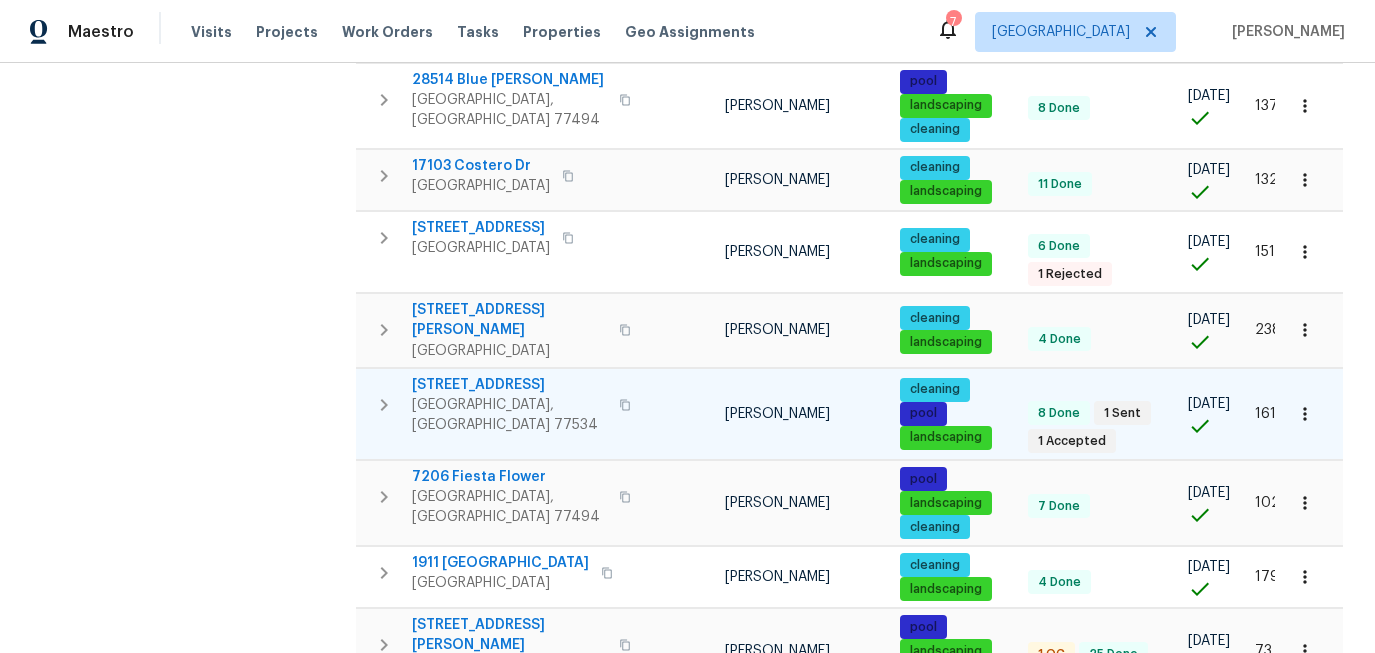 scroll, scrollTop: 601, scrollLeft: 0, axis: vertical 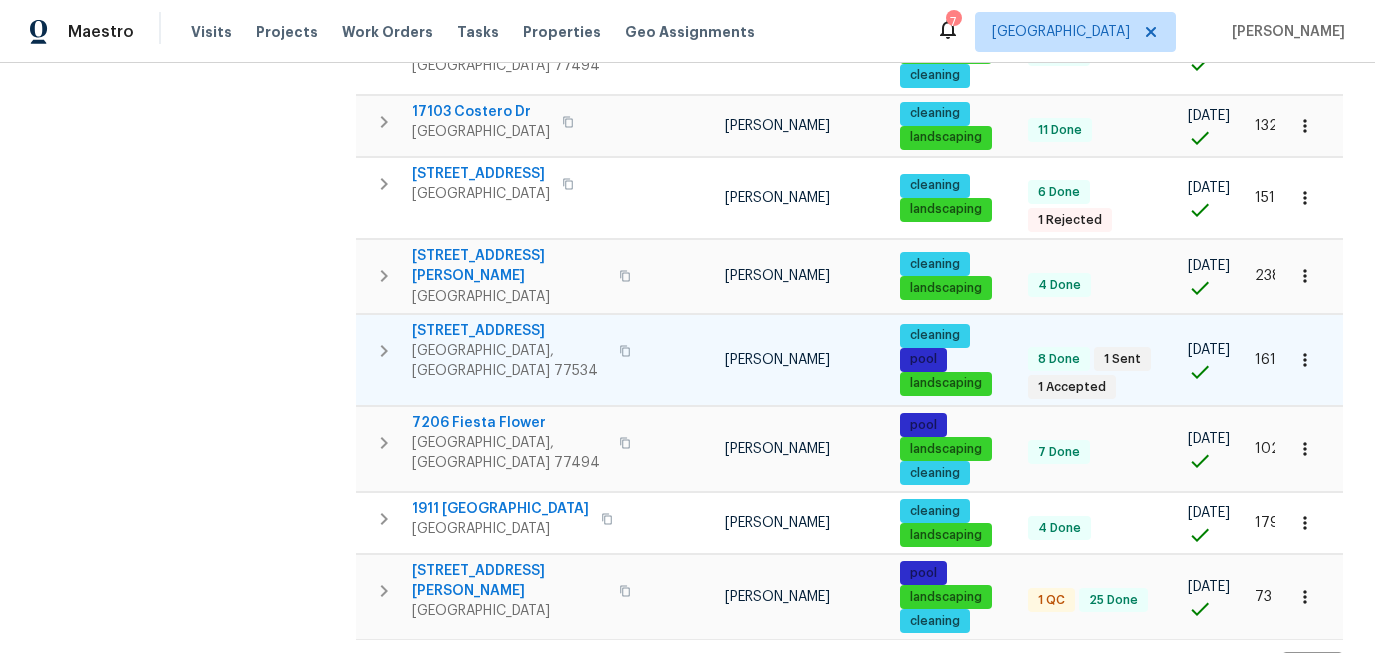 click on "5210 3rd St" at bounding box center [509, 331] 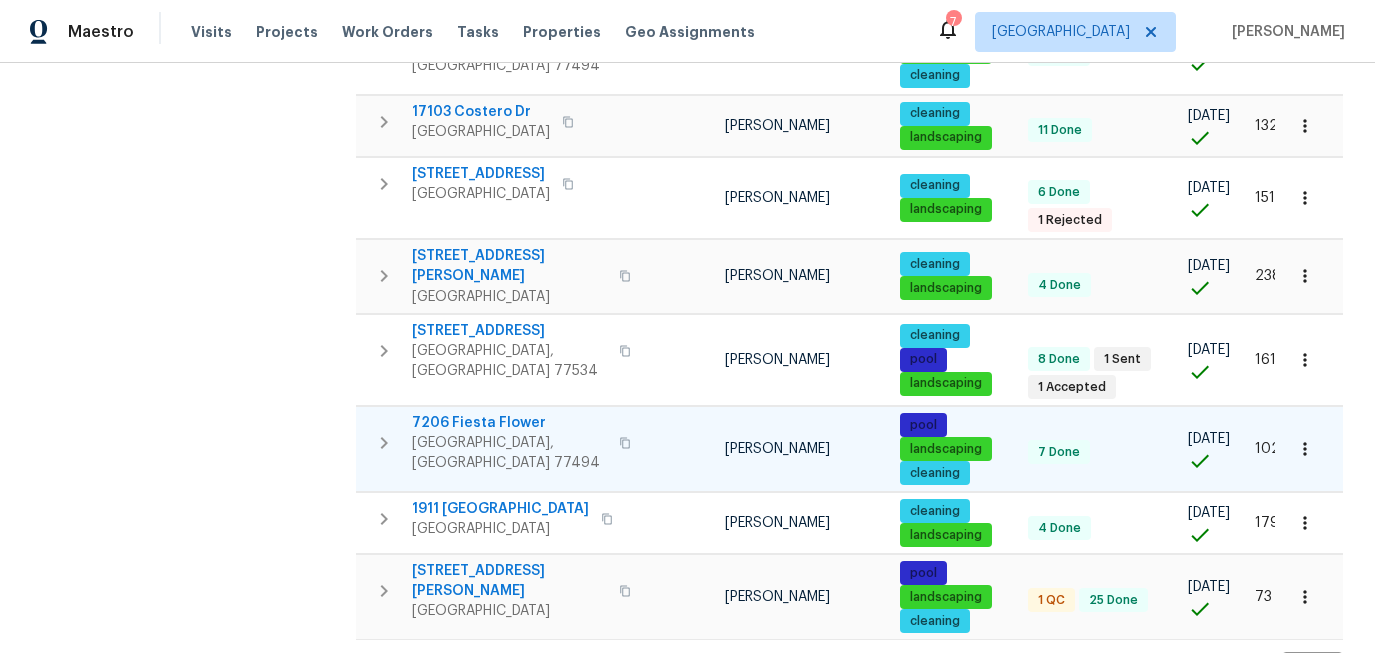 click on "7206 Fiesta Flower" at bounding box center (509, 423) 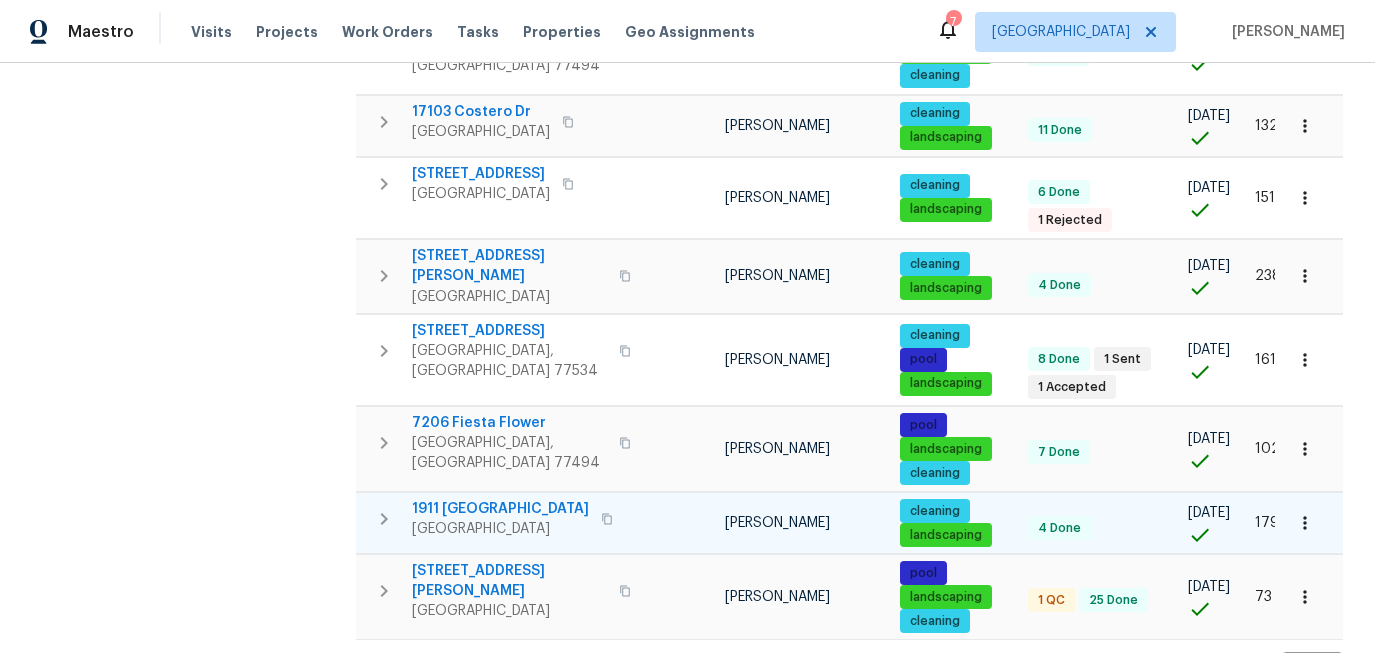 click on "1911 Winston Store Loop" at bounding box center (500, 509) 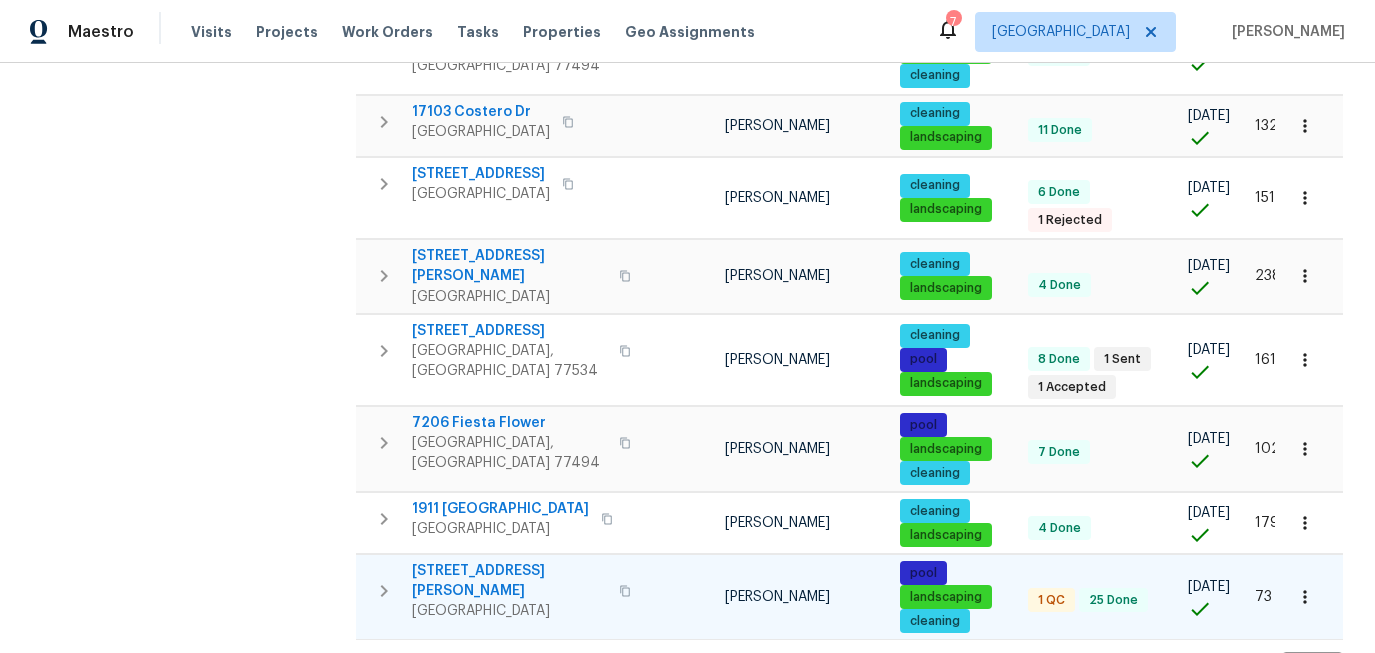 click on "5514 Baldwin Elm St" at bounding box center (509, 581) 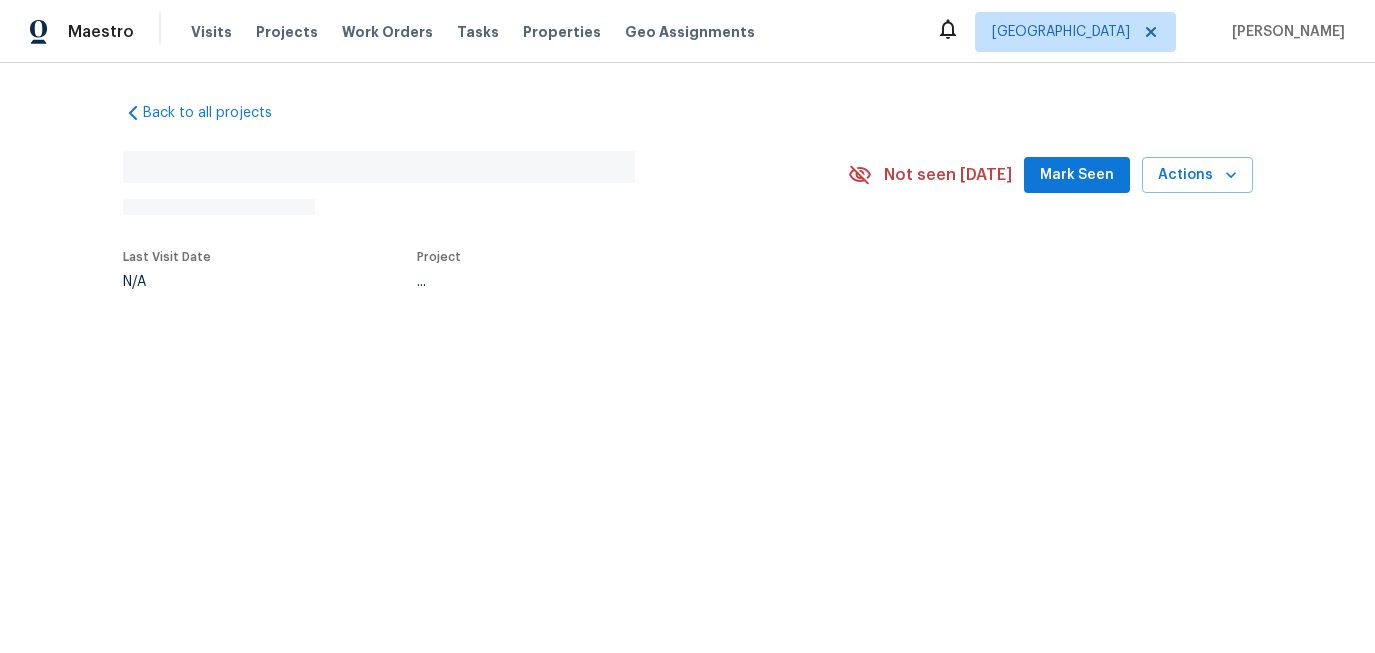 scroll, scrollTop: 0, scrollLeft: 0, axis: both 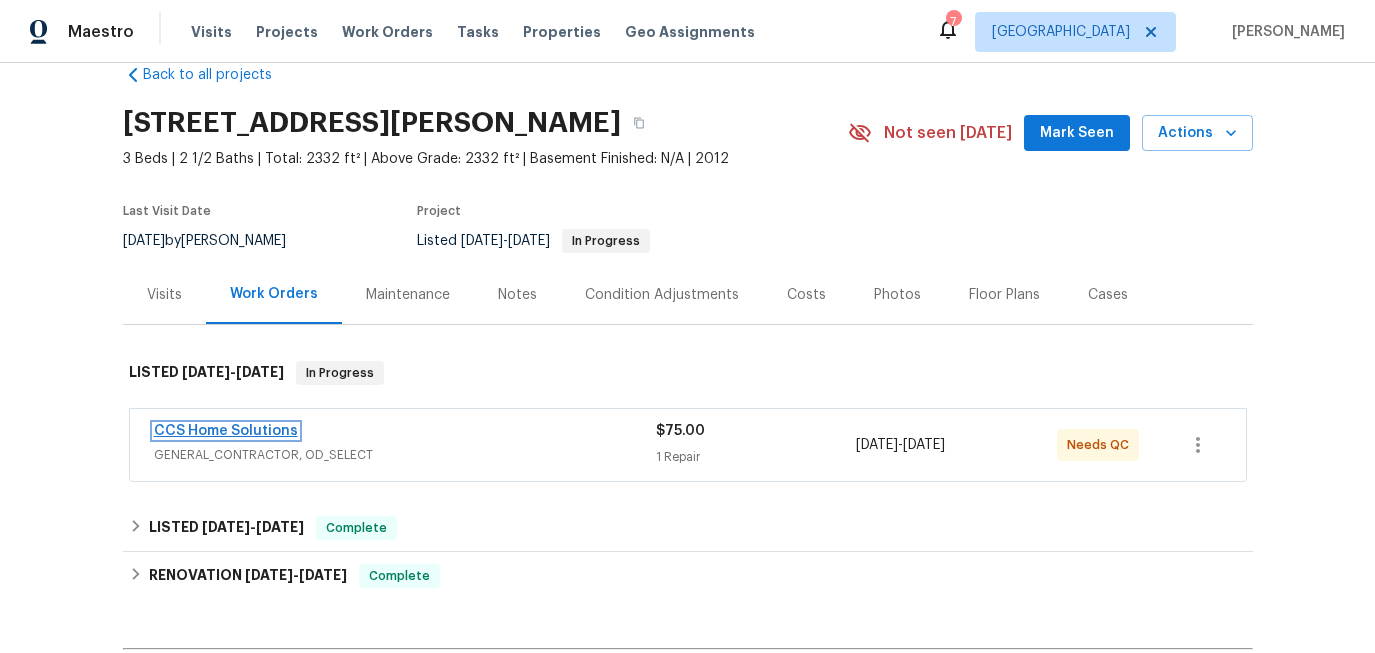 click on "CCS Home Solutions" at bounding box center (226, 431) 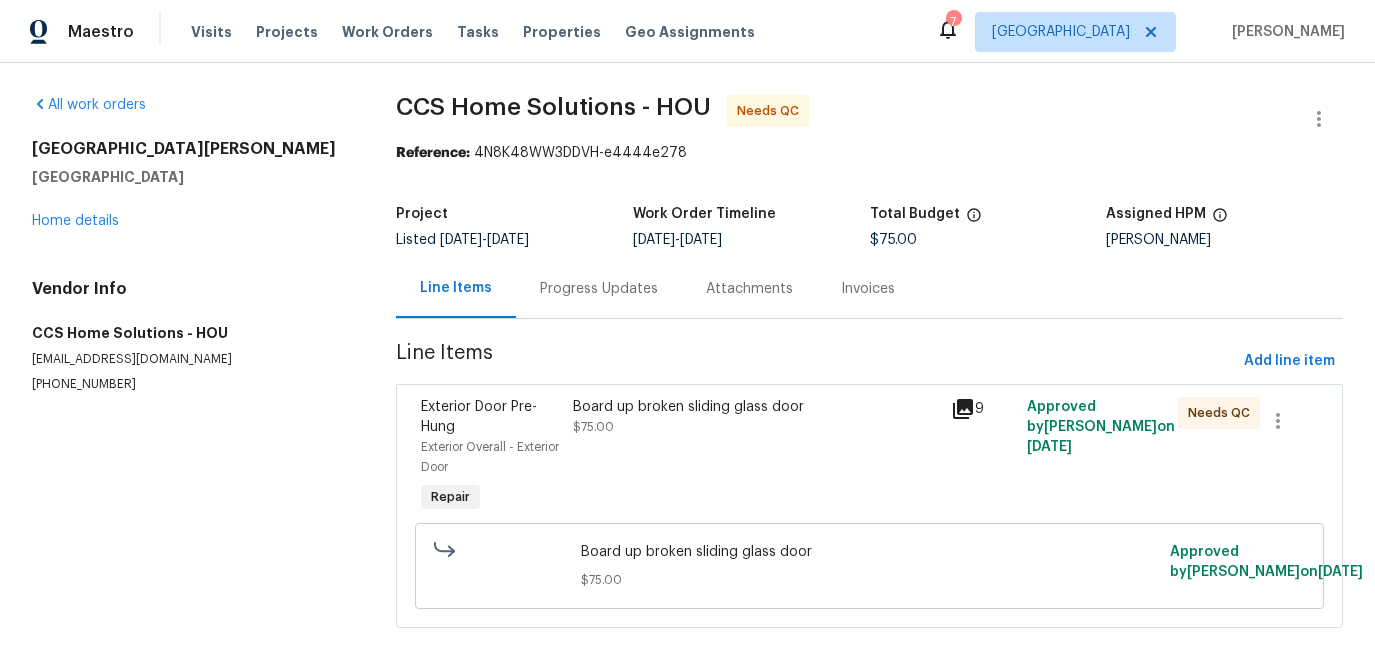 scroll, scrollTop: 44, scrollLeft: 0, axis: vertical 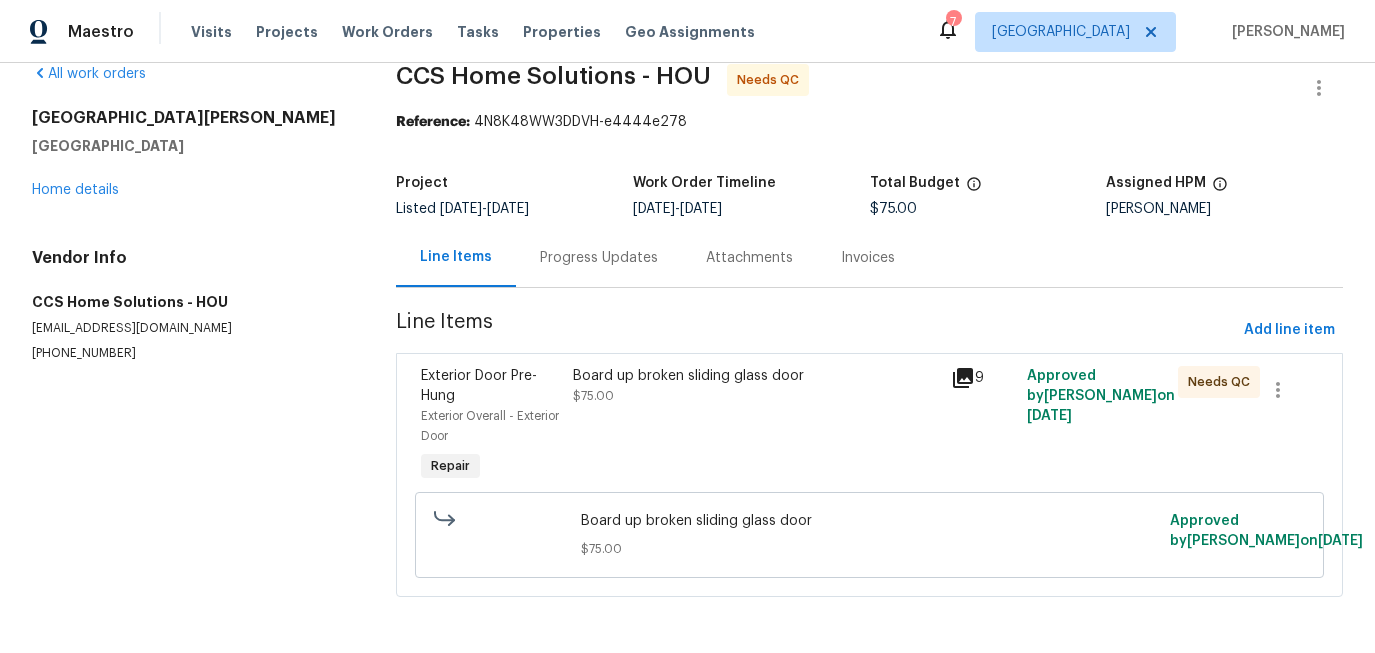 click on "Board up broken sliding glass door" at bounding box center (756, 376) 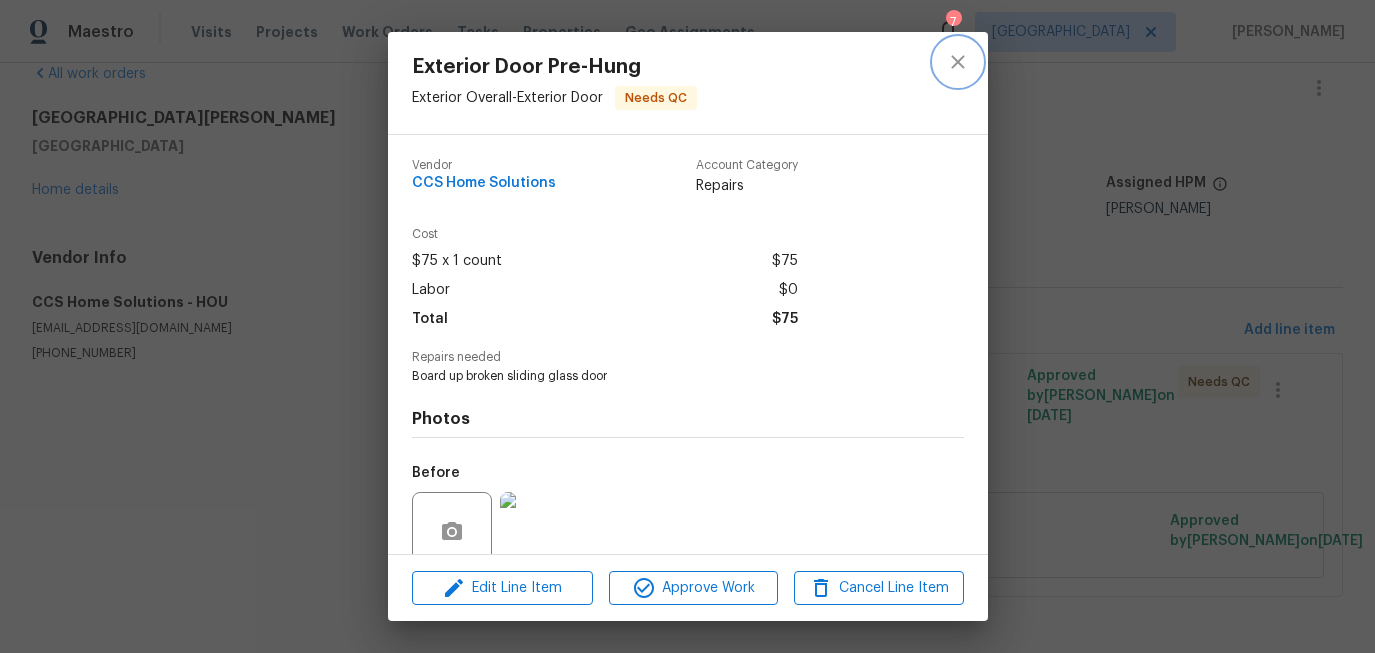 click 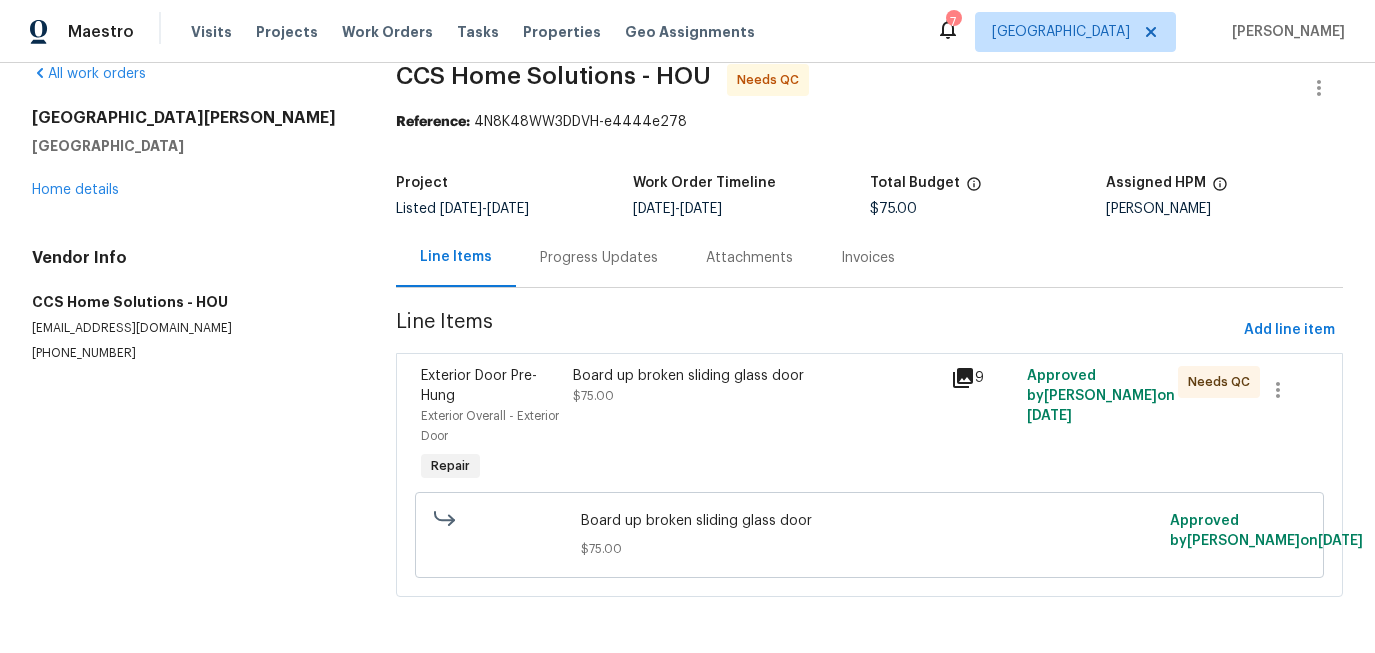 click on "Board up broken sliding glass door" at bounding box center (756, 376) 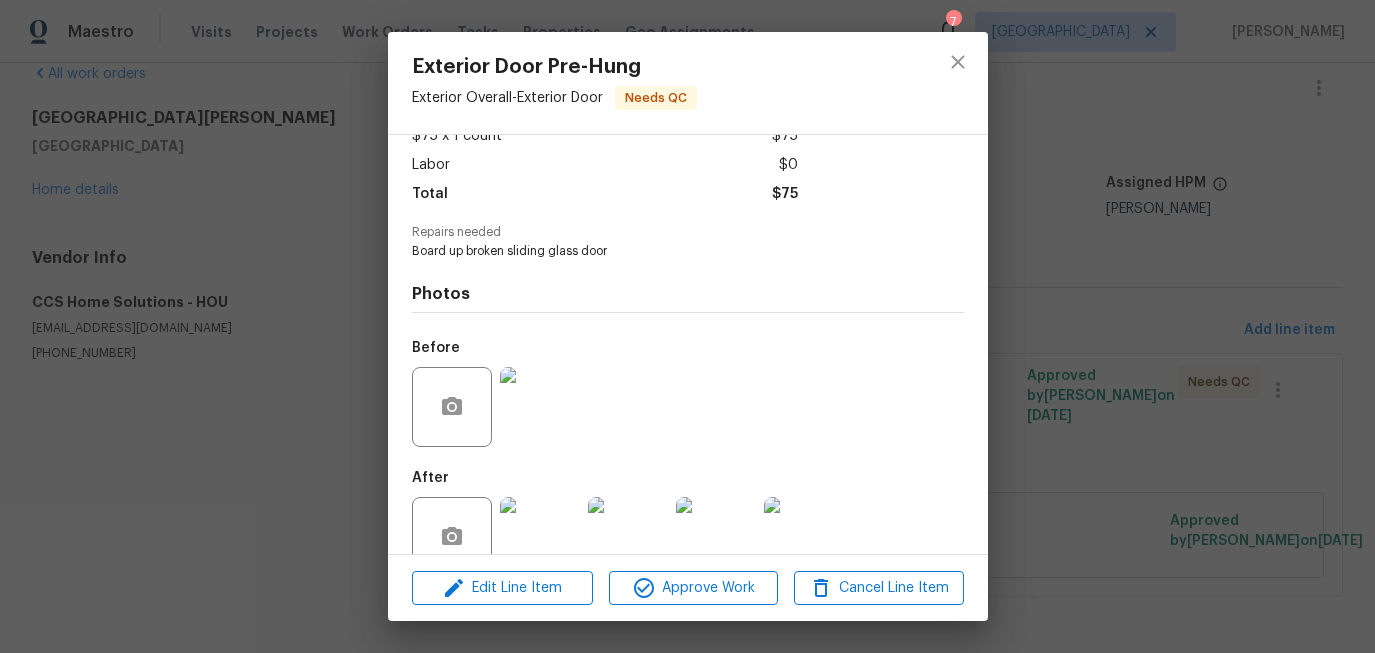 scroll, scrollTop: 167, scrollLeft: 0, axis: vertical 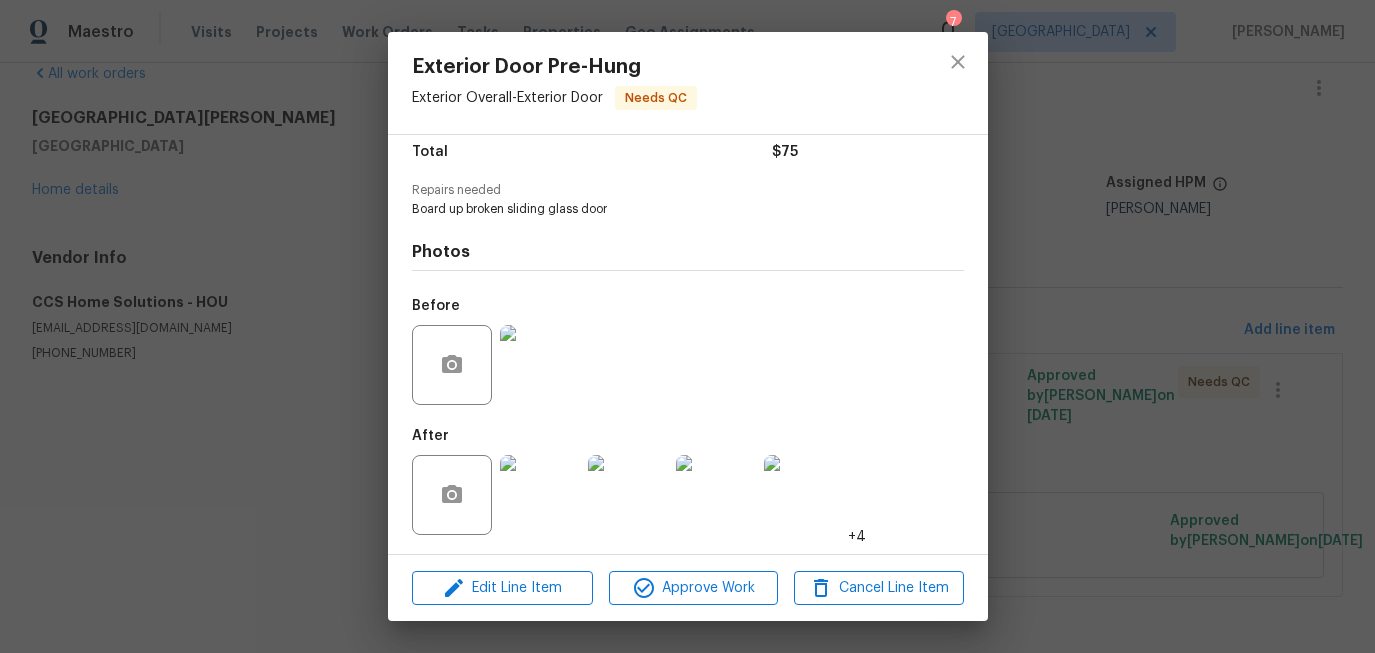 click at bounding box center (540, 495) 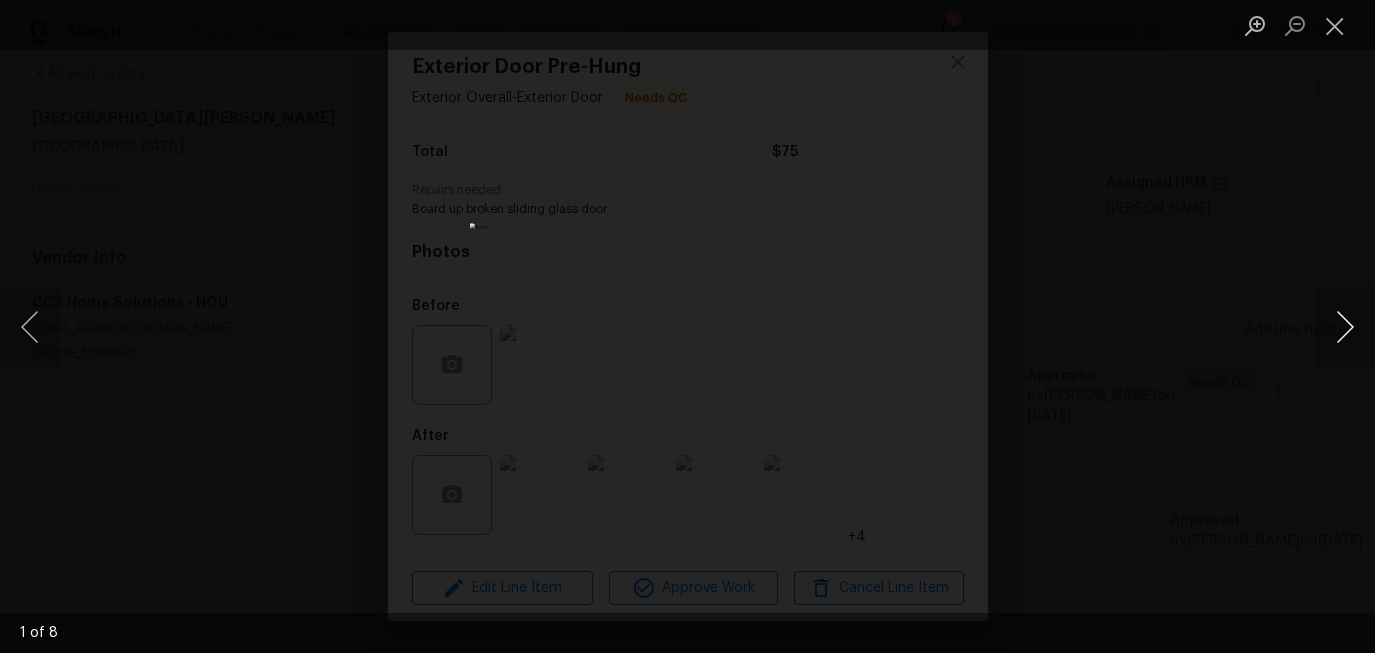 click at bounding box center [1345, 327] 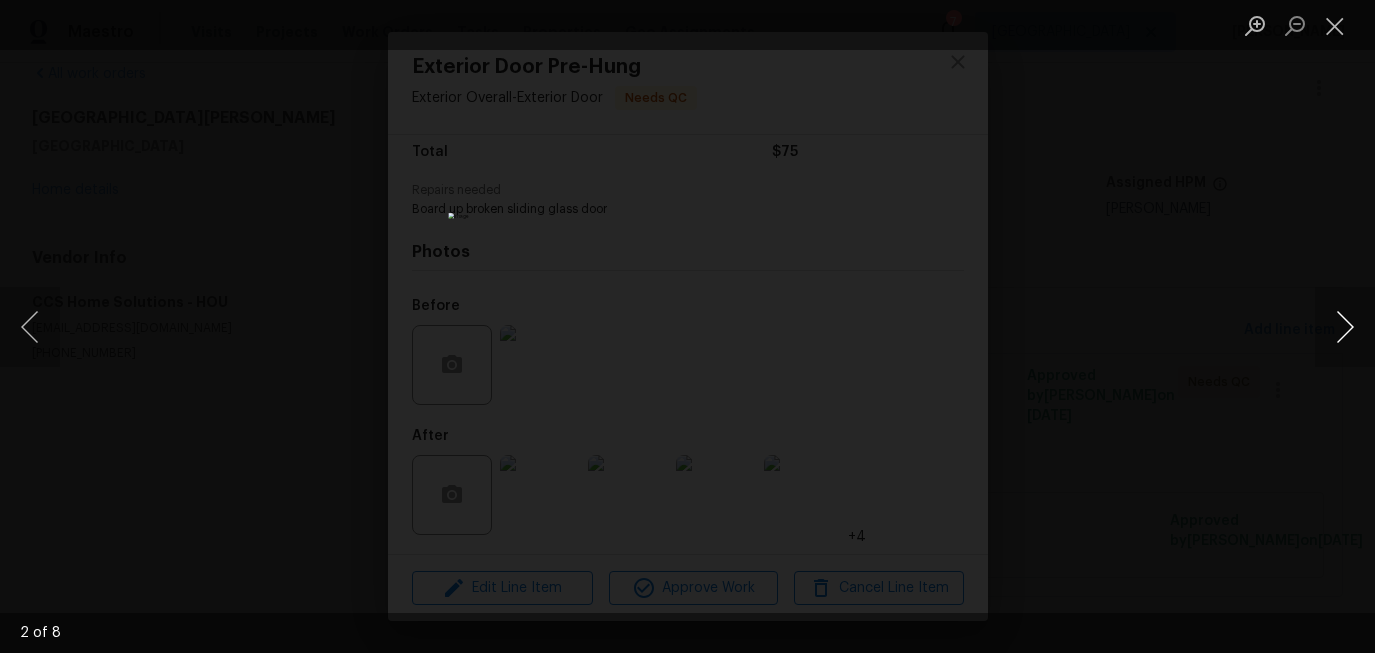 click at bounding box center [1345, 327] 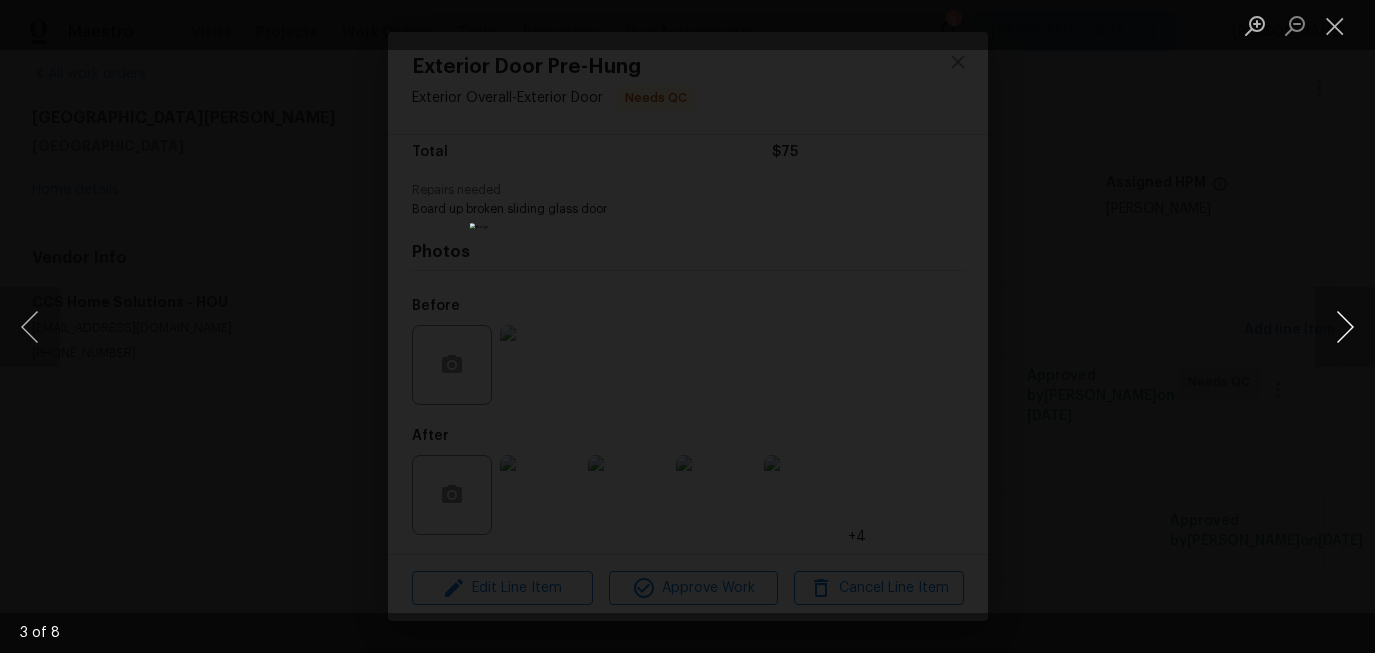 click at bounding box center [1345, 327] 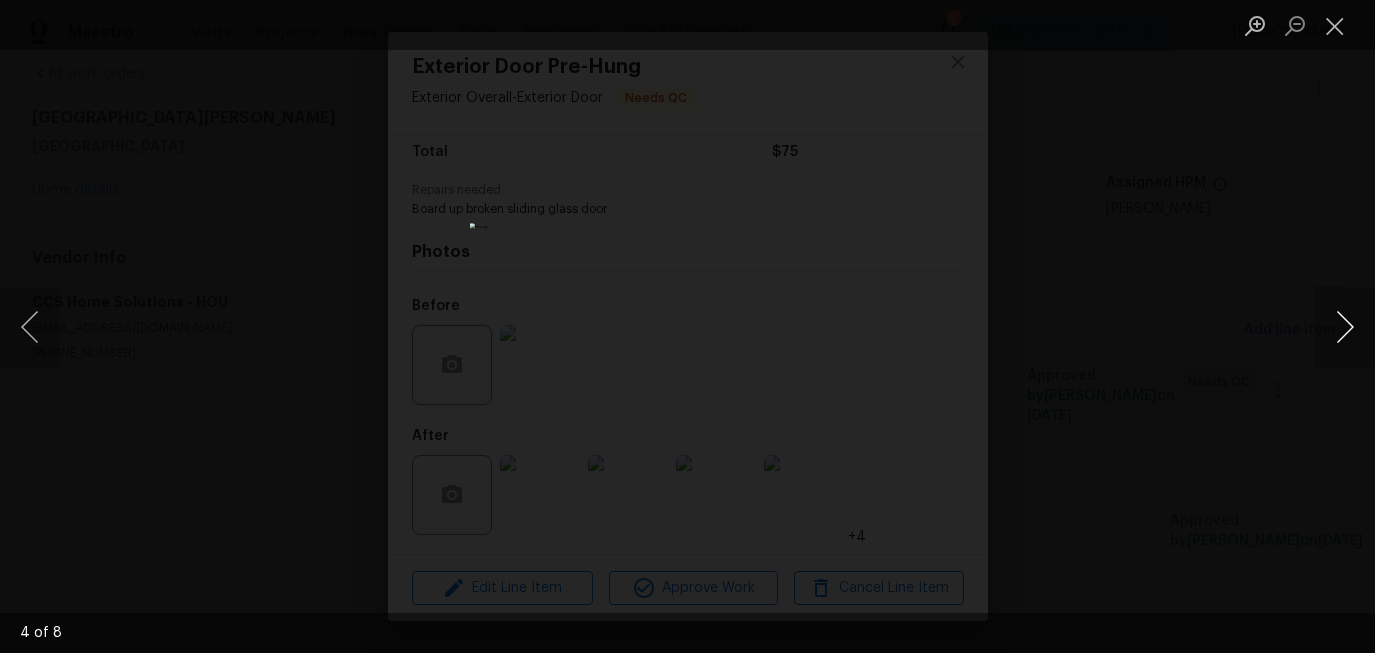 click at bounding box center (1345, 327) 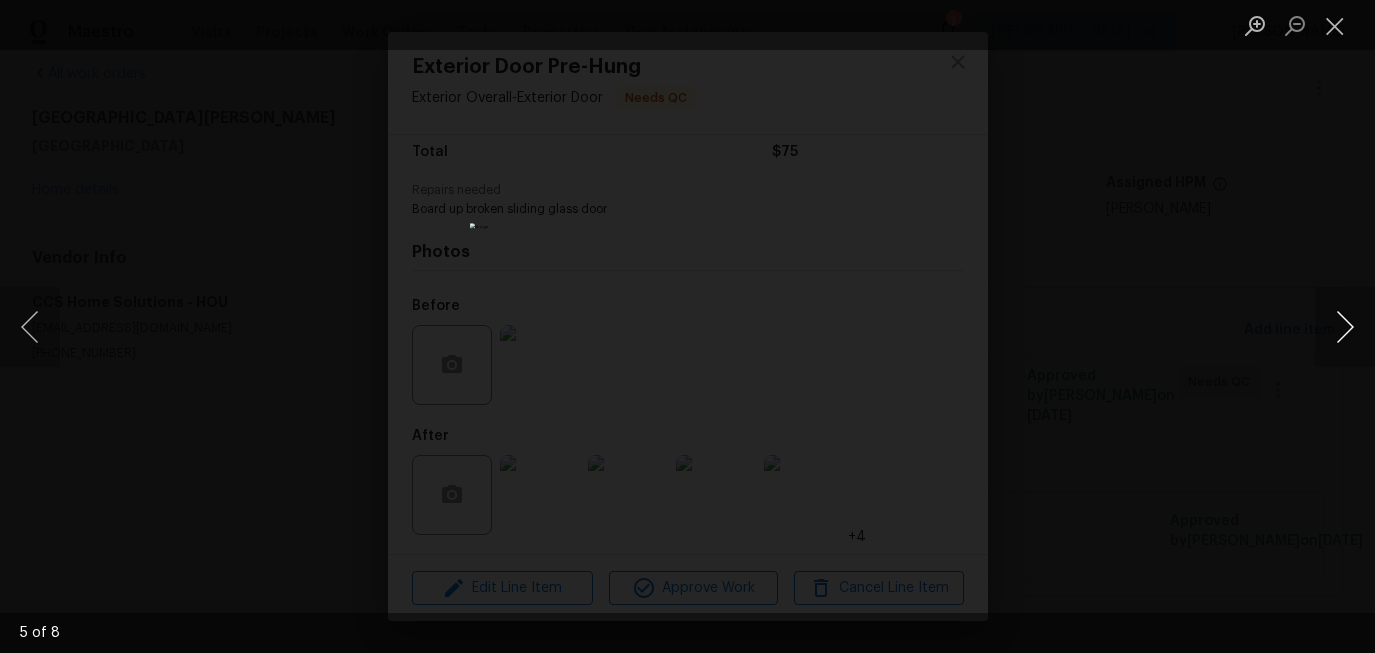 click at bounding box center (1345, 327) 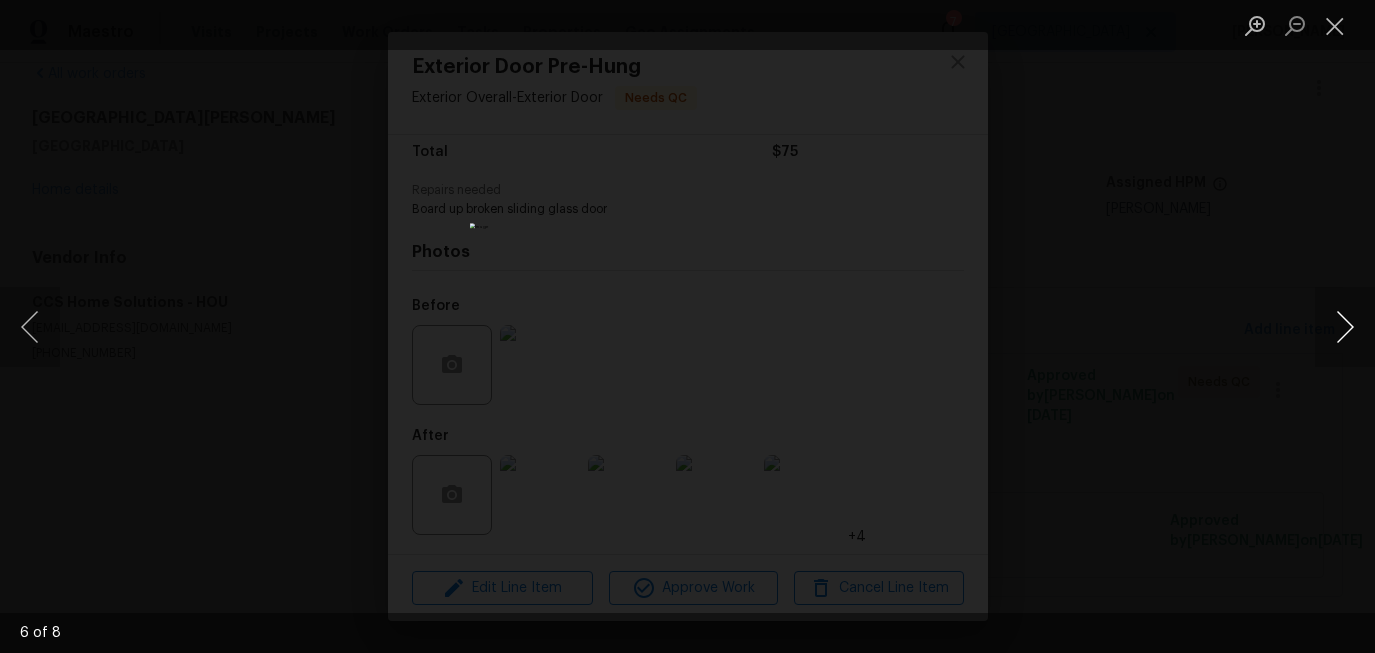 click at bounding box center [1345, 327] 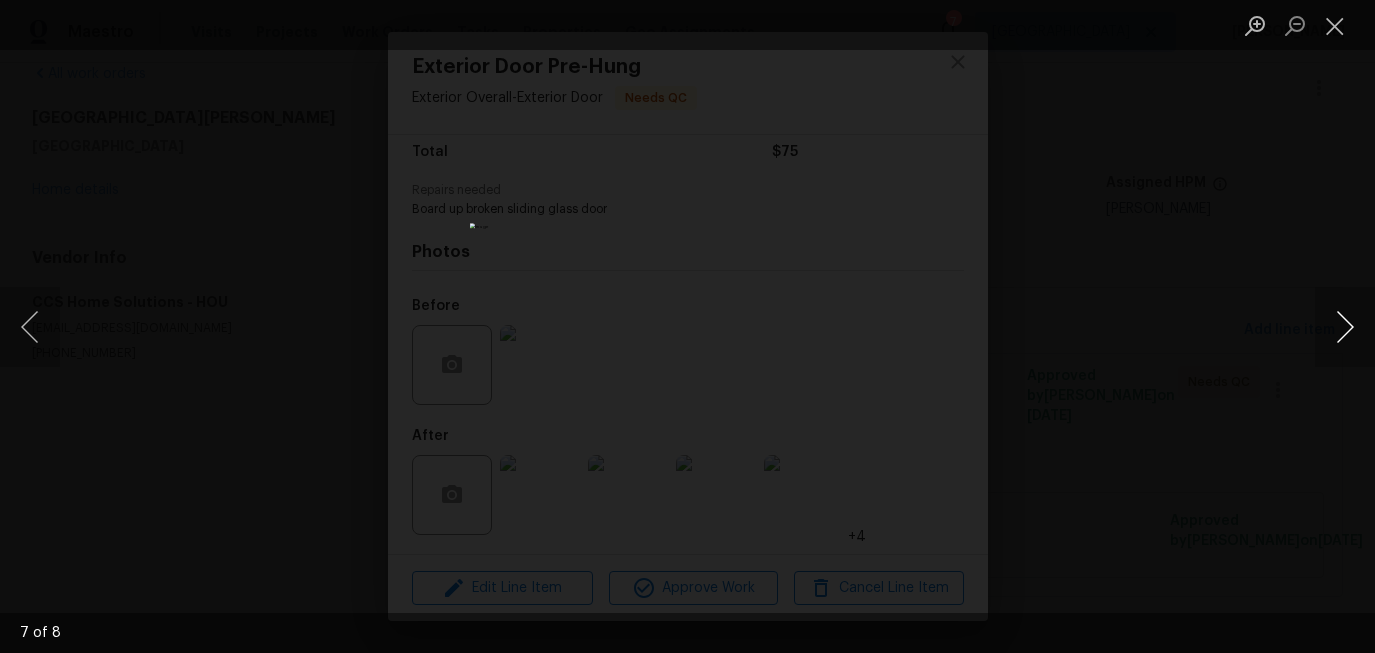 click at bounding box center [1345, 327] 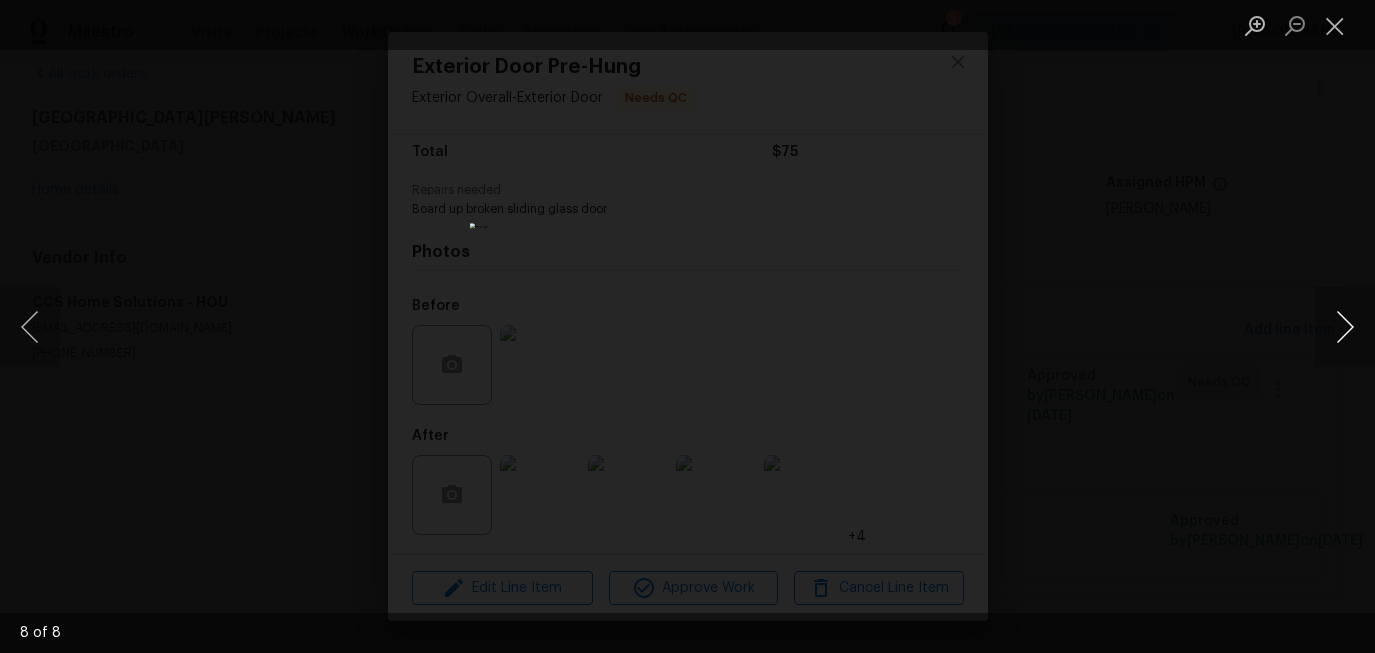 click at bounding box center [1345, 327] 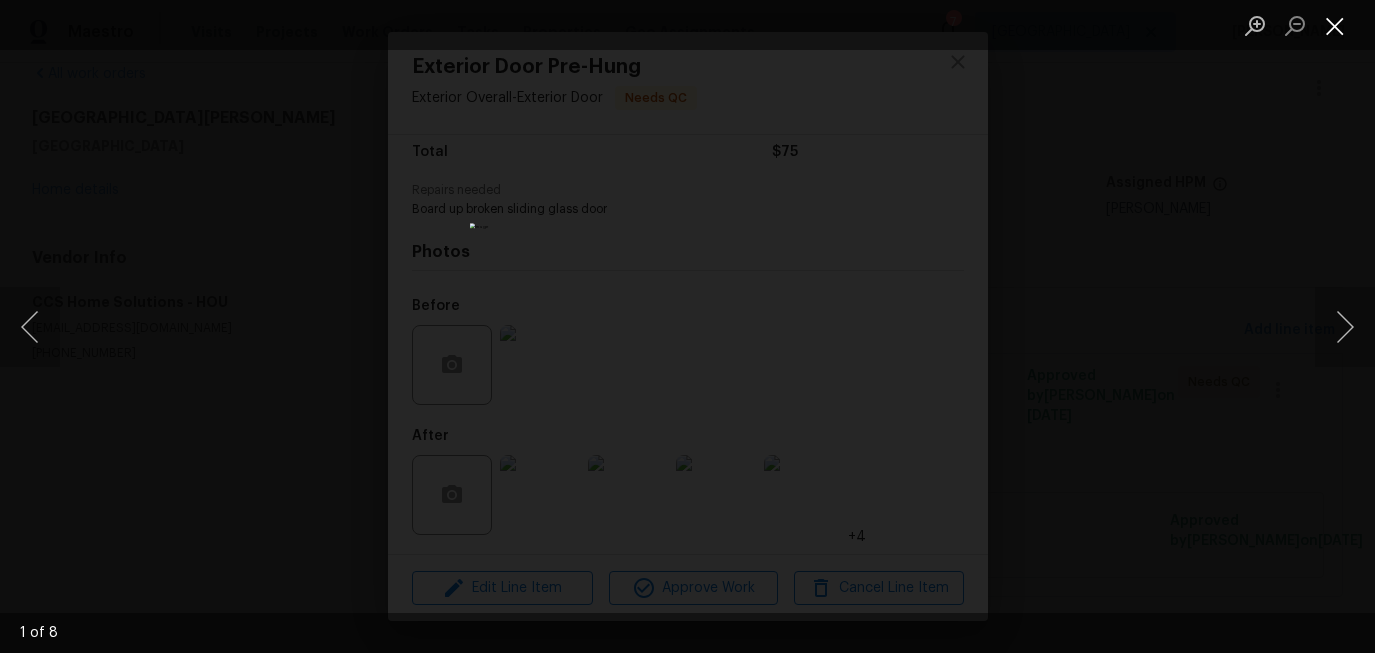 click at bounding box center [1335, 25] 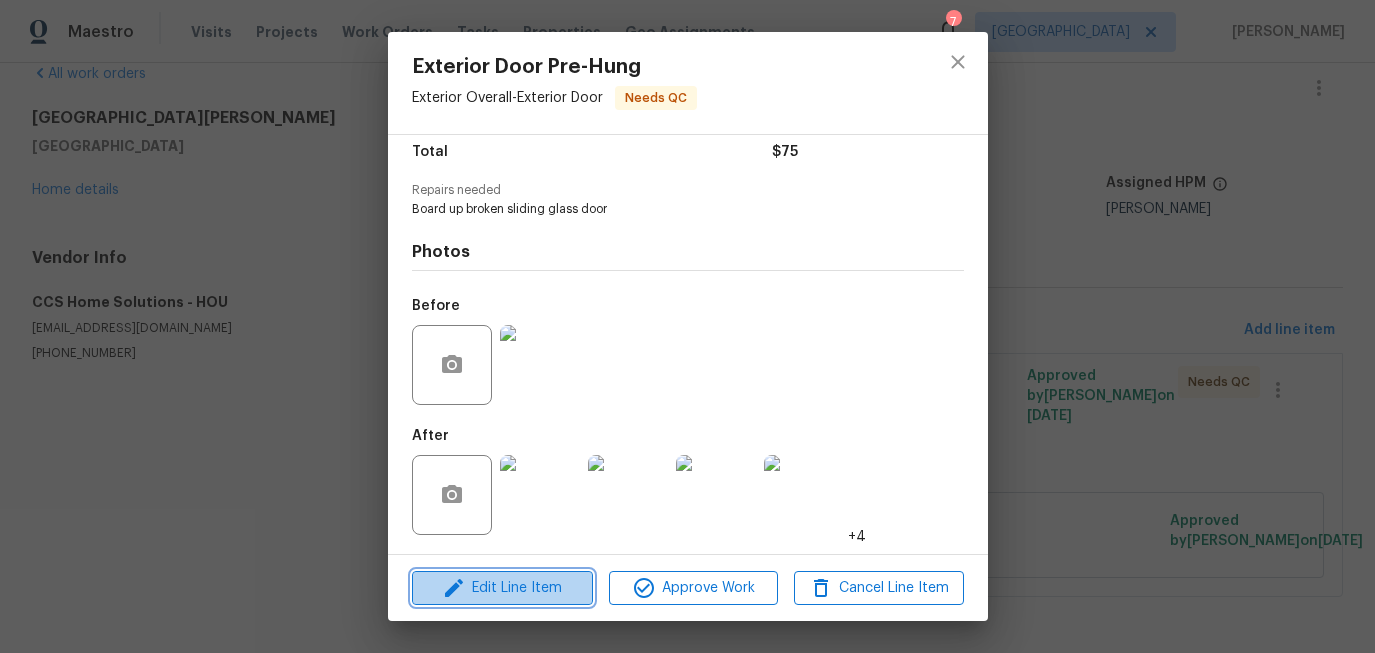click on "Edit Line Item" at bounding box center (502, 588) 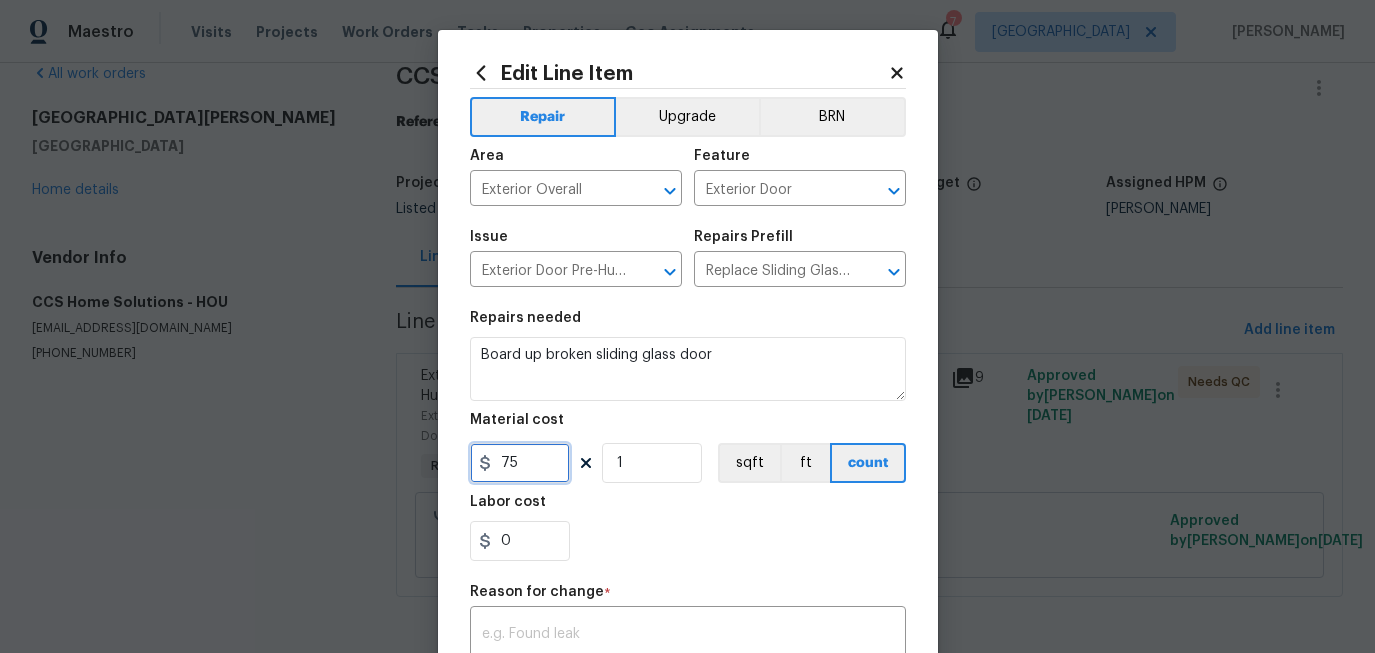 click on "75" at bounding box center (520, 463) 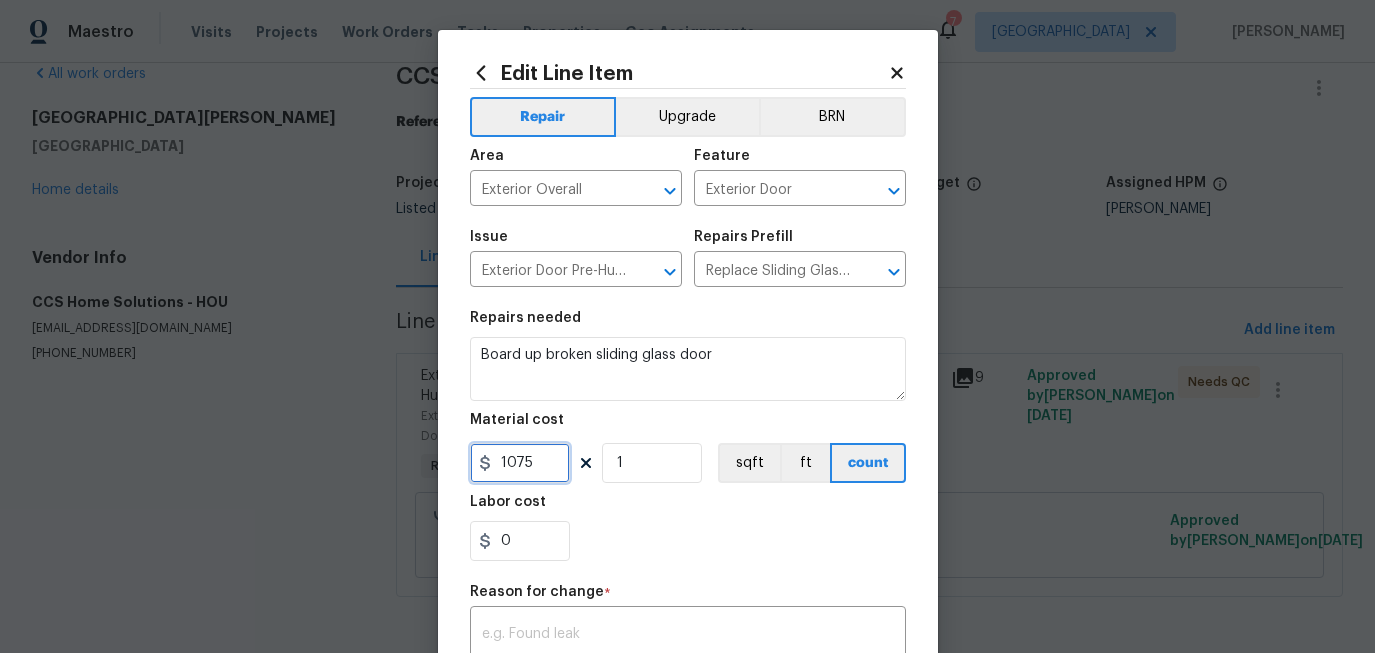 type on "1075" 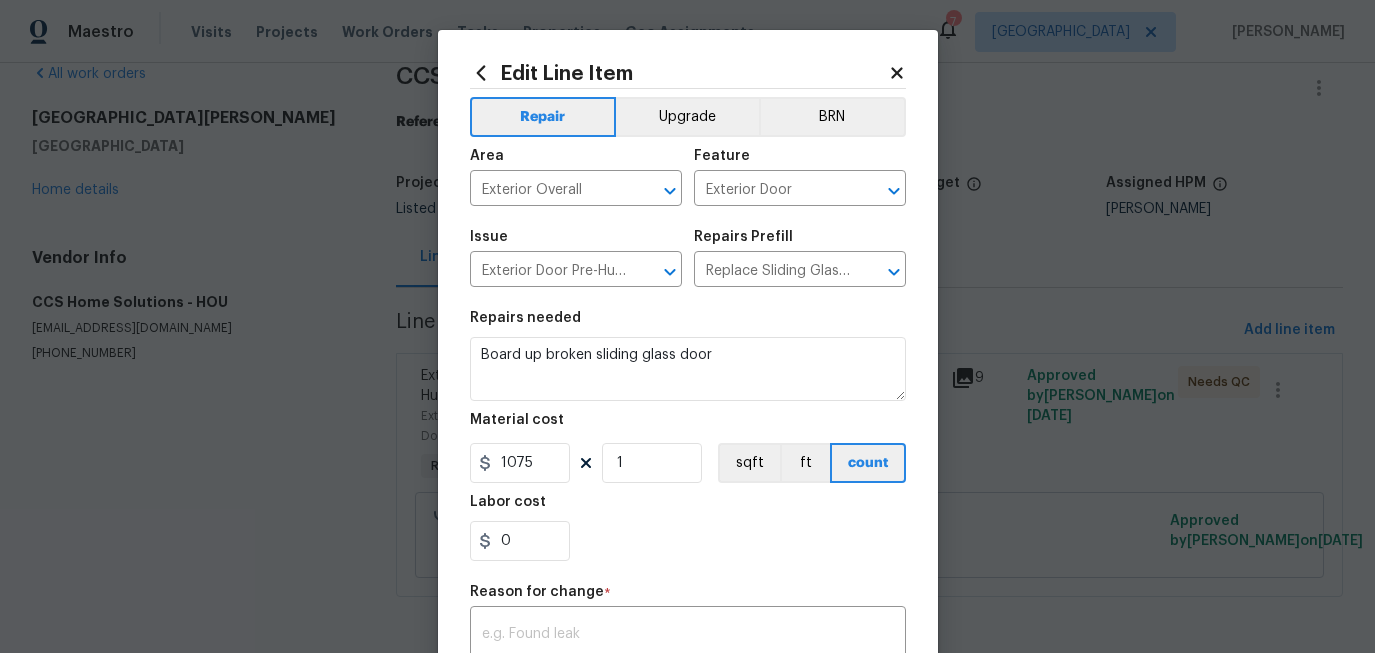 click on "Repairs needed Board up broken sliding glass door Material cost 1075 1 sqft ft count Labor cost 0" at bounding box center (688, 436) 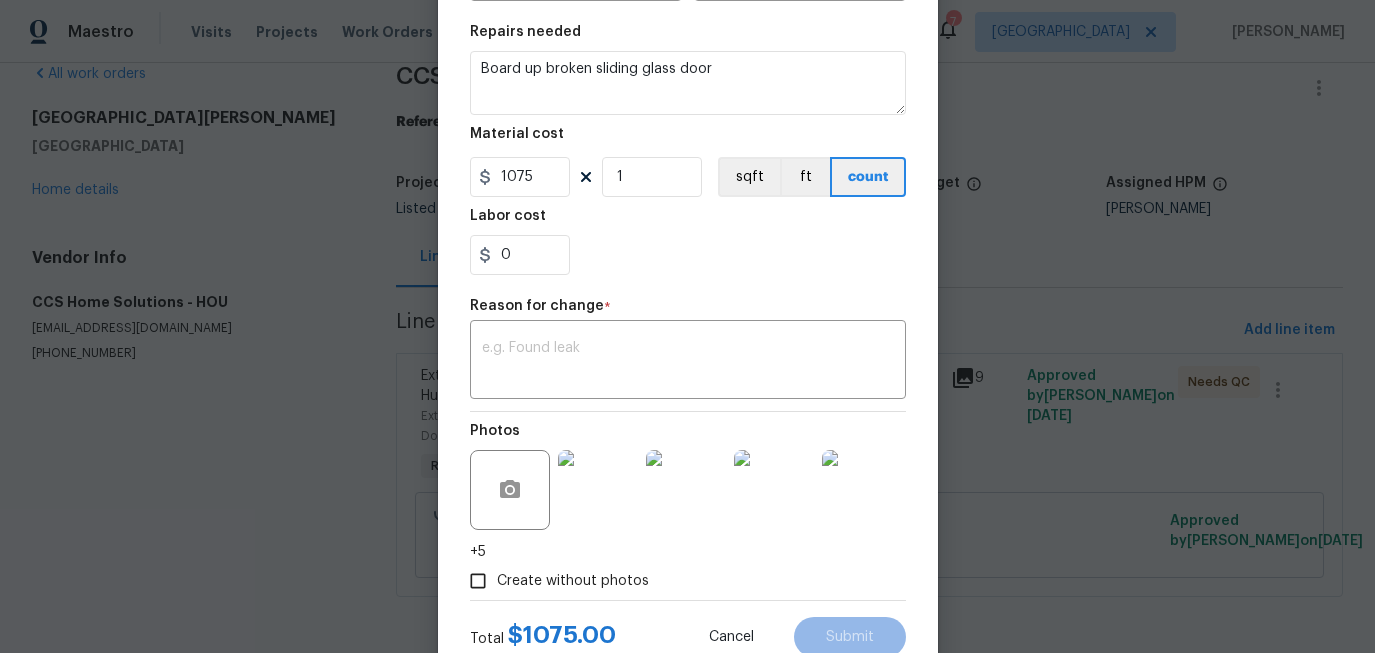 scroll, scrollTop: 353, scrollLeft: 0, axis: vertical 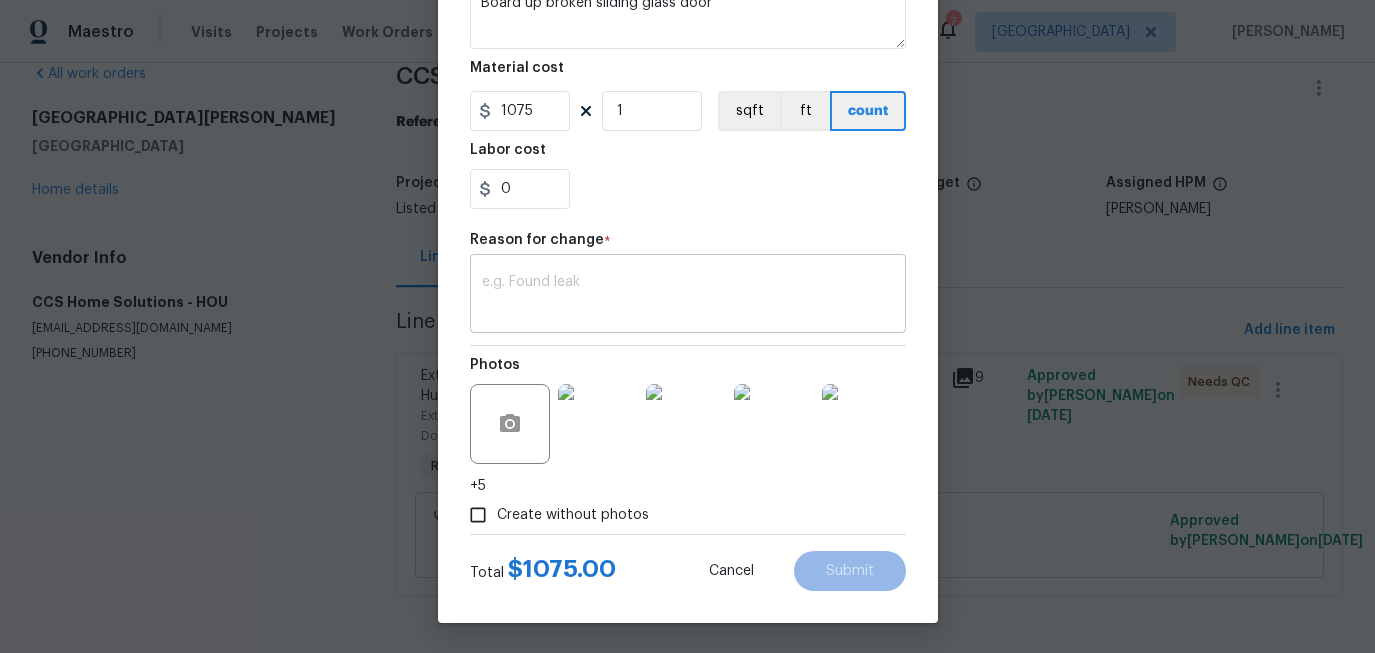 click at bounding box center [688, 296] 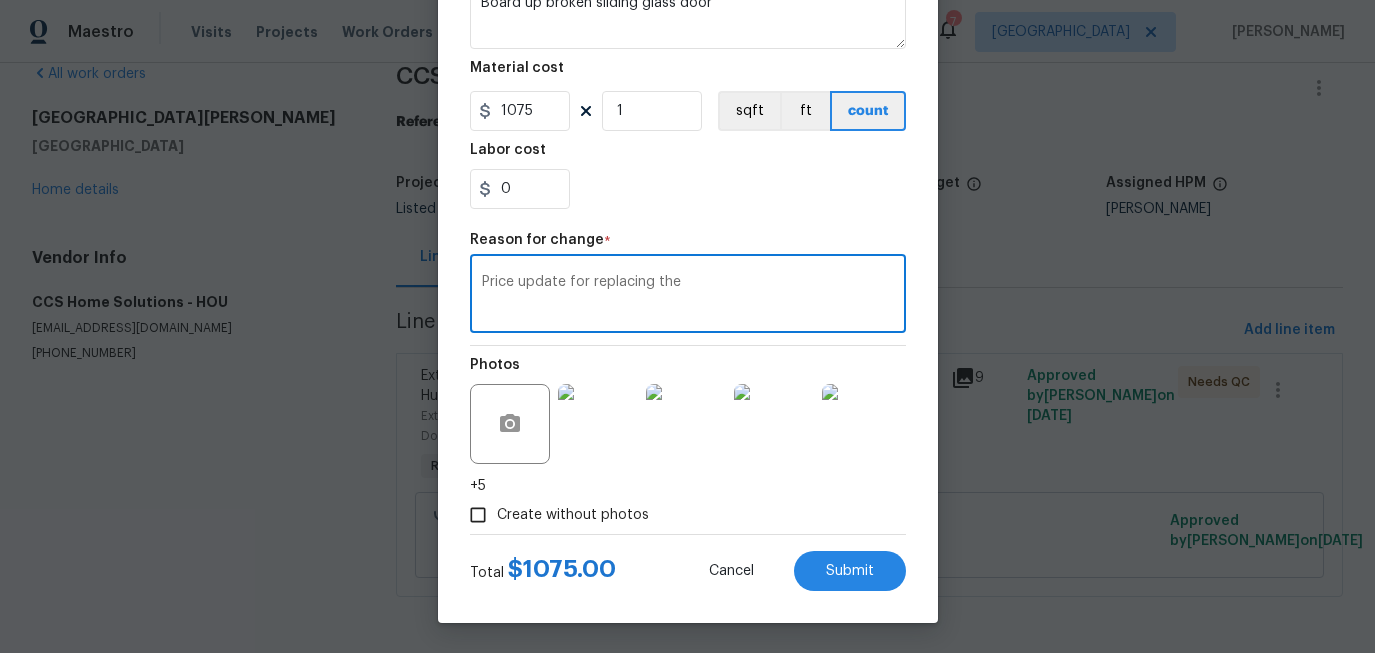 click on "Price update for replacing the" at bounding box center [688, 296] 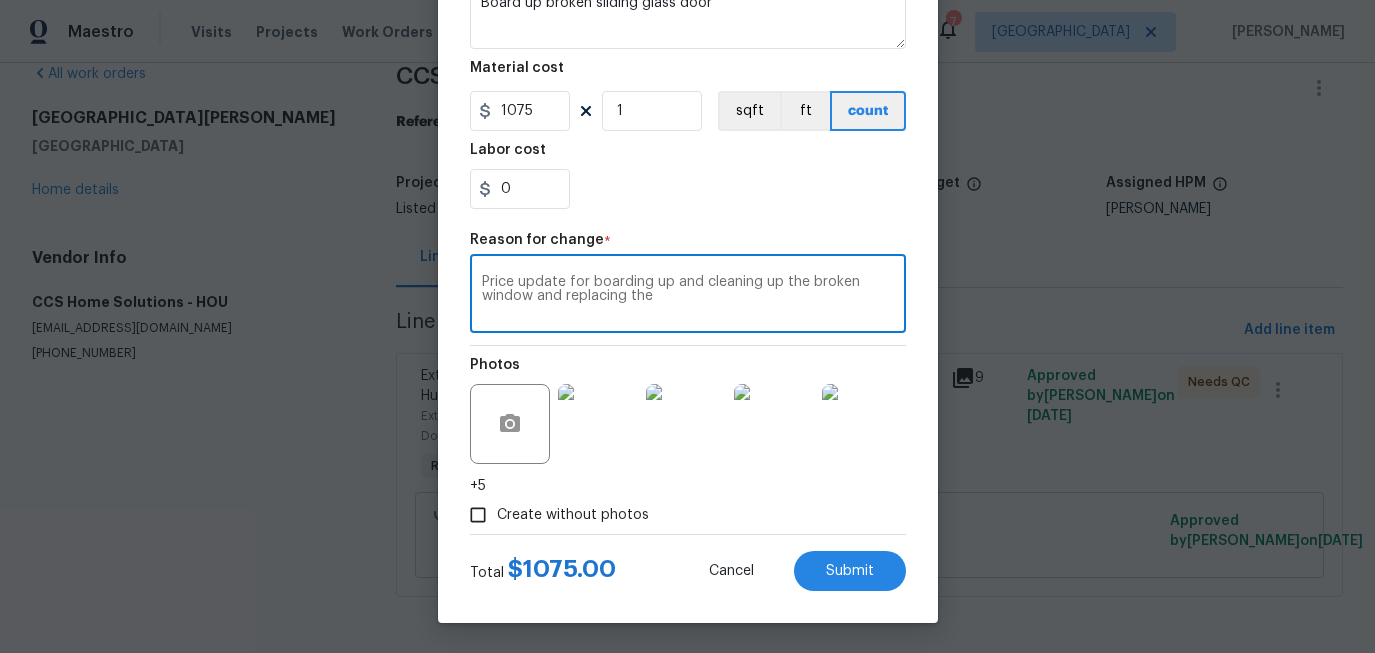 click on "Price update for boarding up and cleaning up the broken window and replacing the" at bounding box center (688, 296) 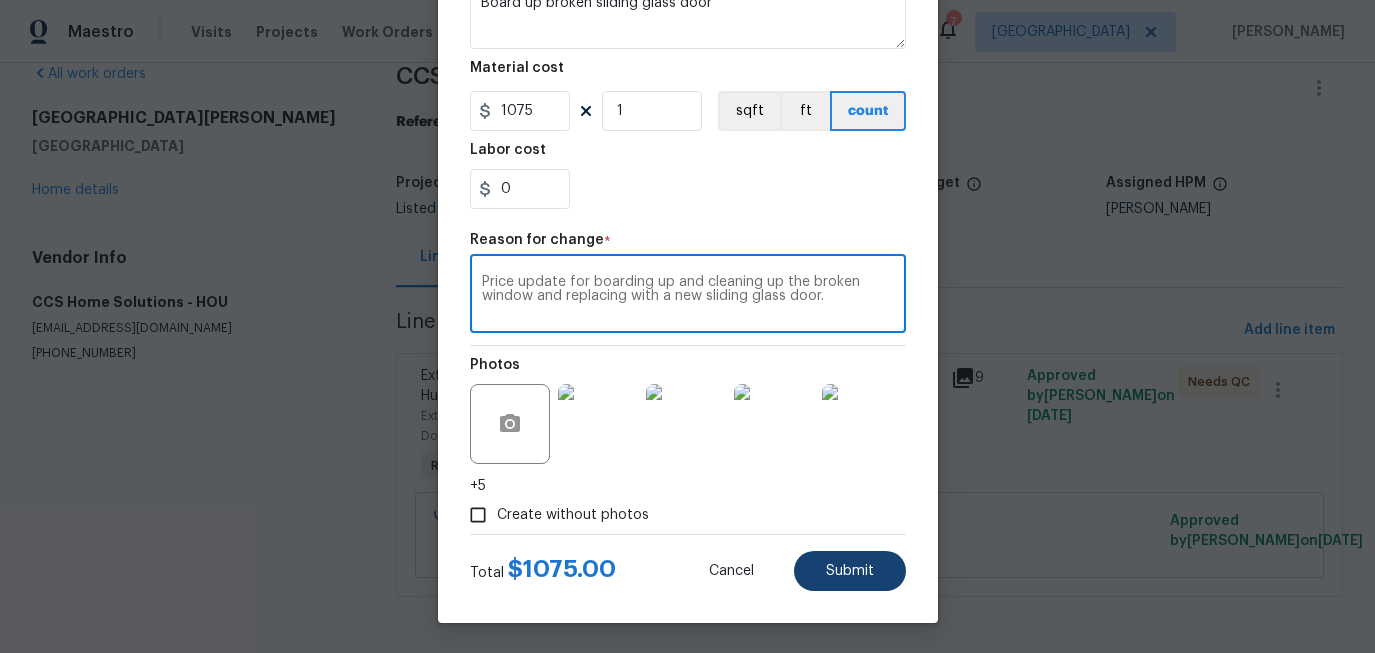 type on "Price update for boarding up and cleaning up the broken window and replacing with a new sliding glass door." 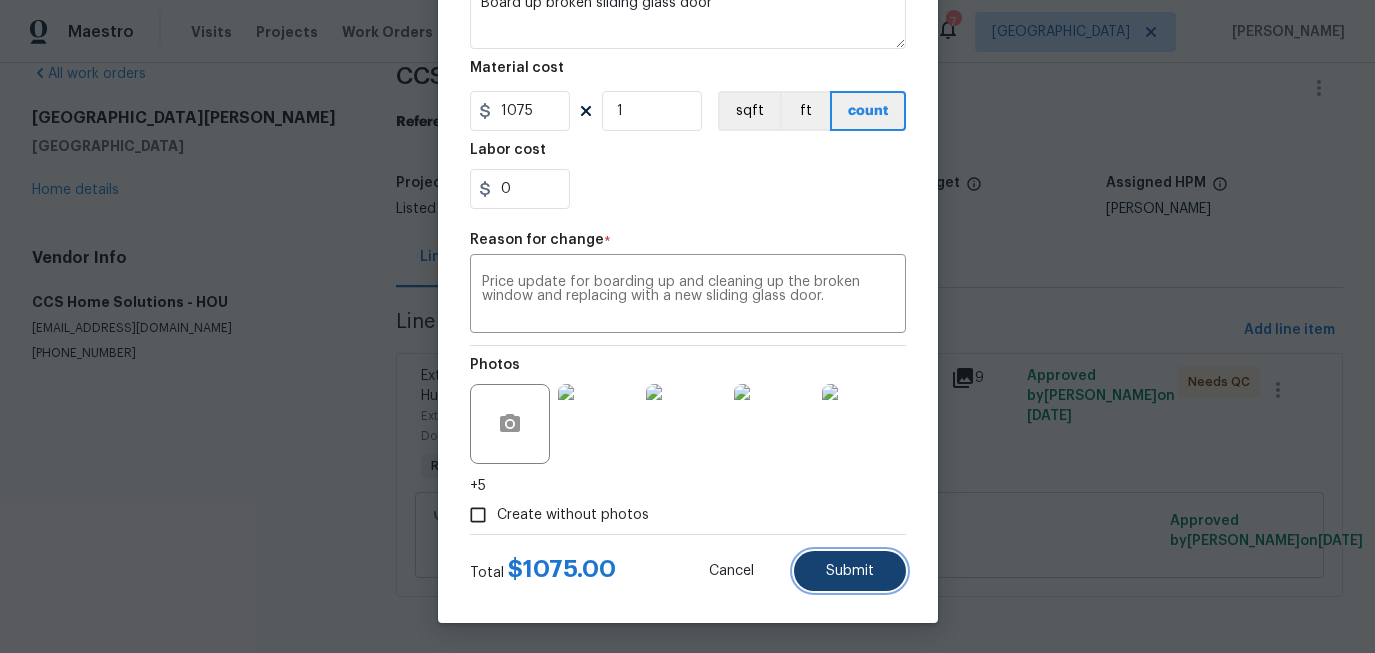 click on "Submit" at bounding box center (850, 571) 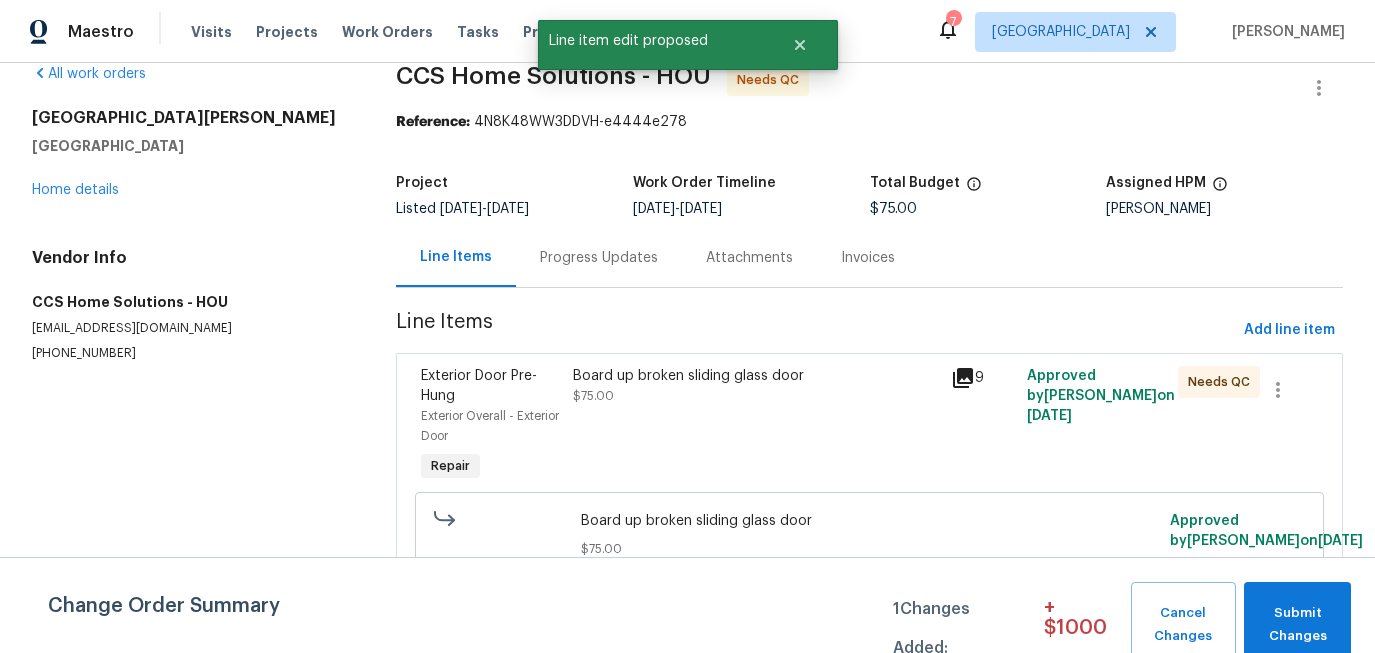 scroll, scrollTop: 0, scrollLeft: 0, axis: both 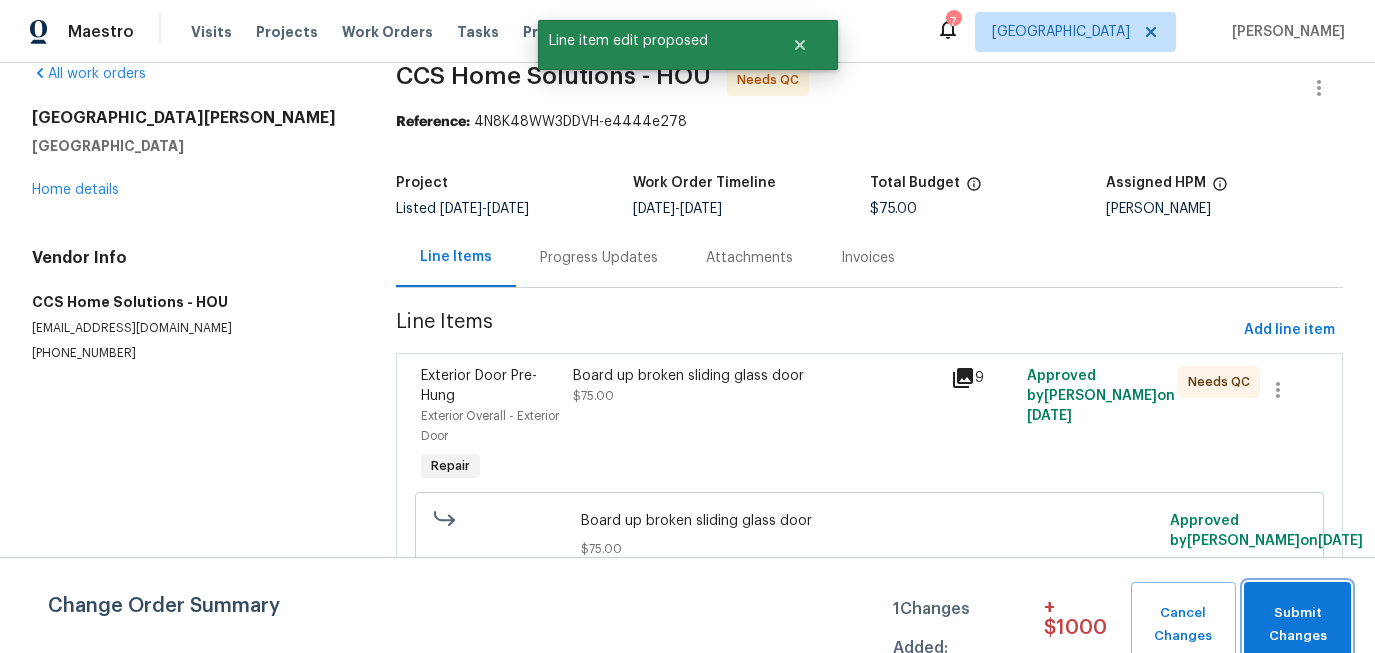 click on "Submit Changes" at bounding box center (1297, 625) 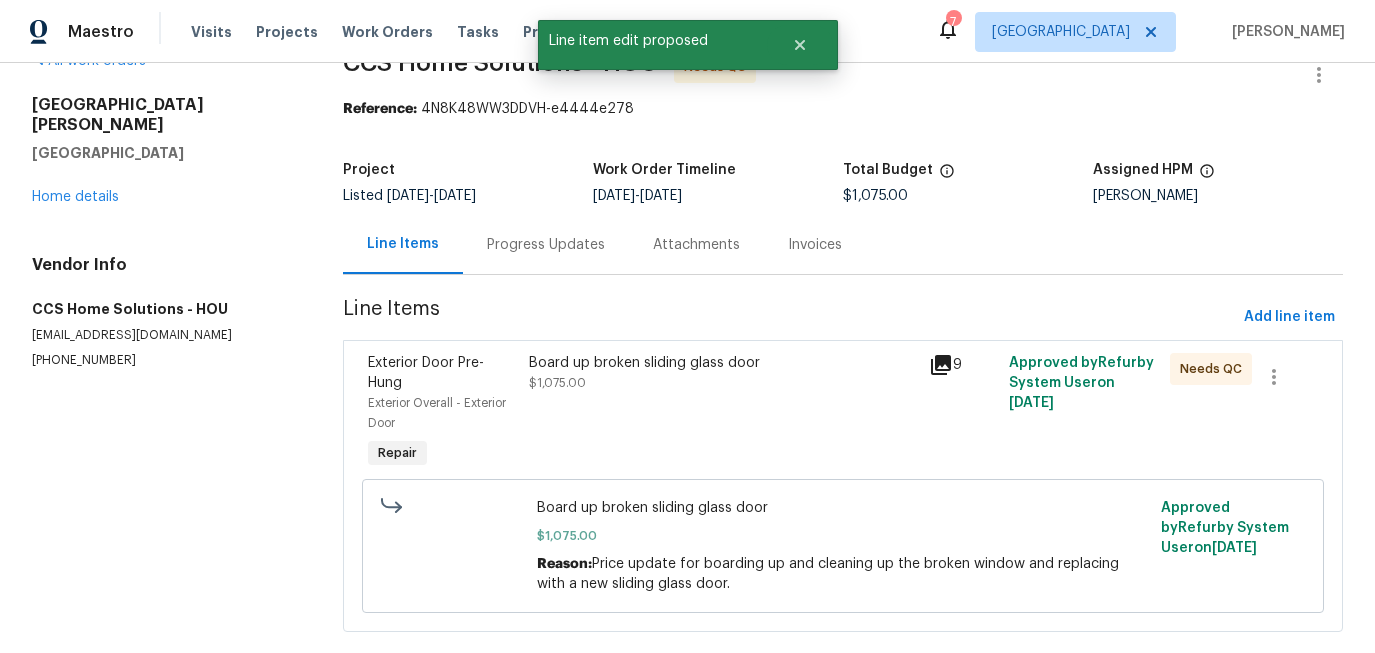 scroll, scrollTop: 80, scrollLeft: 0, axis: vertical 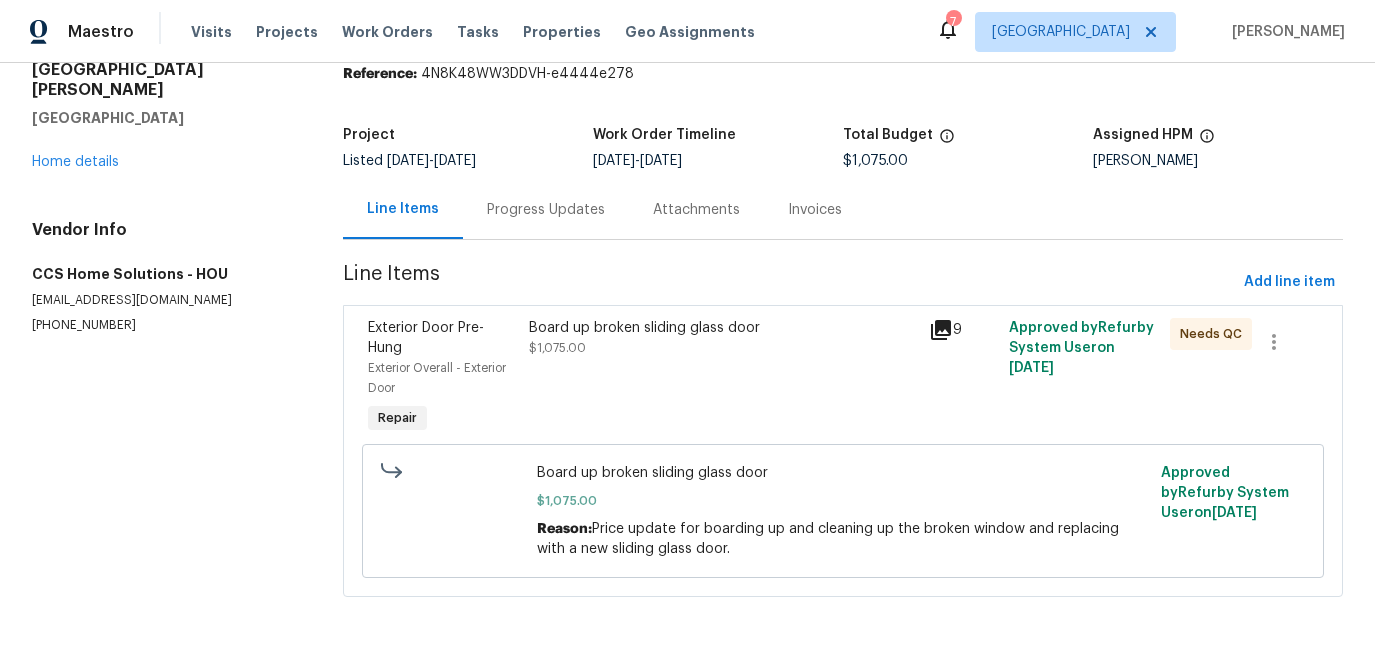 click on "Board up broken sliding glass door" at bounding box center (723, 328) 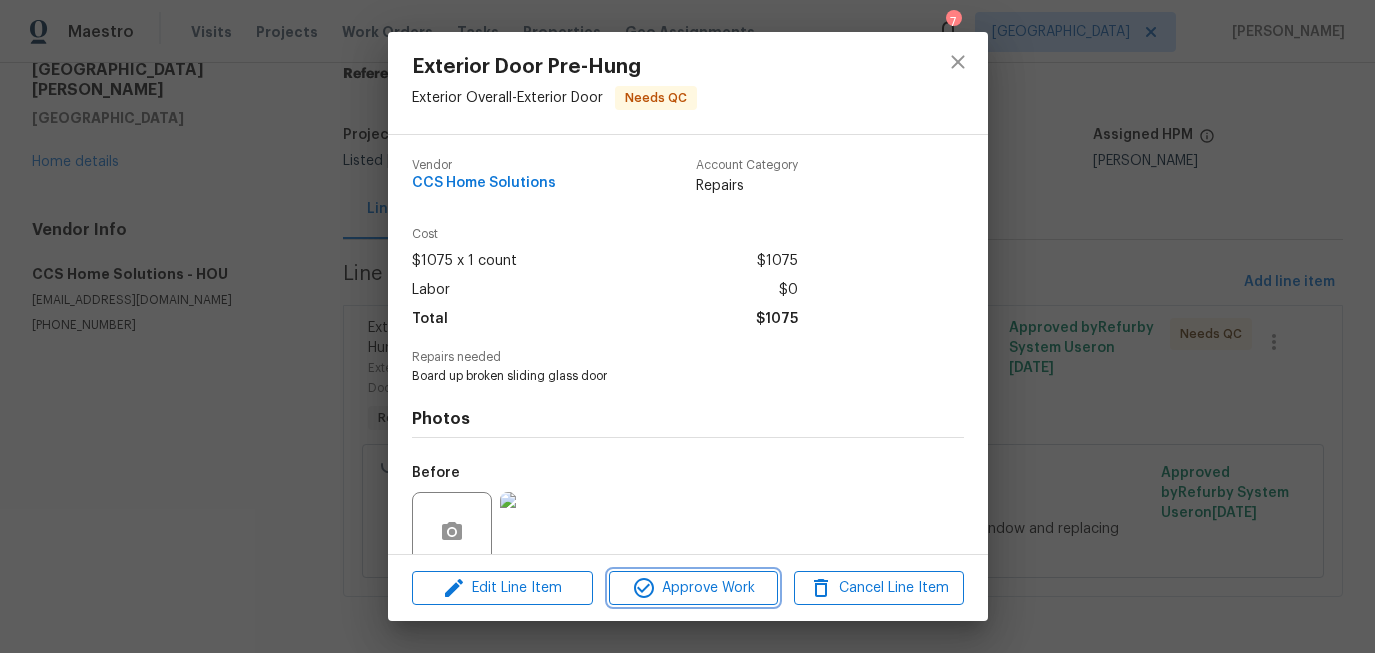 click on "Approve Work" at bounding box center (693, 588) 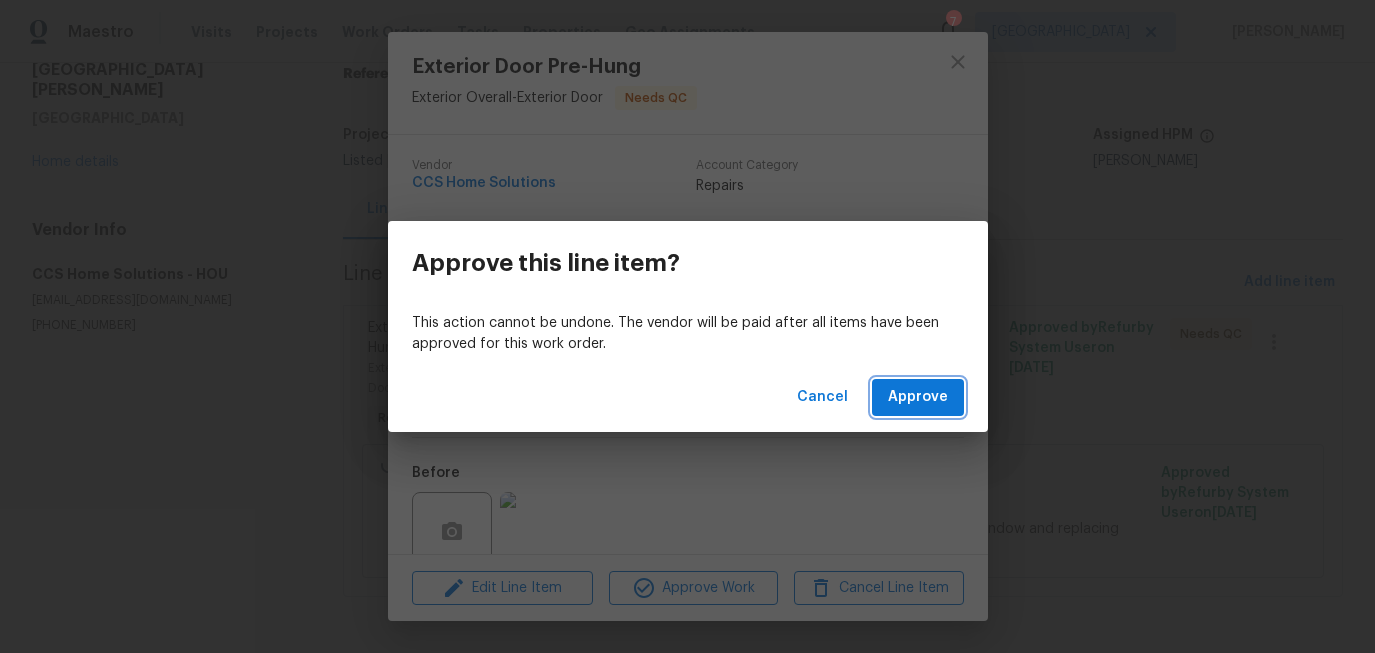 click on "Approve" at bounding box center (918, 397) 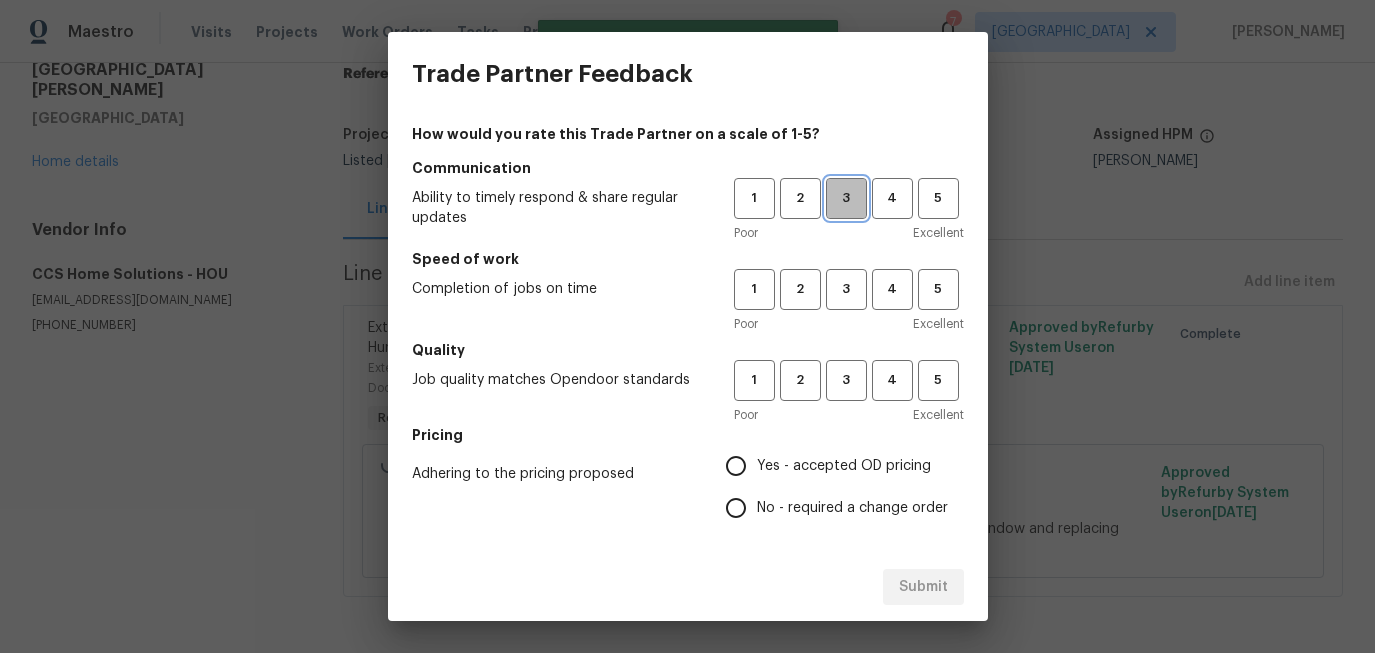 click on "3" at bounding box center [846, 198] 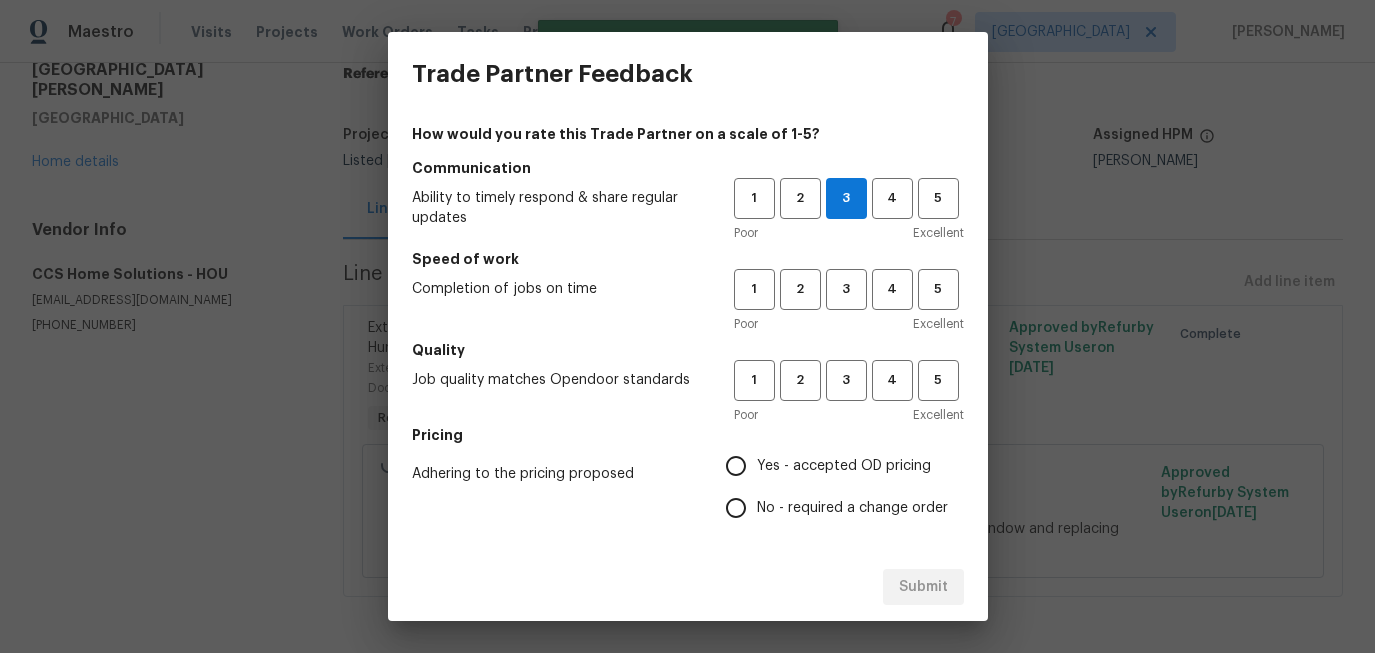 click on "Speed of work" at bounding box center (688, 259) 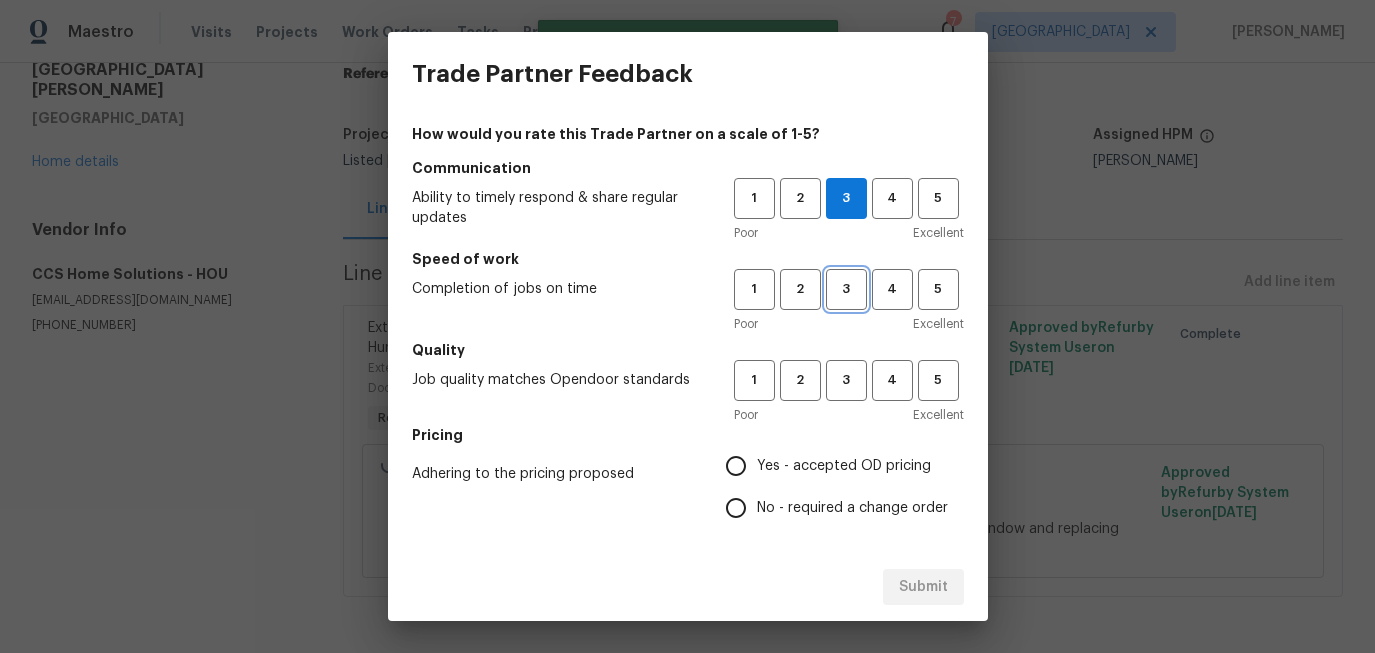 click on "3" at bounding box center [846, 289] 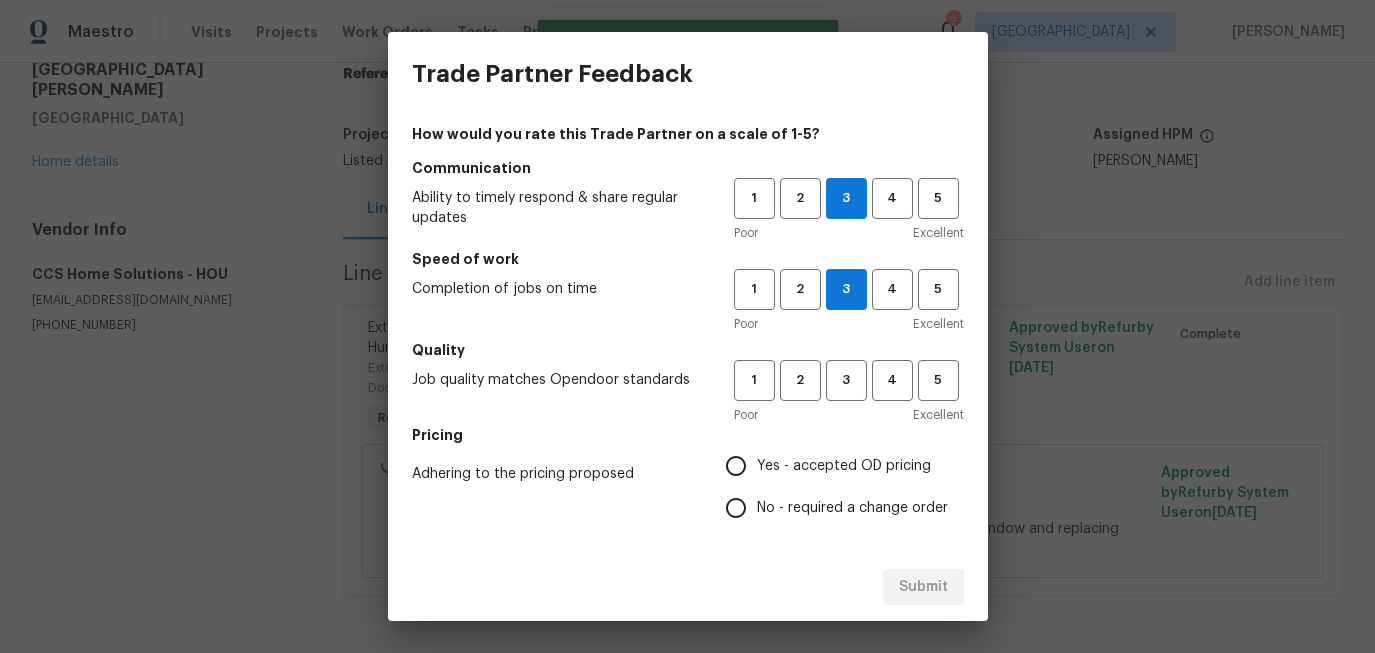 click on "Quality" at bounding box center [688, 350] 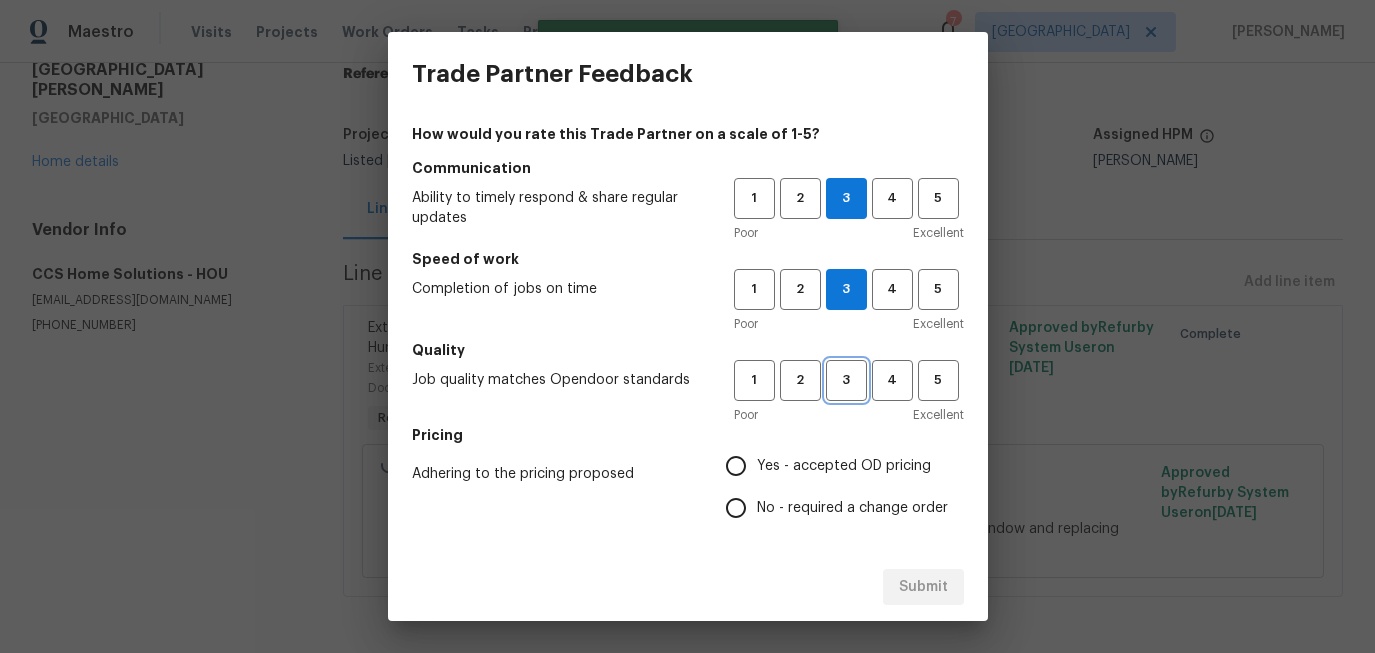 click on "3" at bounding box center [846, 380] 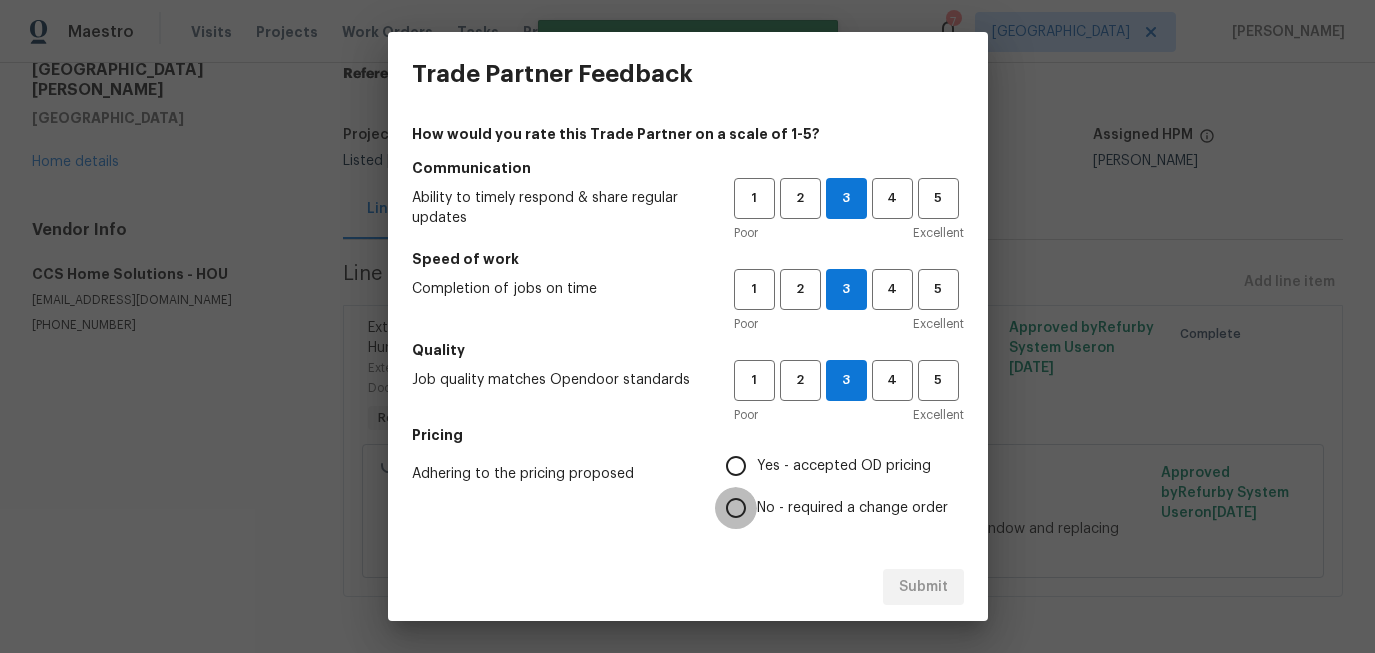 click on "No - required a change order" at bounding box center [736, 508] 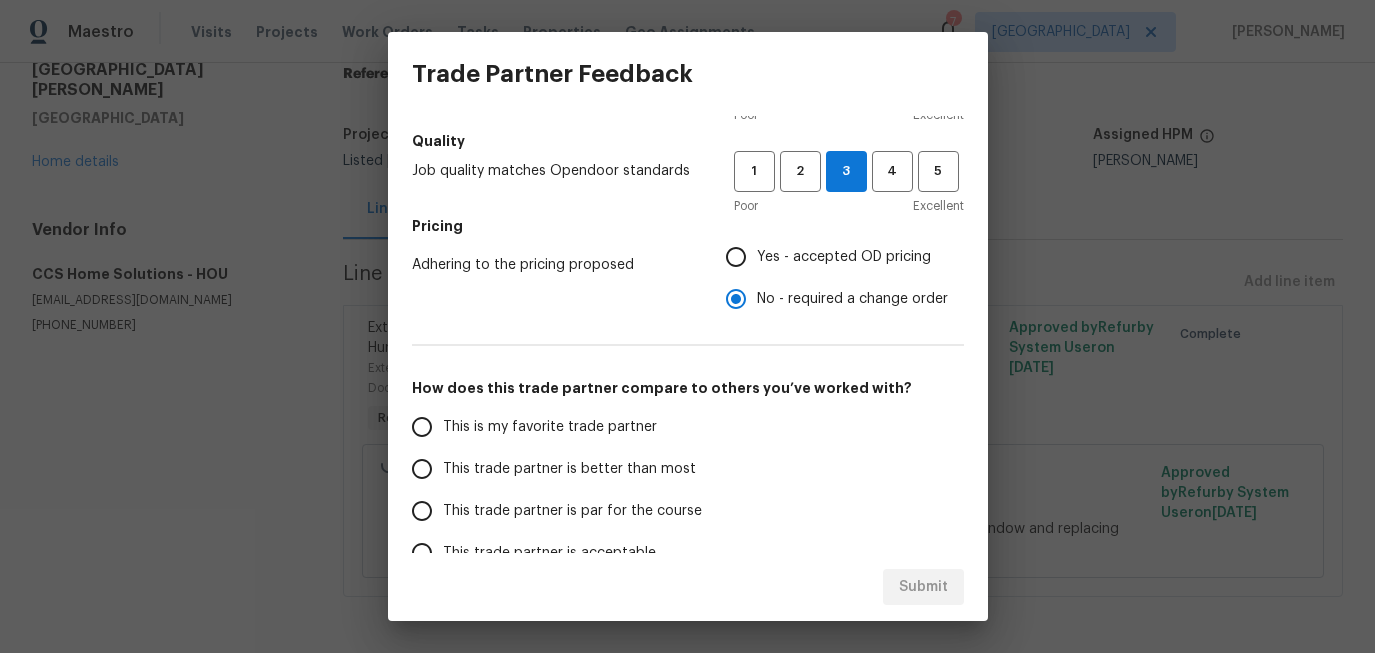 scroll, scrollTop: 362, scrollLeft: 0, axis: vertical 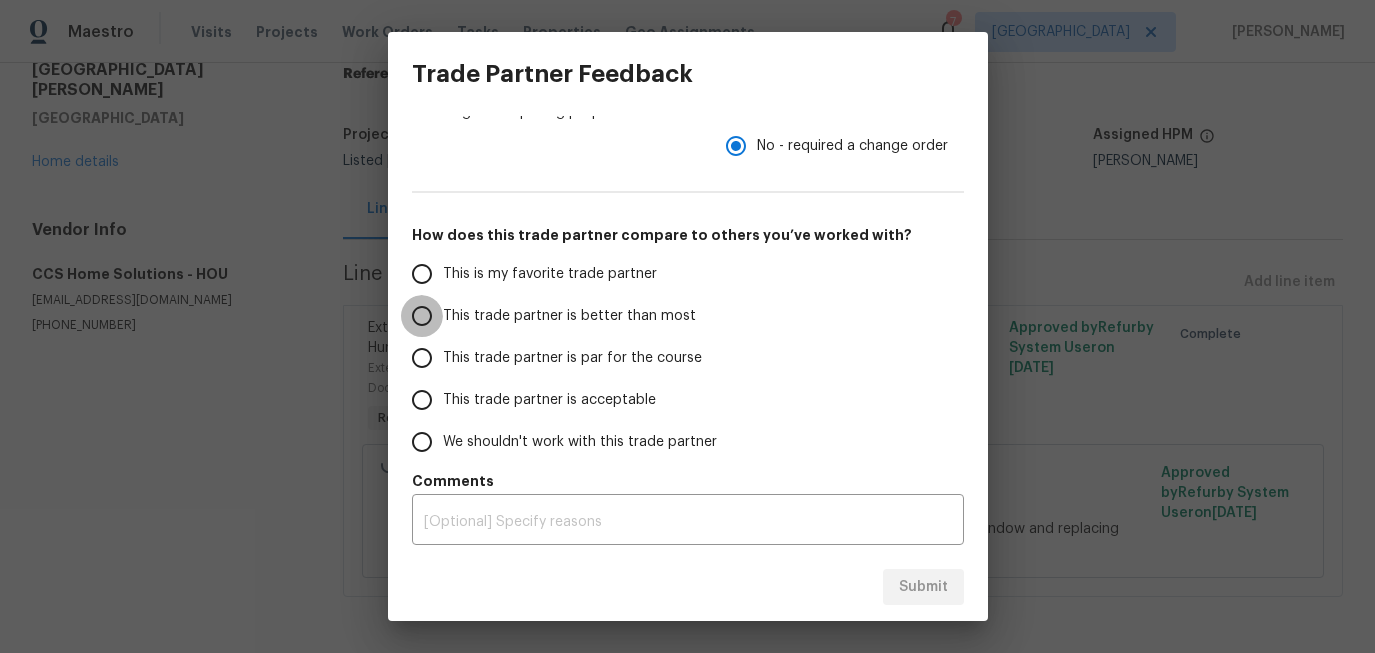 click on "This trade partner is better than most" at bounding box center (422, 316) 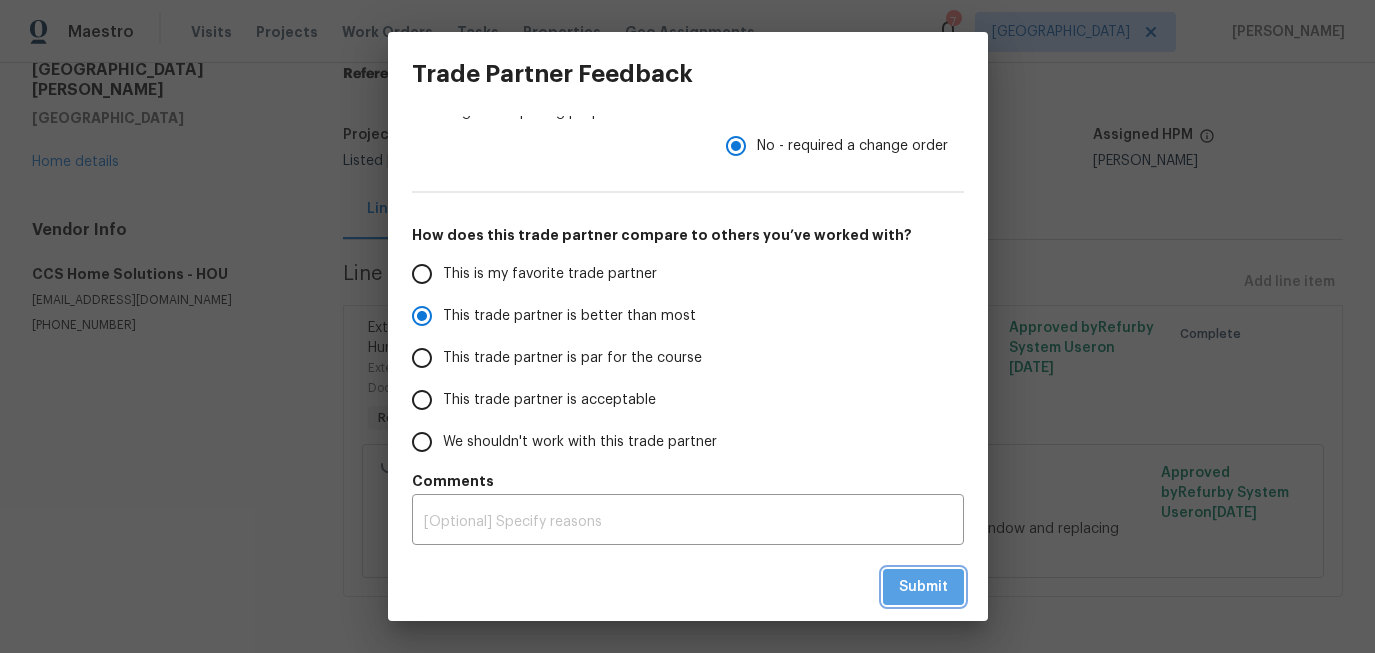 click on "Submit" at bounding box center (923, 587) 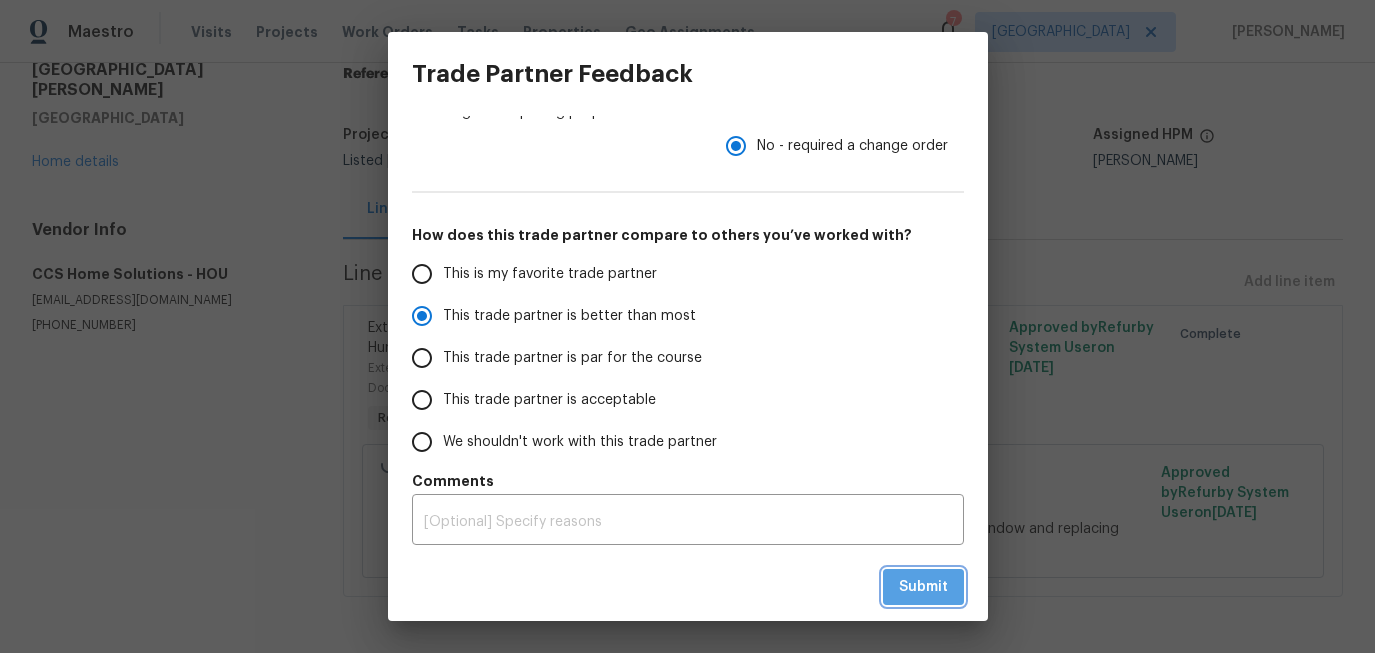 radio on "true" 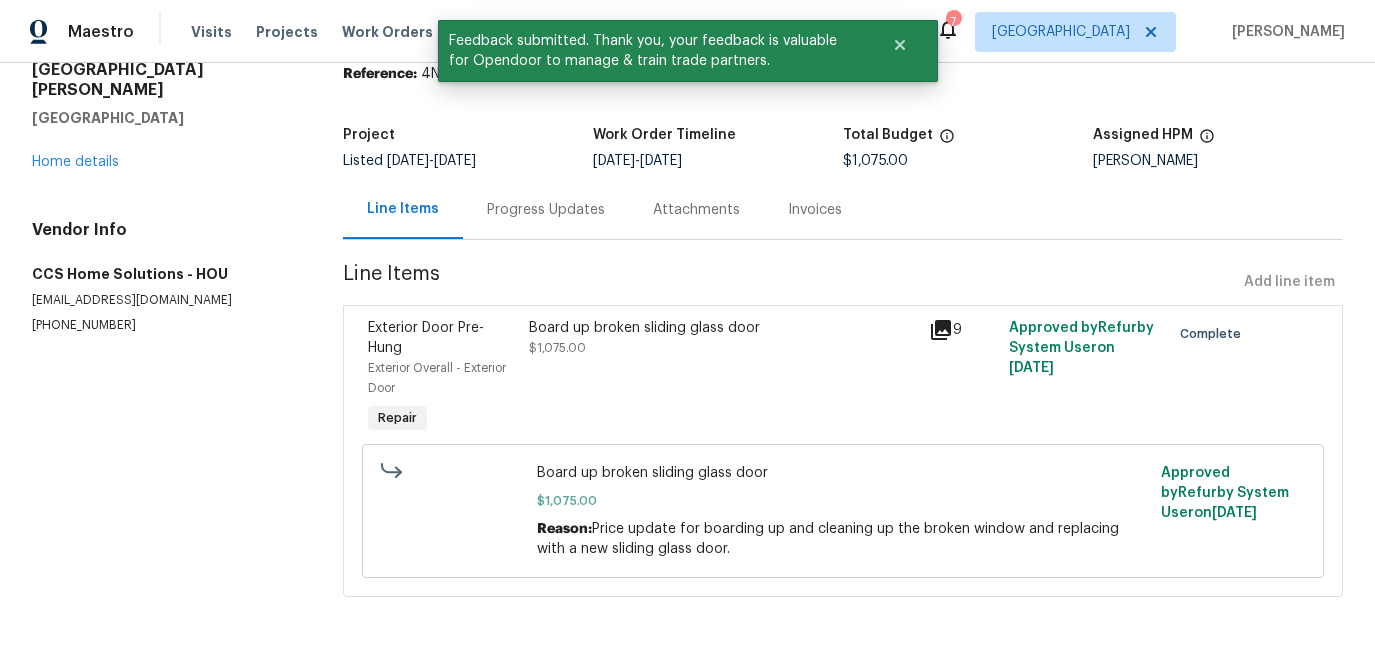 scroll, scrollTop: 0, scrollLeft: 0, axis: both 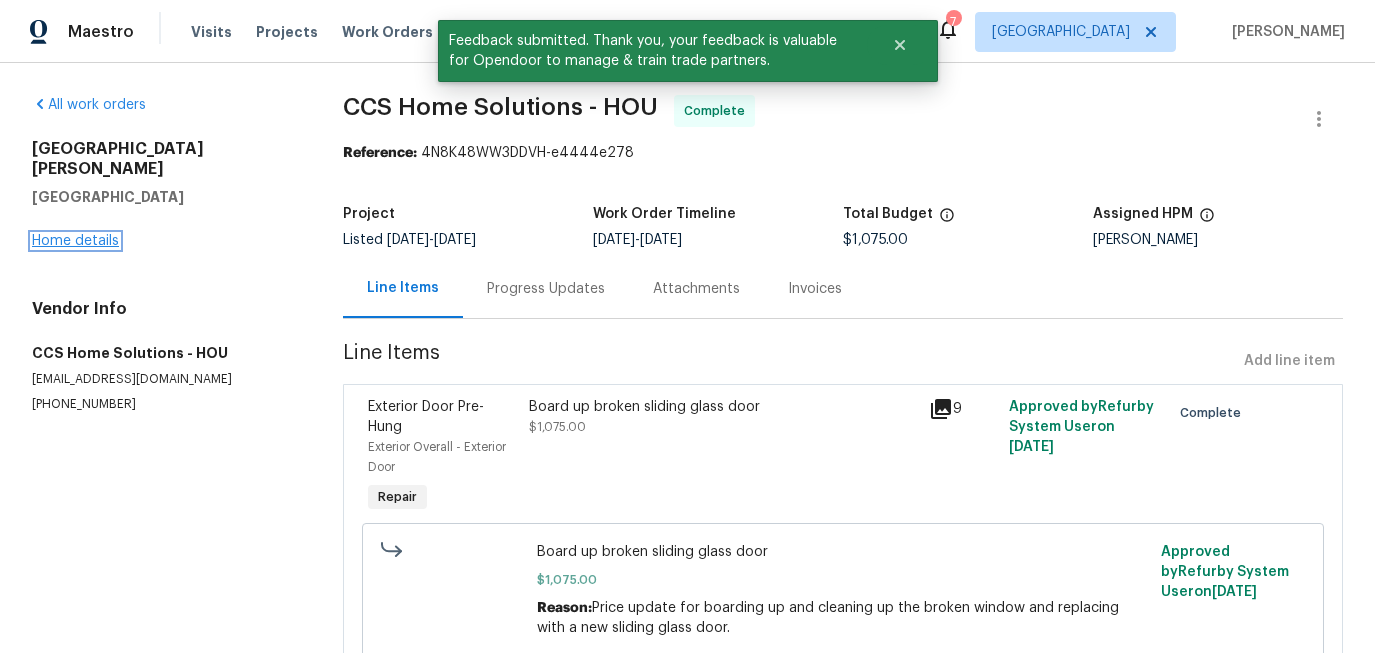 click on "Home details" at bounding box center [75, 241] 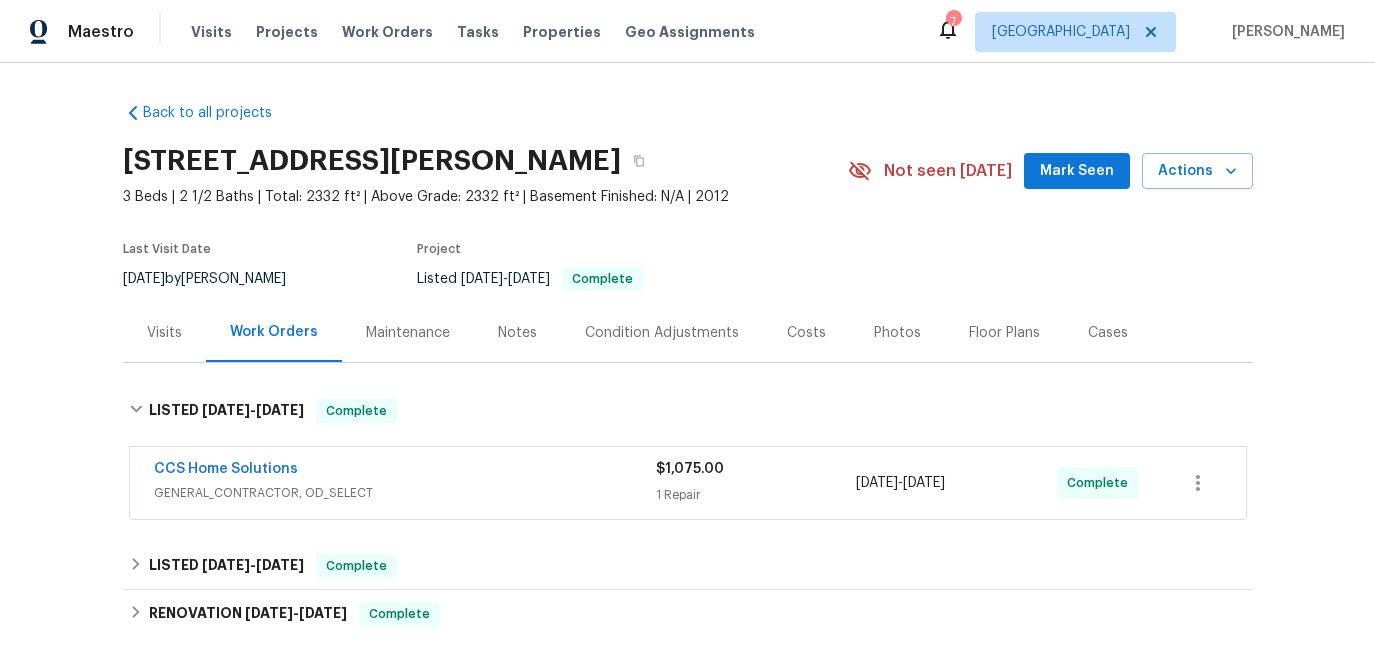 click on "Visits" at bounding box center (164, 333) 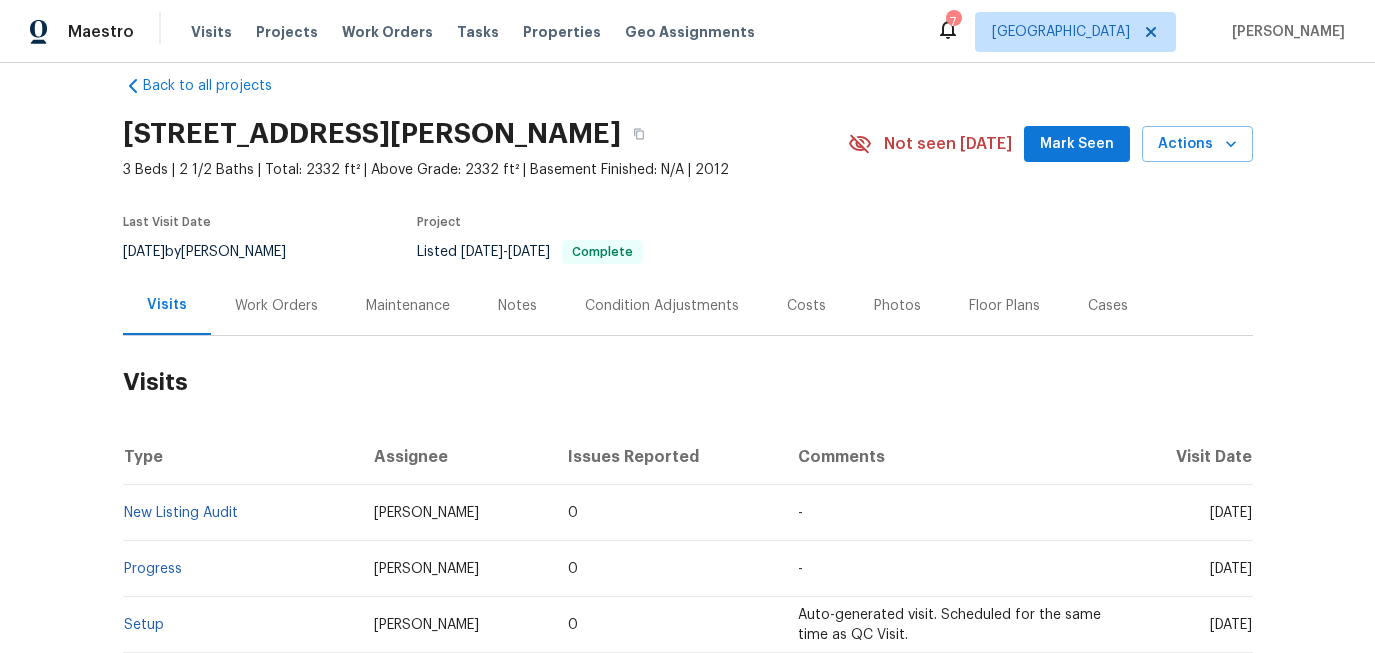 scroll, scrollTop: 0, scrollLeft: 0, axis: both 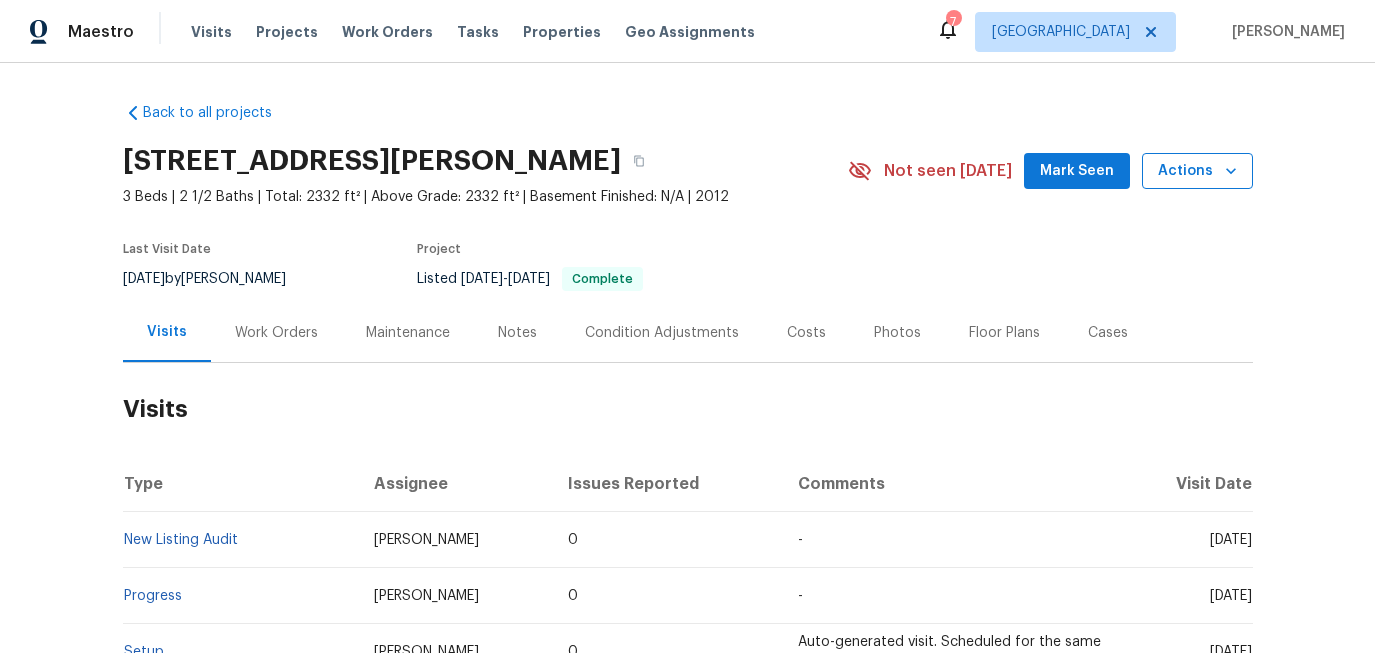 click on "Actions" at bounding box center (1197, 171) 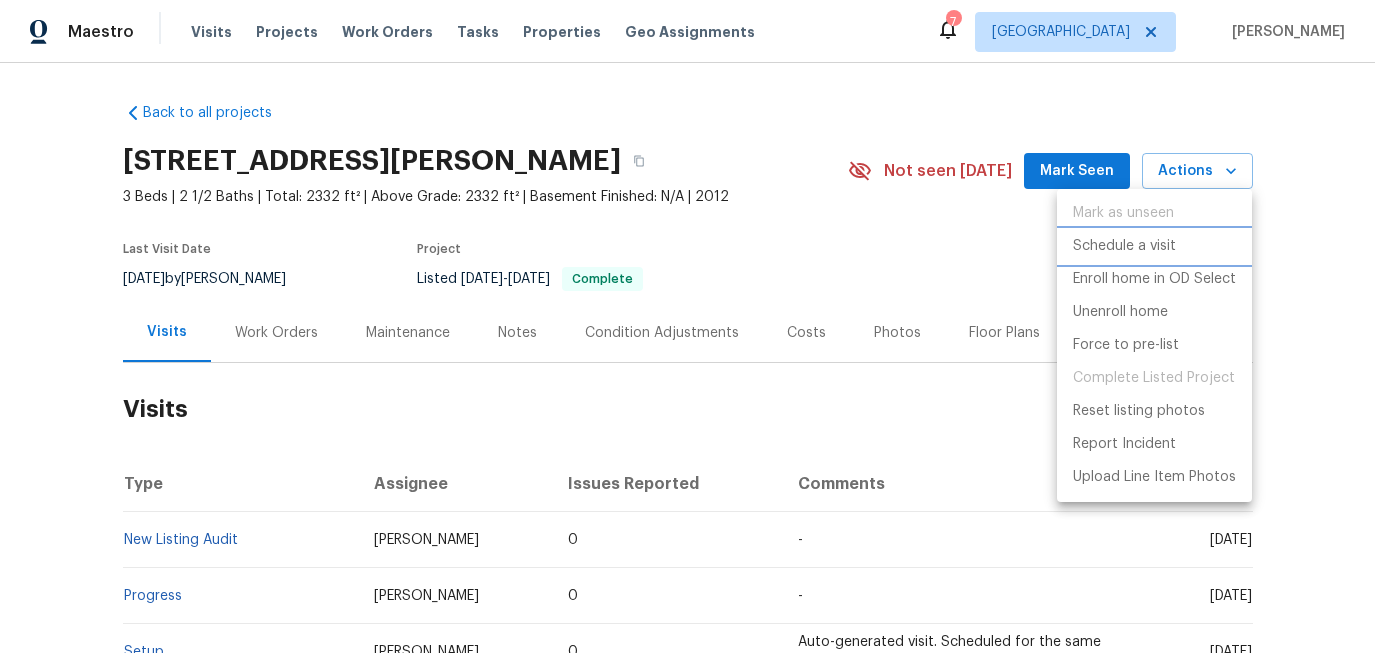 click on "Schedule a visit" at bounding box center (1124, 246) 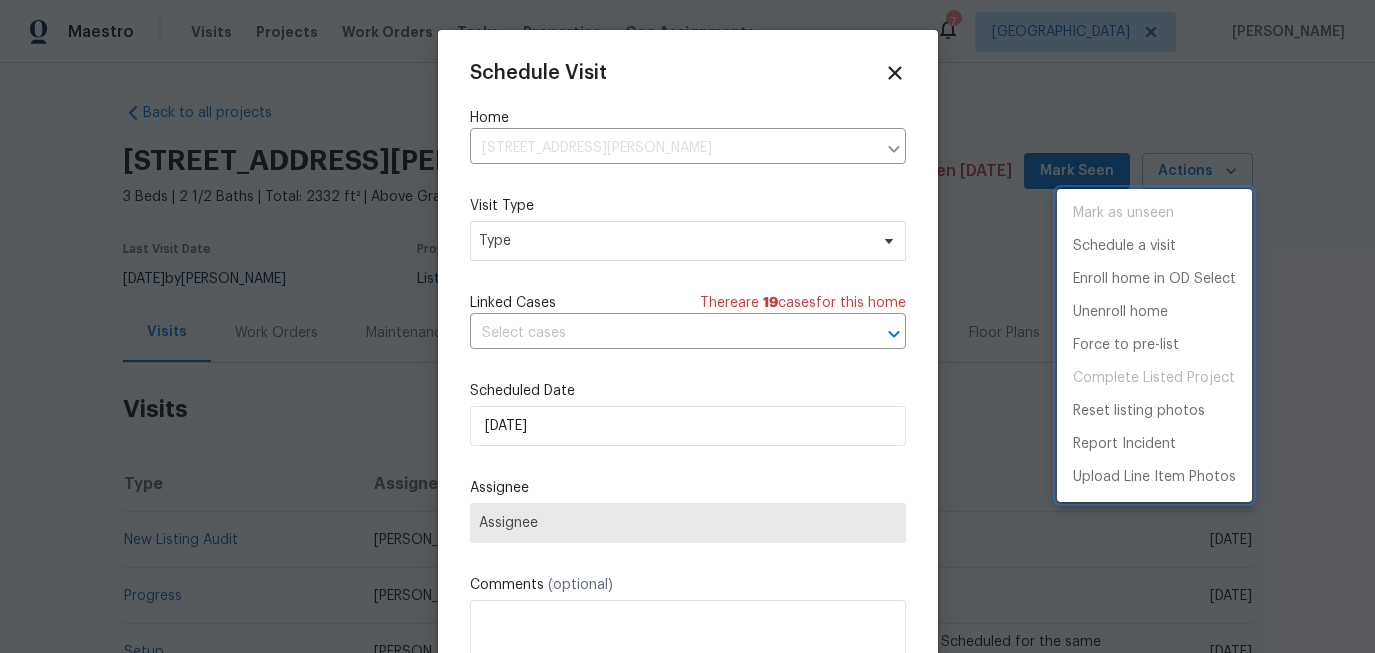 click at bounding box center (687, 326) 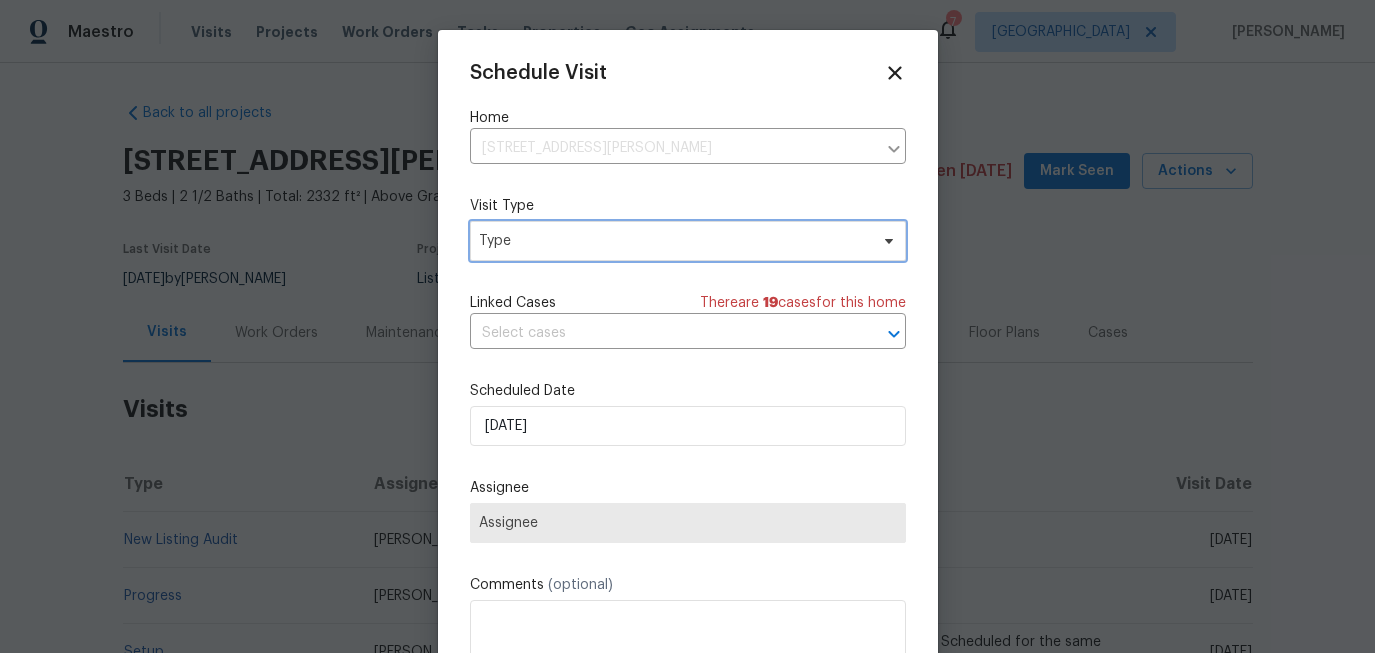 click on "Type" at bounding box center [673, 241] 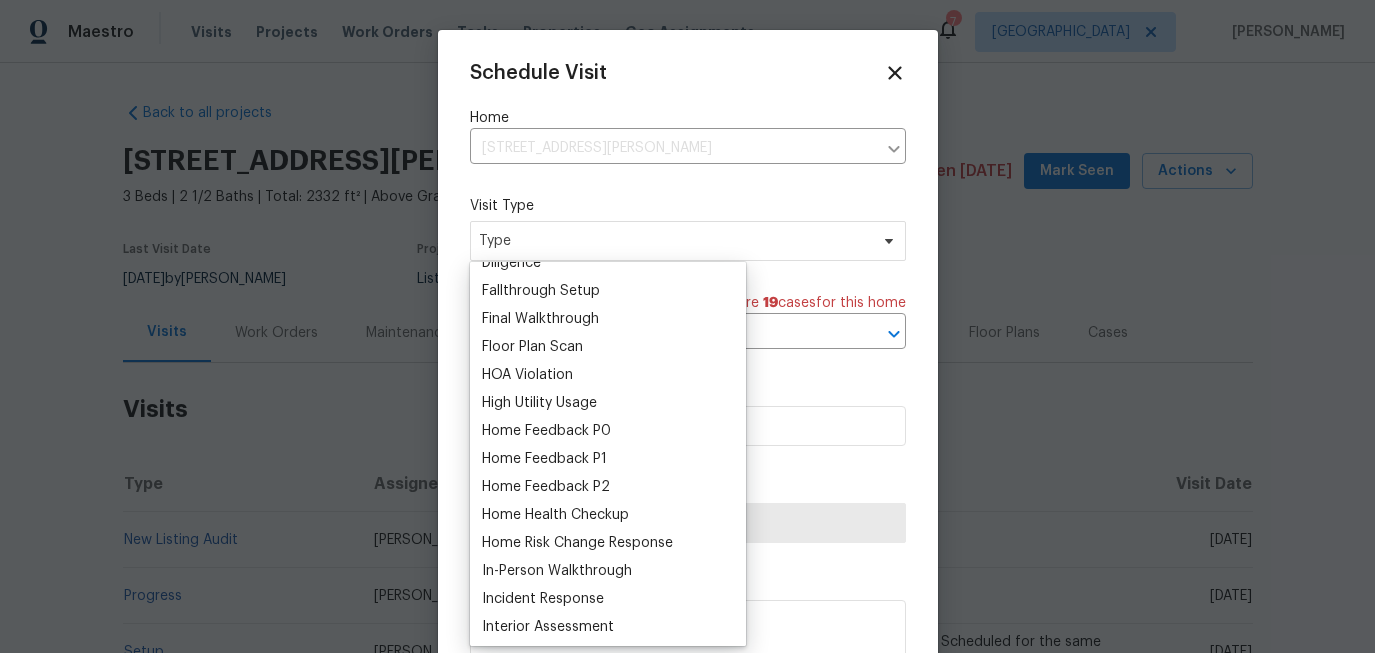 scroll, scrollTop: 587, scrollLeft: 0, axis: vertical 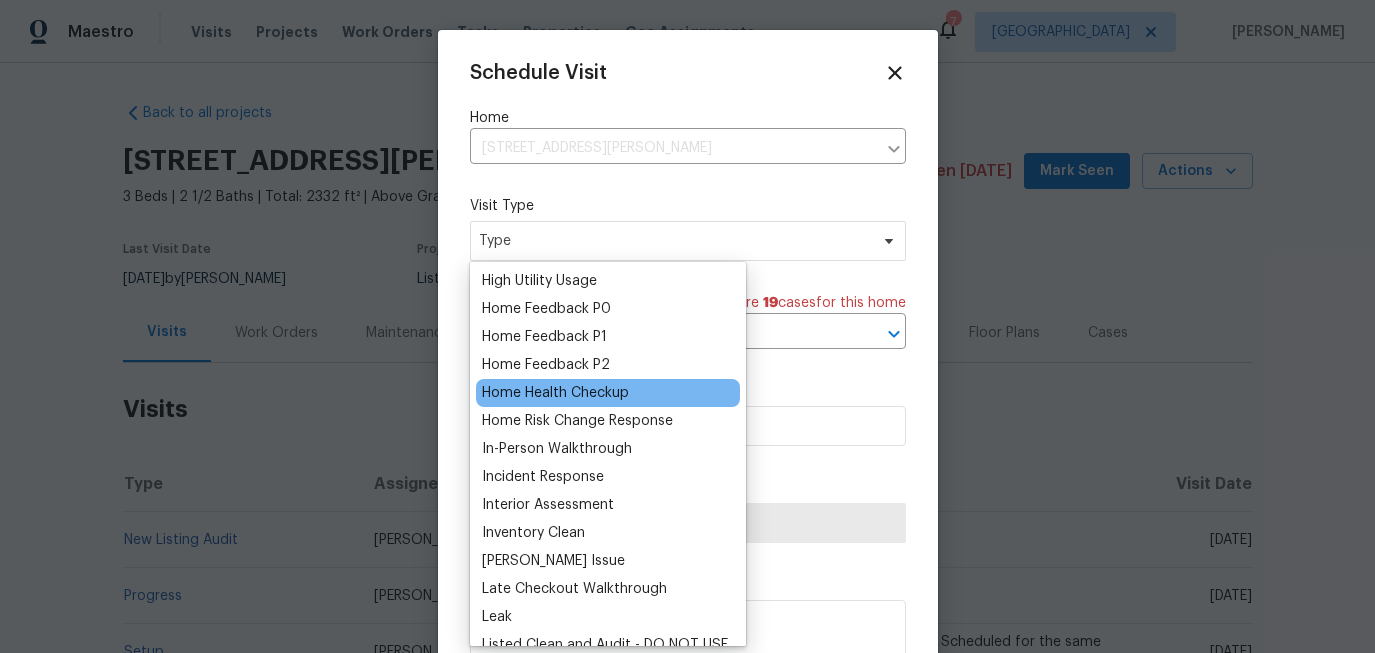 click on "Home Health Checkup" at bounding box center [555, 393] 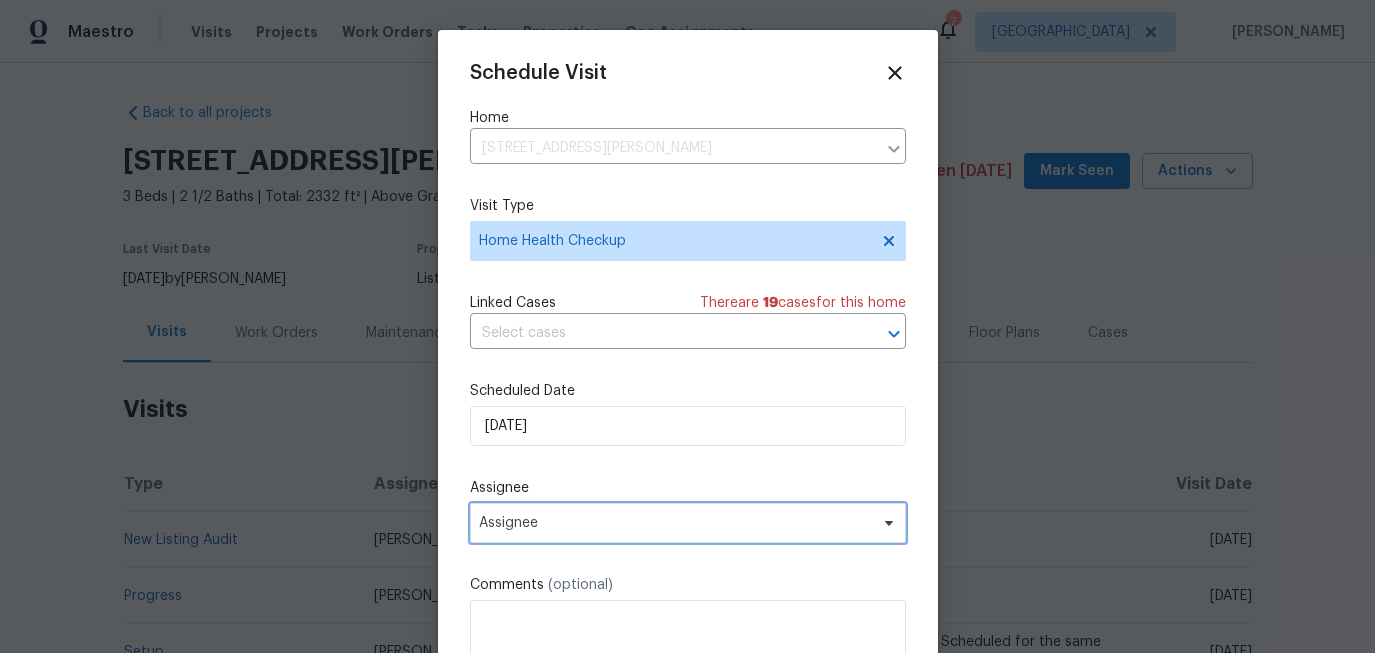 click on "Assignee" at bounding box center [675, 523] 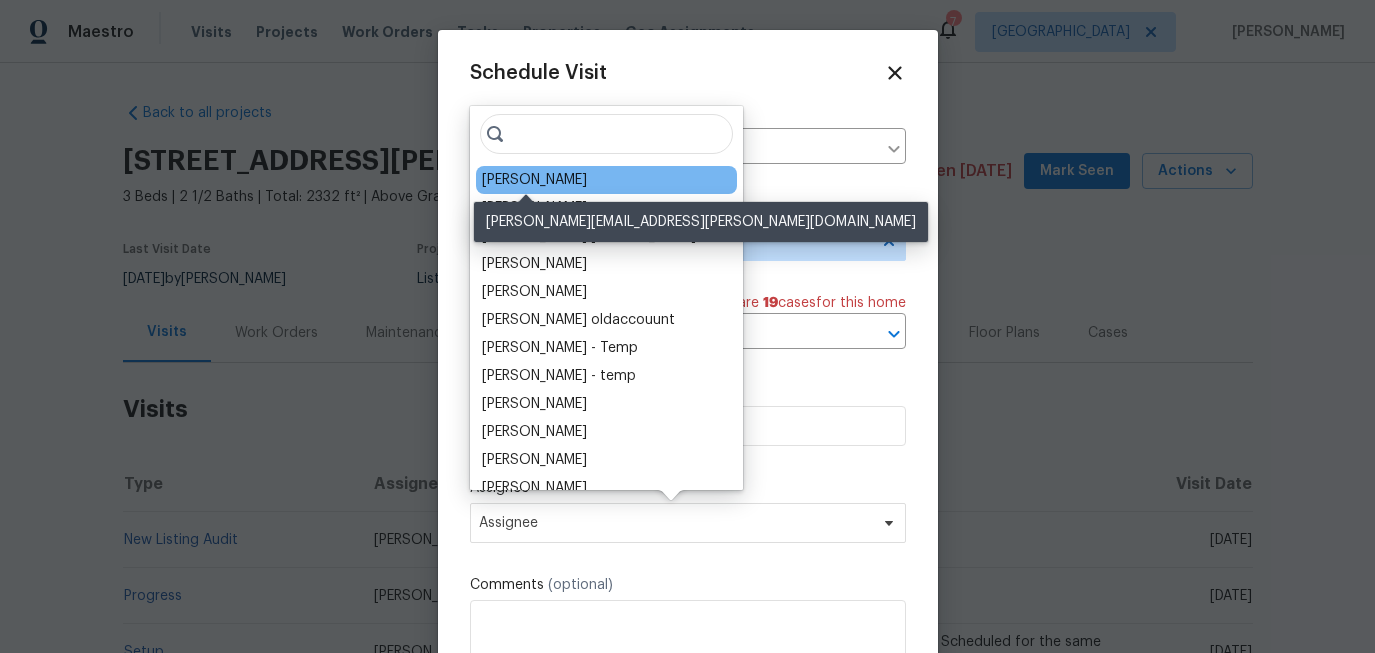 click on "[PERSON_NAME]" at bounding box center [534, 180] 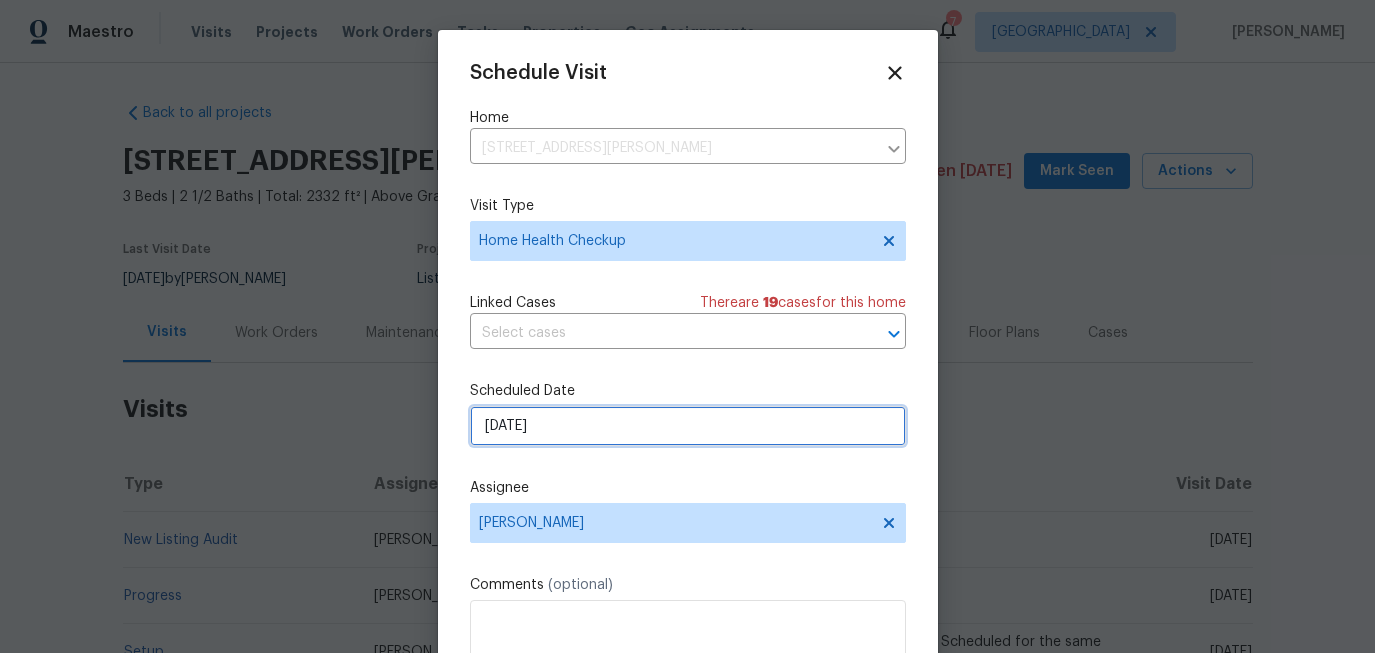 click on "[DATE]" at bounding box center [688, 426] 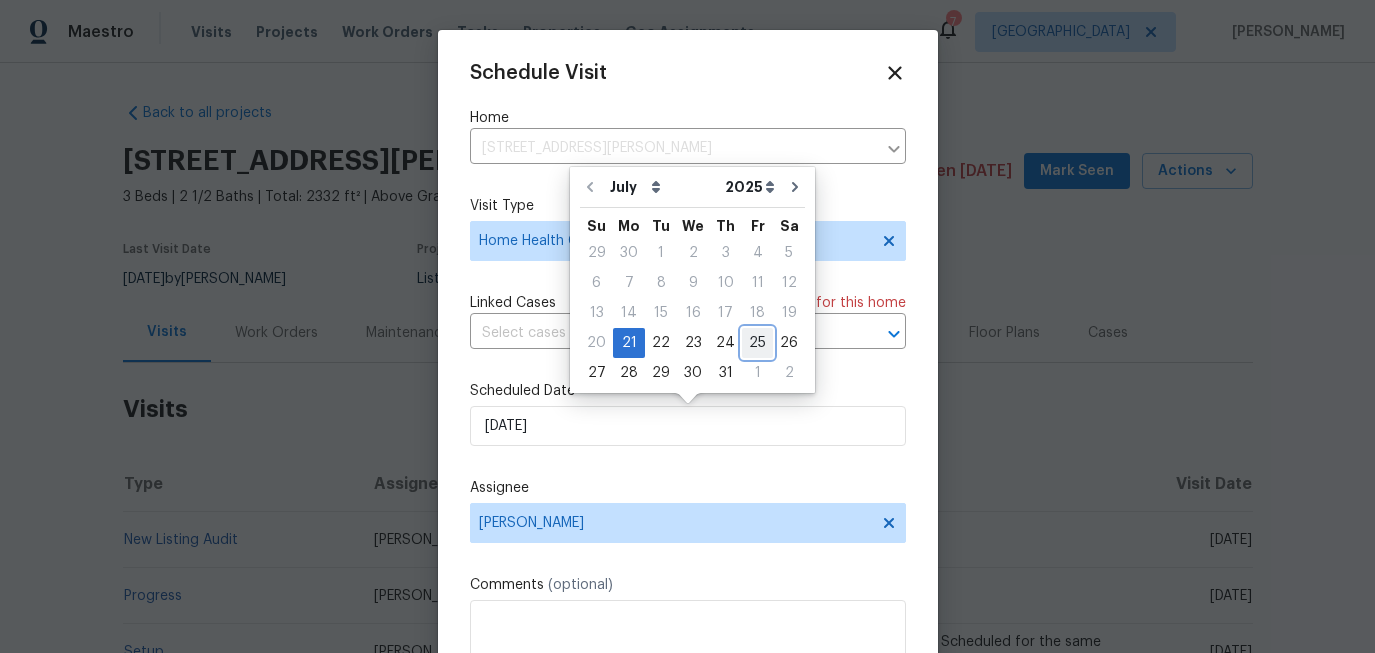 click on "25" at bounding box center (757, 343) 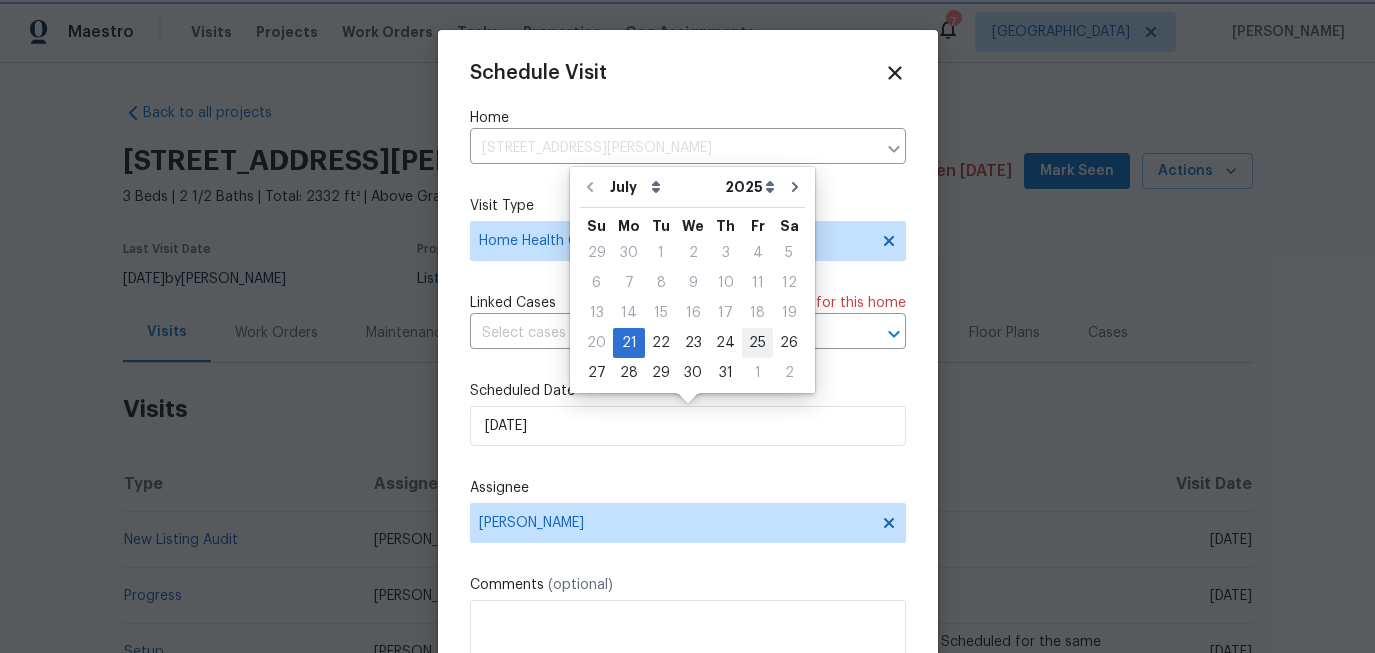 type on "7/25/2025" 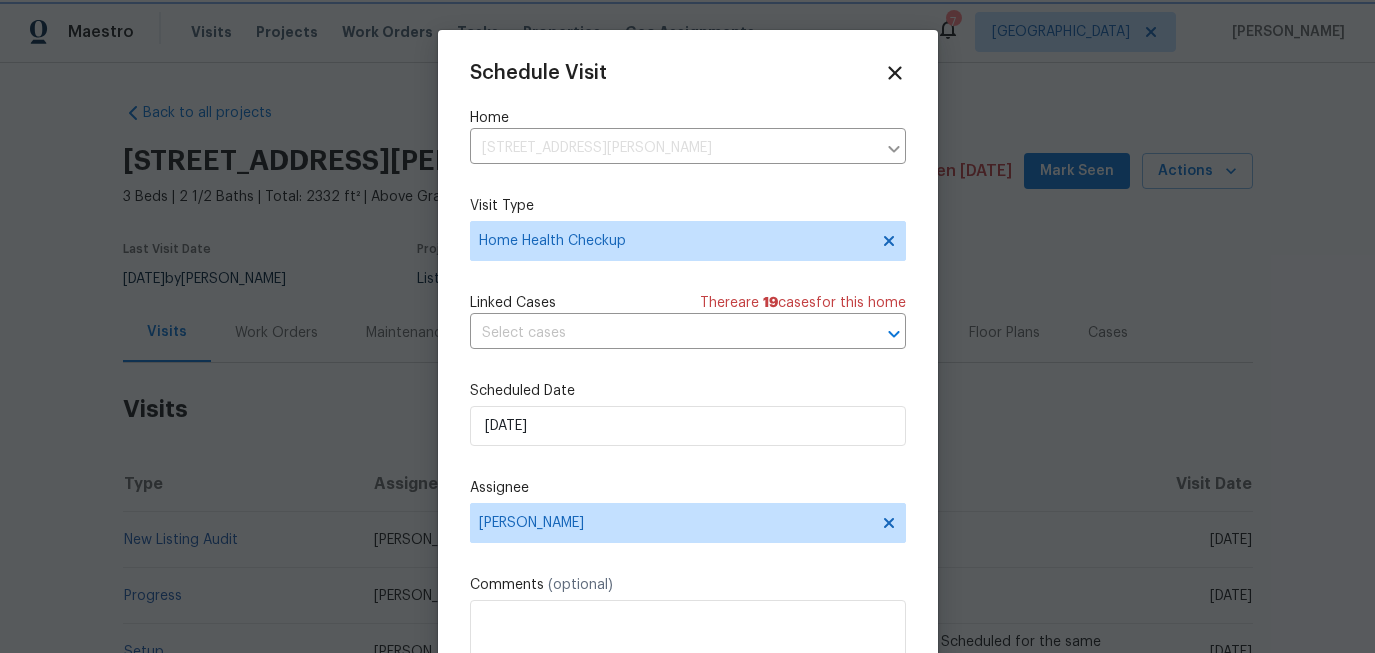 scroll, scrollTop: 36, scrollLeft: 0, axis: vertical 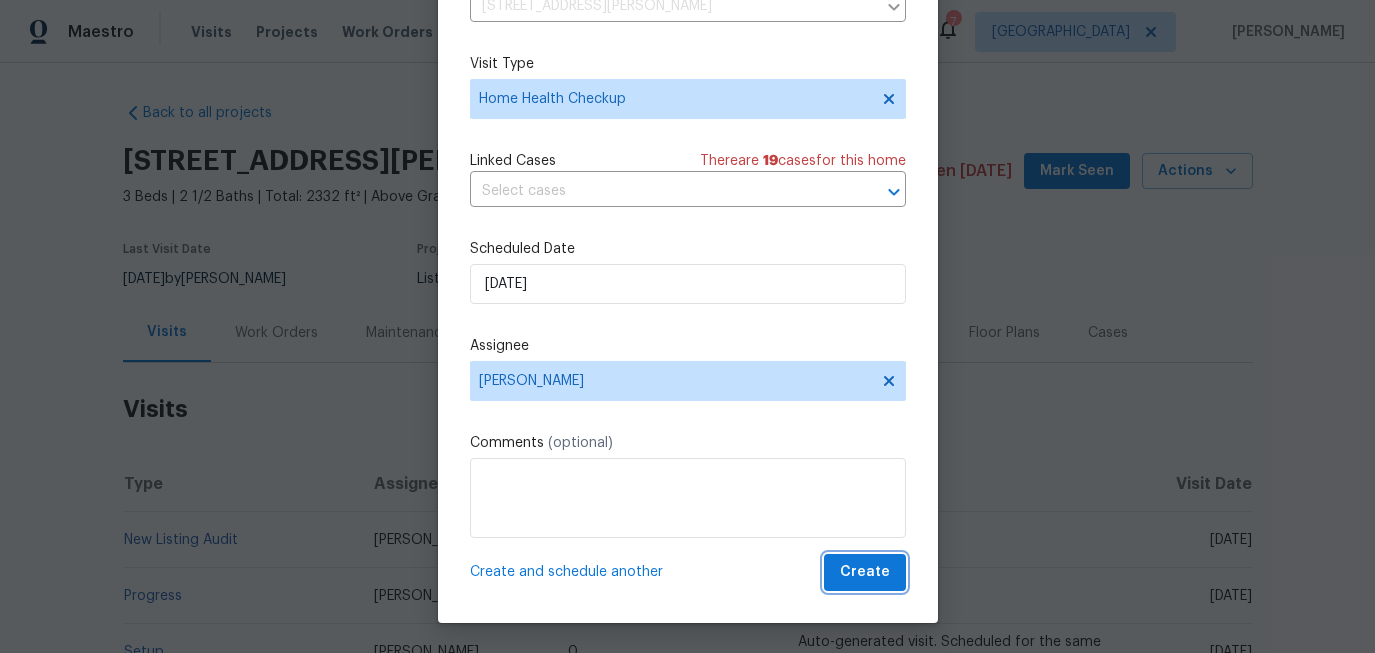 click on "Create" at bounding box center [865, 572] 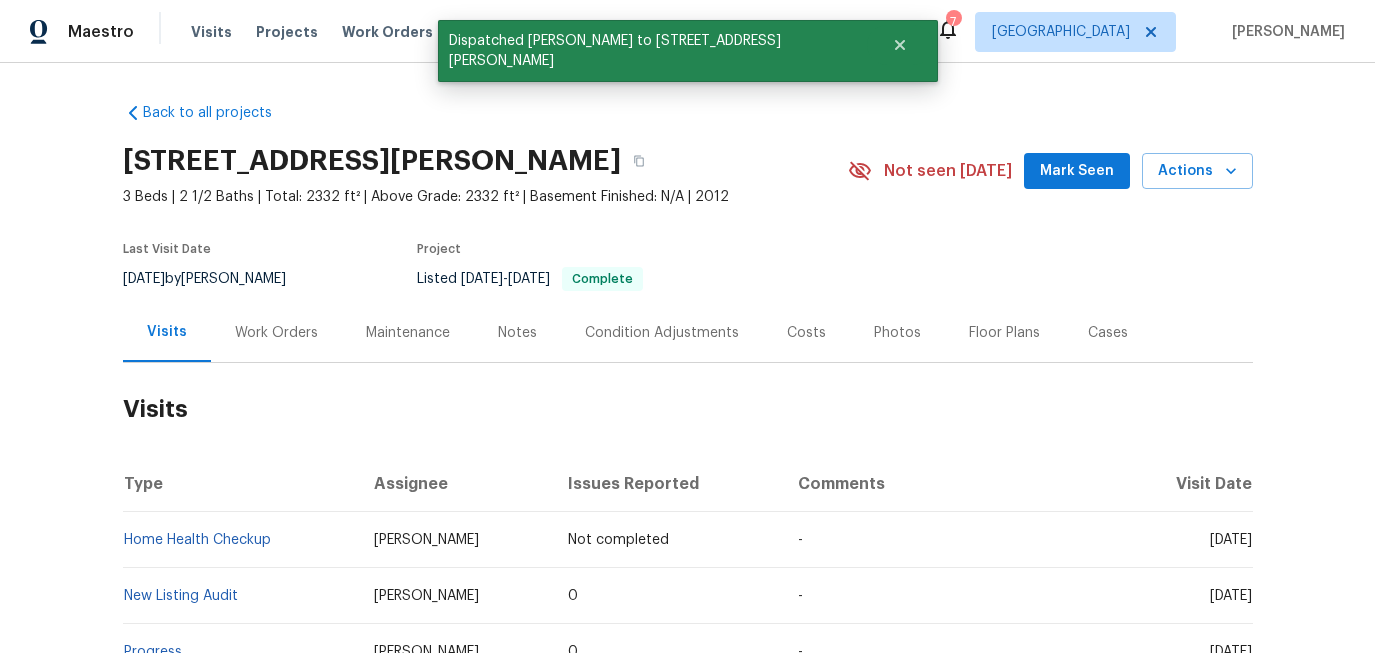 scroll, scrollTop: 0, scrollLeft: 0, axis: both 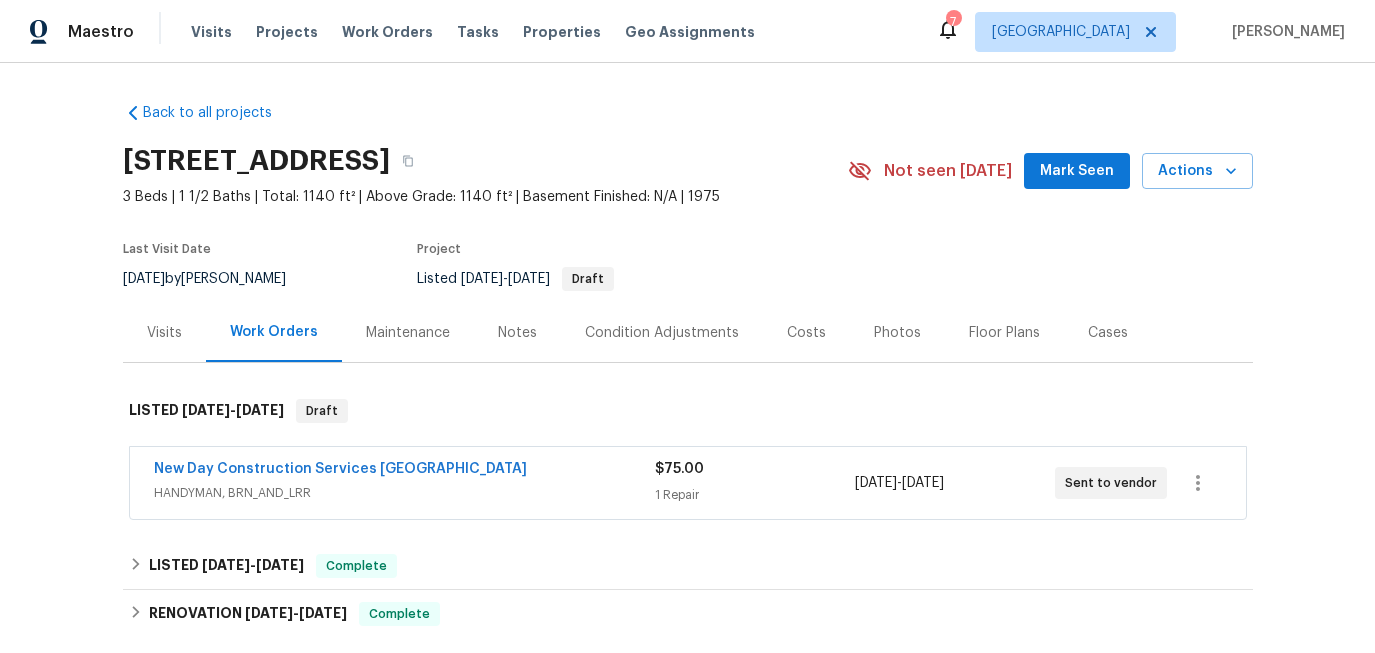 click on "Visits" at bounding box center [164, 332] 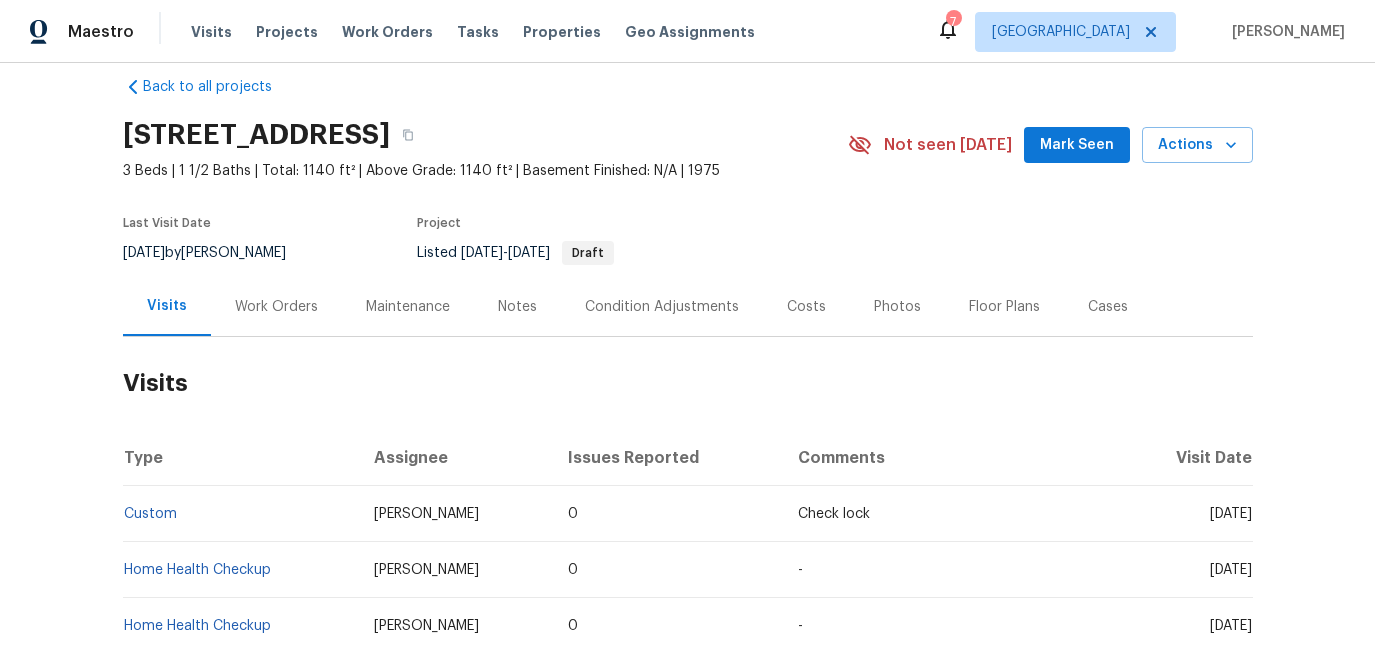scroll, scrollTop: 0, scrollLeft: 0, axis: both 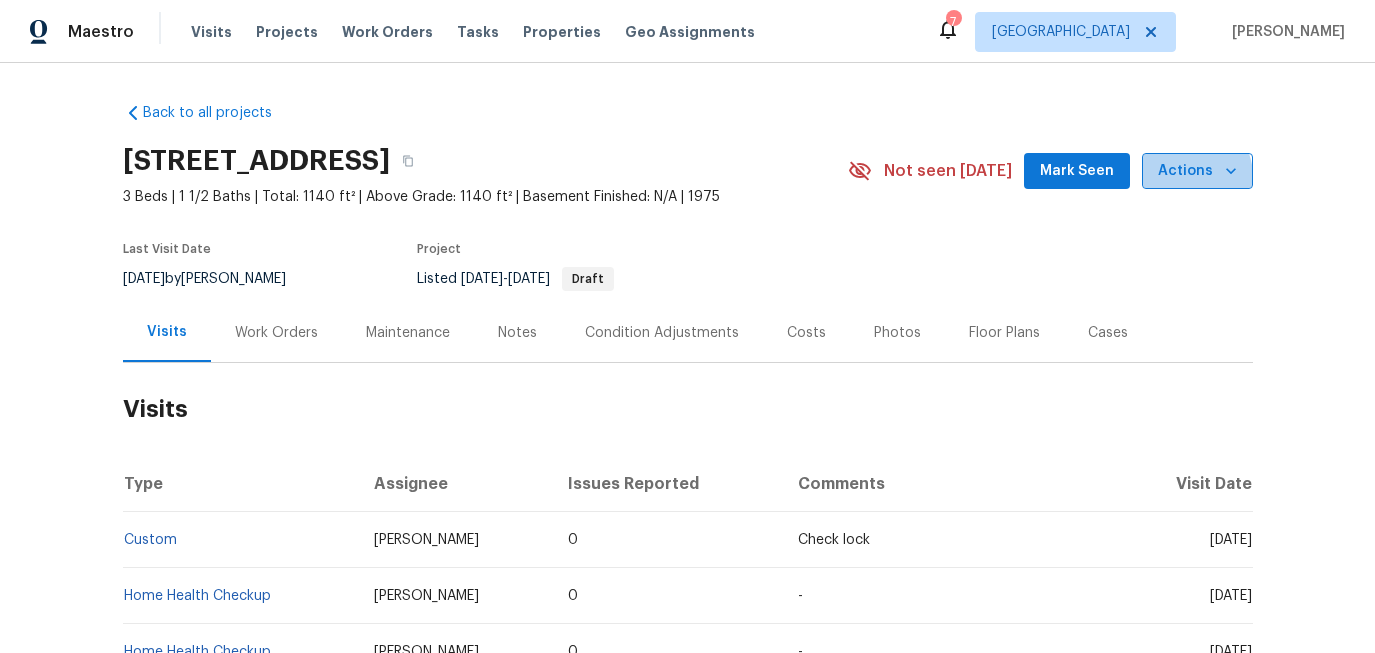 click on "Actions" at bounding box center [1197, 171] 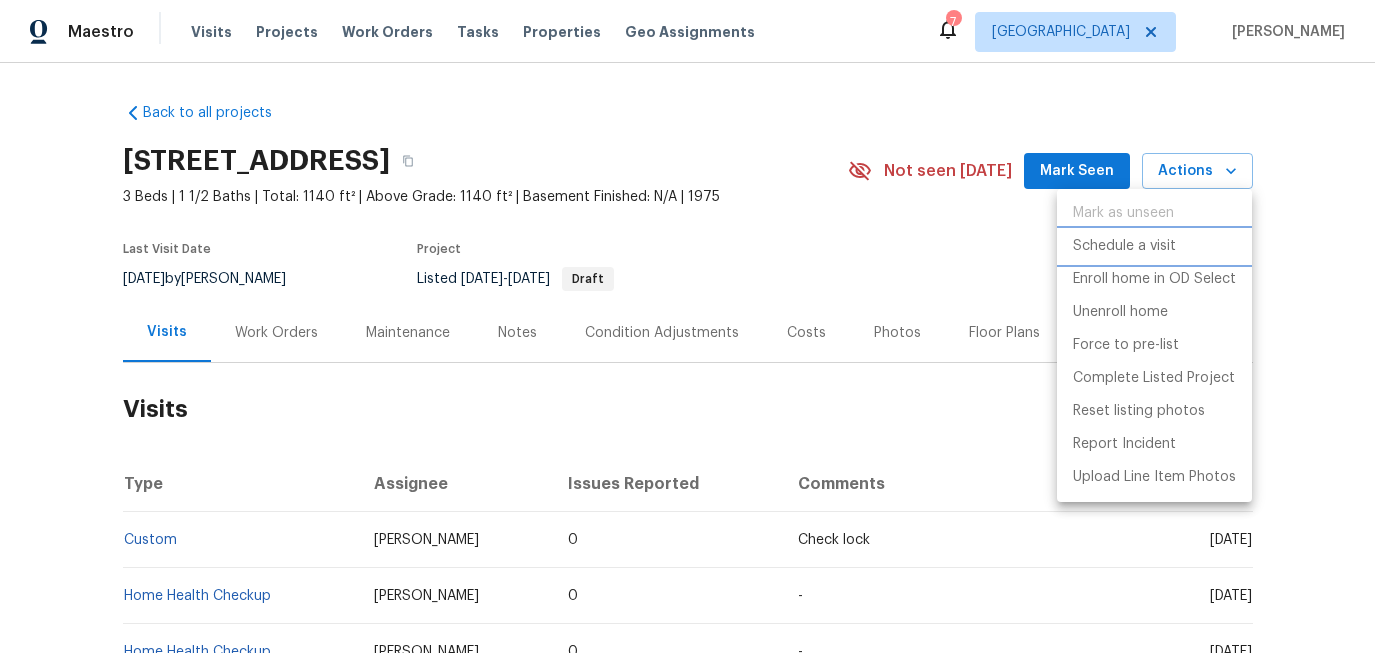 click on "Schedule a visit" at bounding box center [1124, 246] 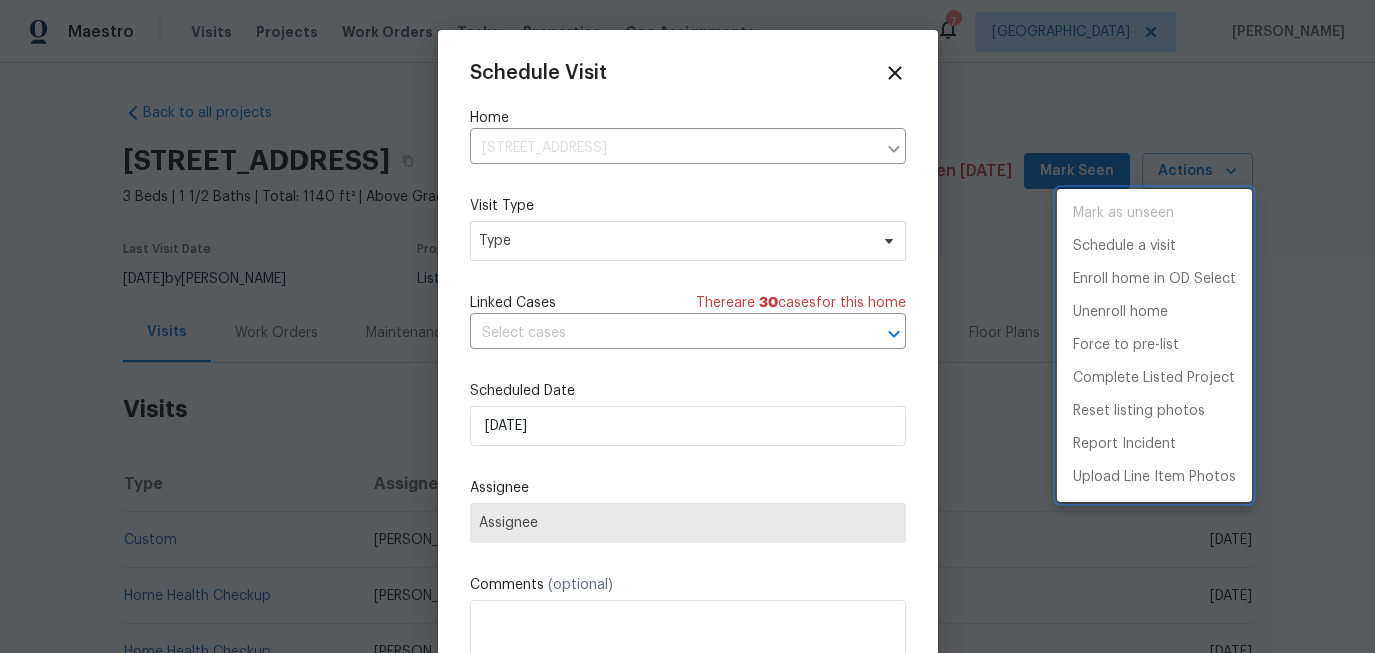 click at bounding box center [687, 326] 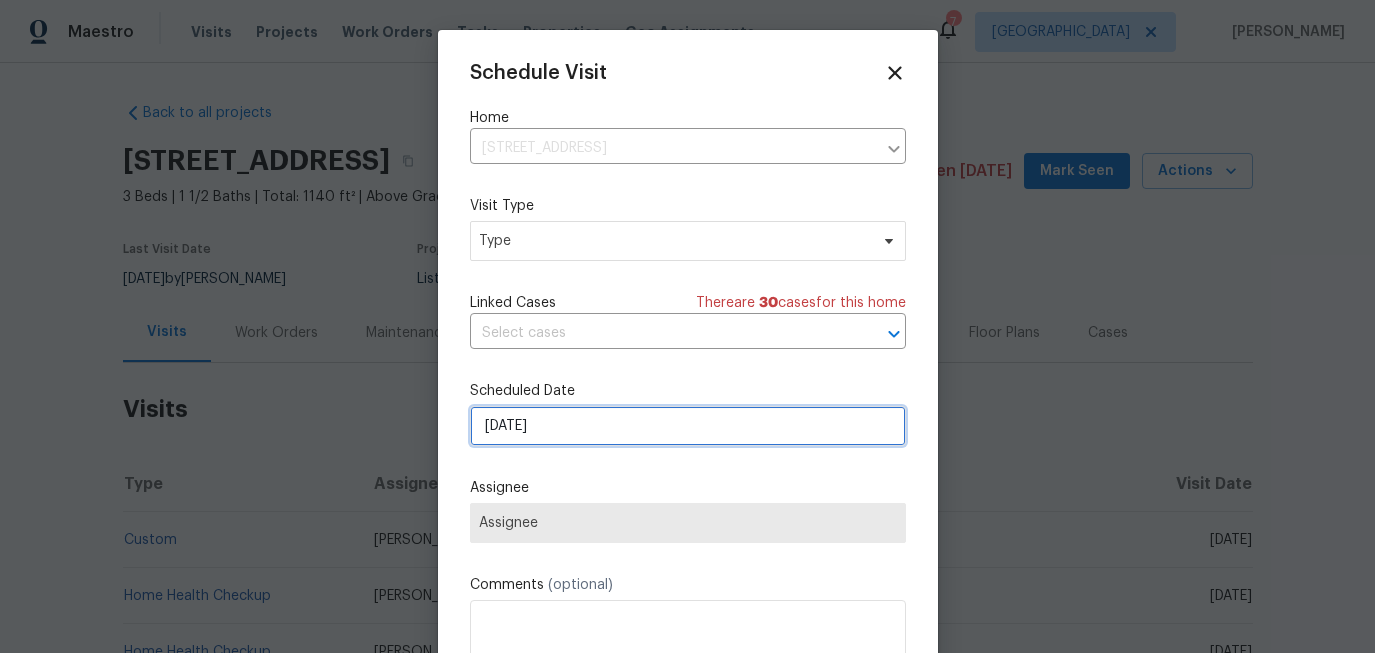 click on "[DATE]" at bounding box center (688, 426) 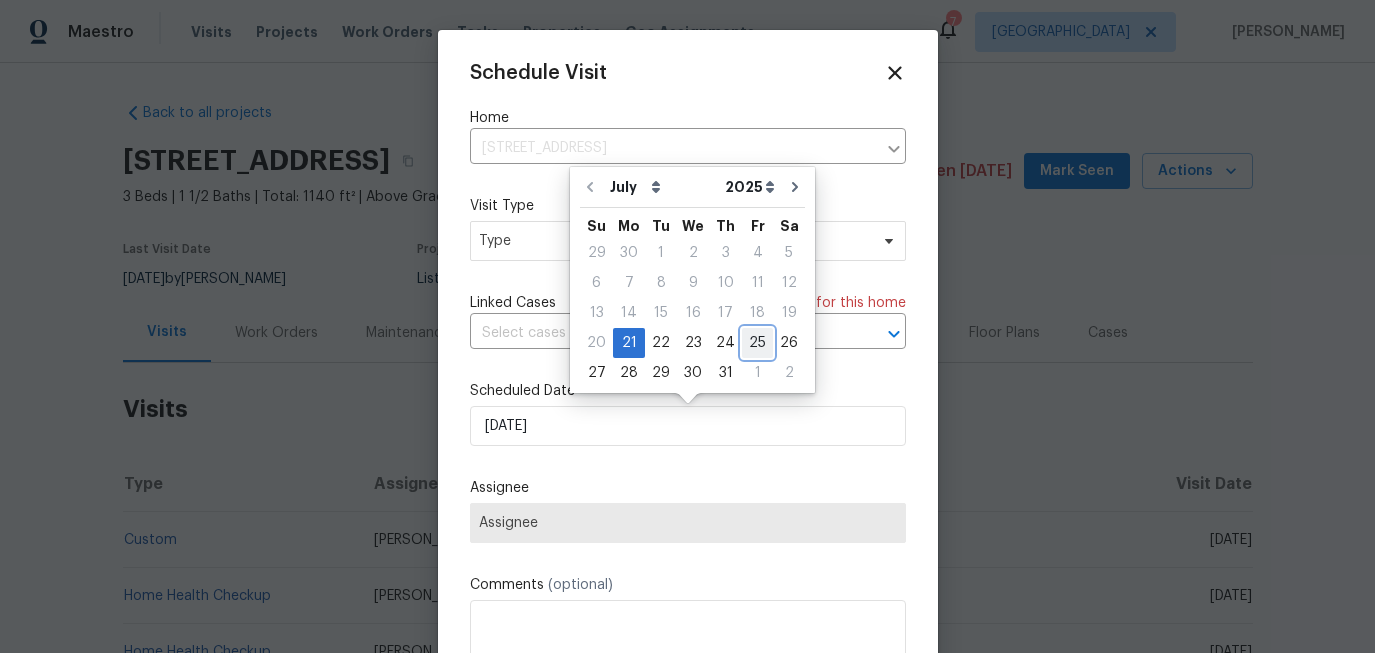 click on "25" at bounding box center (757, 343) 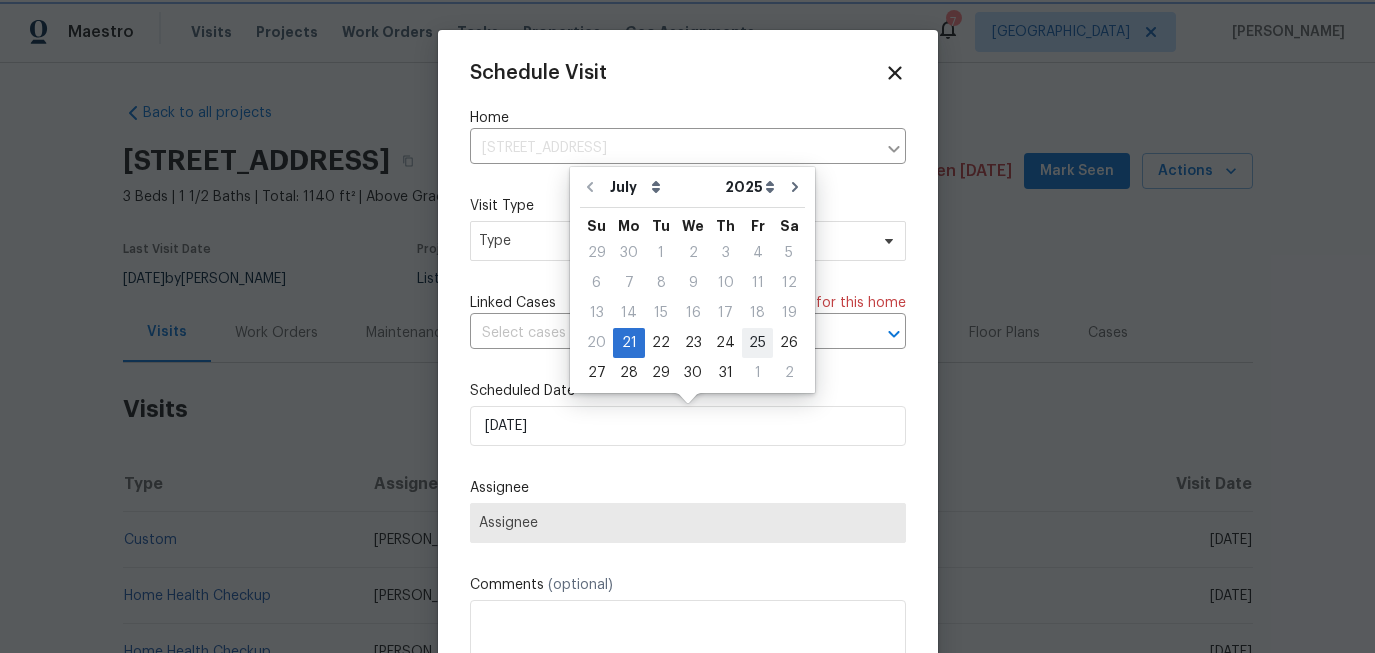 type on "[DATE]" 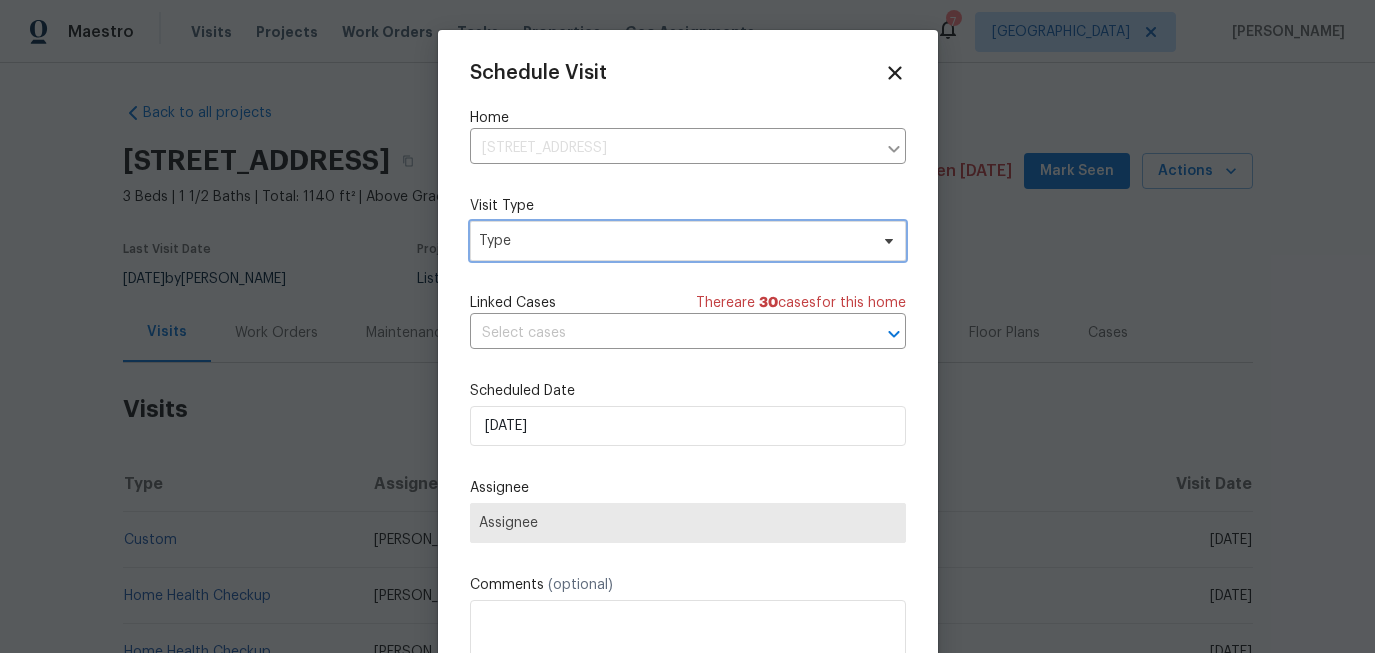 click on "Type" at bounding box center (673, 241) 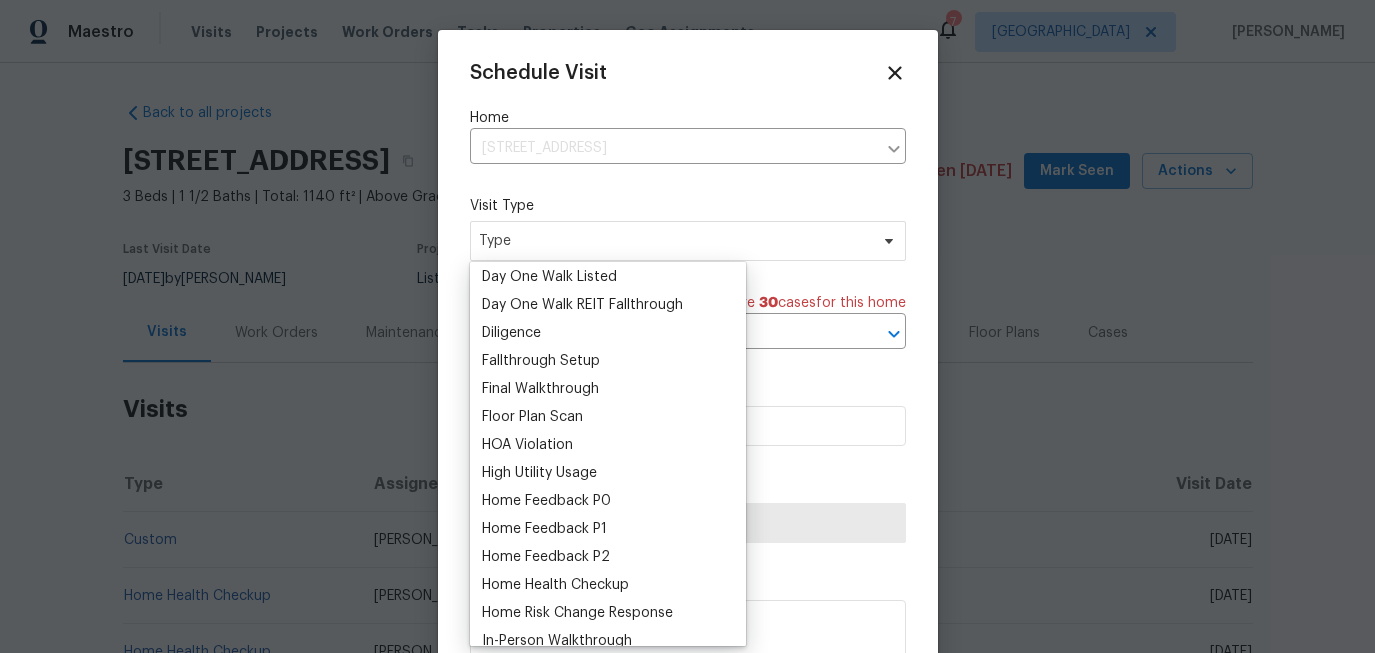 scroll, scrollTop: 541, scrollLeft: 0, axis: vertical 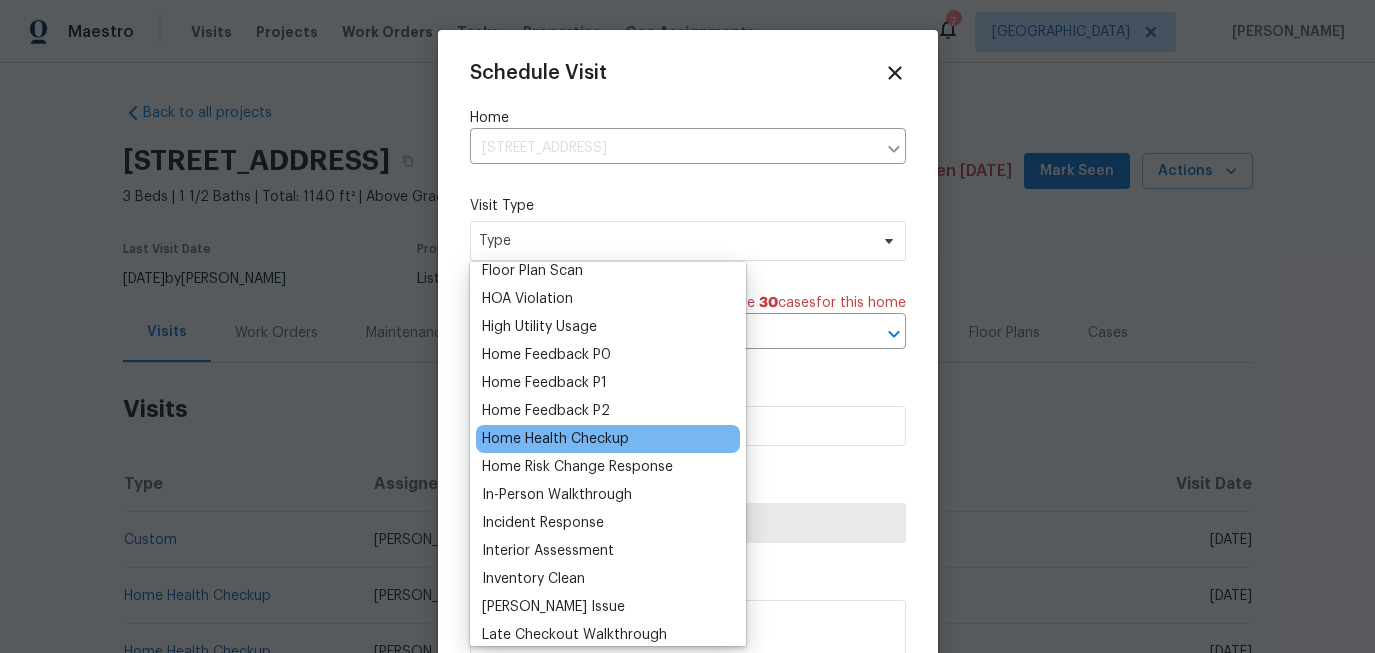 click on "Home Health Checkup" at bounding box center [555, 439] 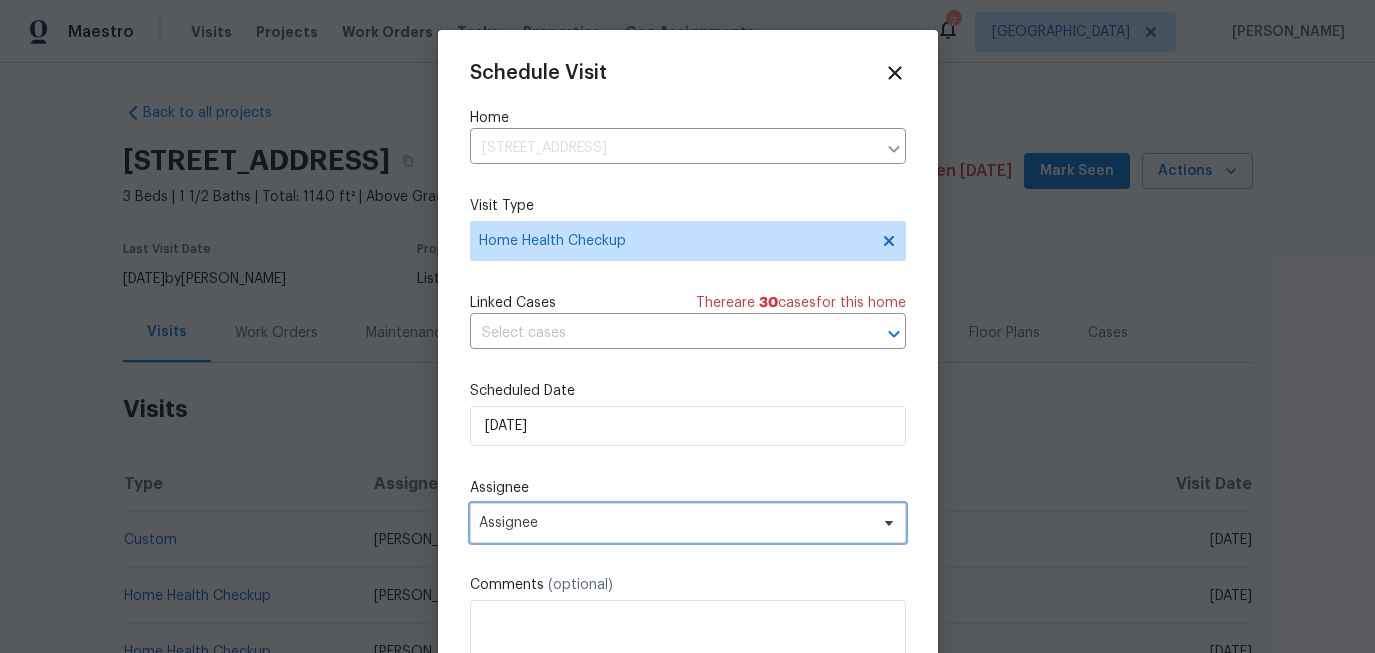 click on "Assignee" at bounding box center [675, 523] 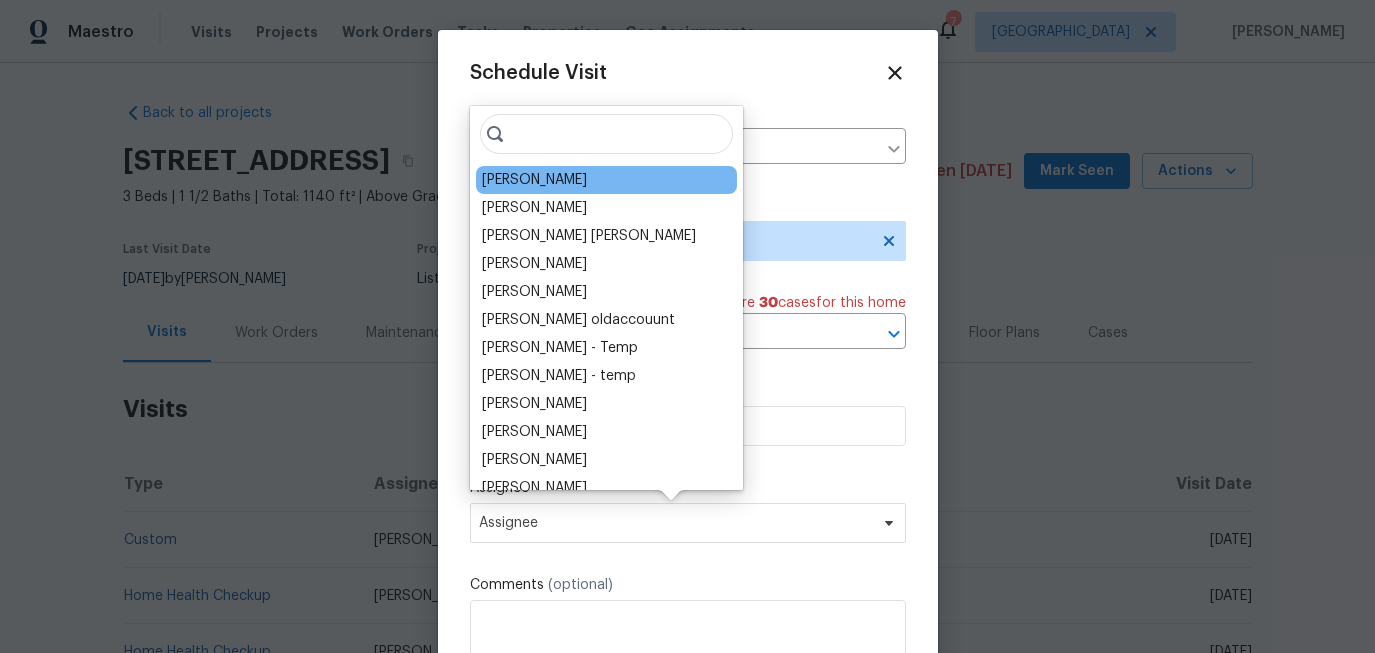 click on "[PERSON_NAME]" at bounding box center [606, 180] 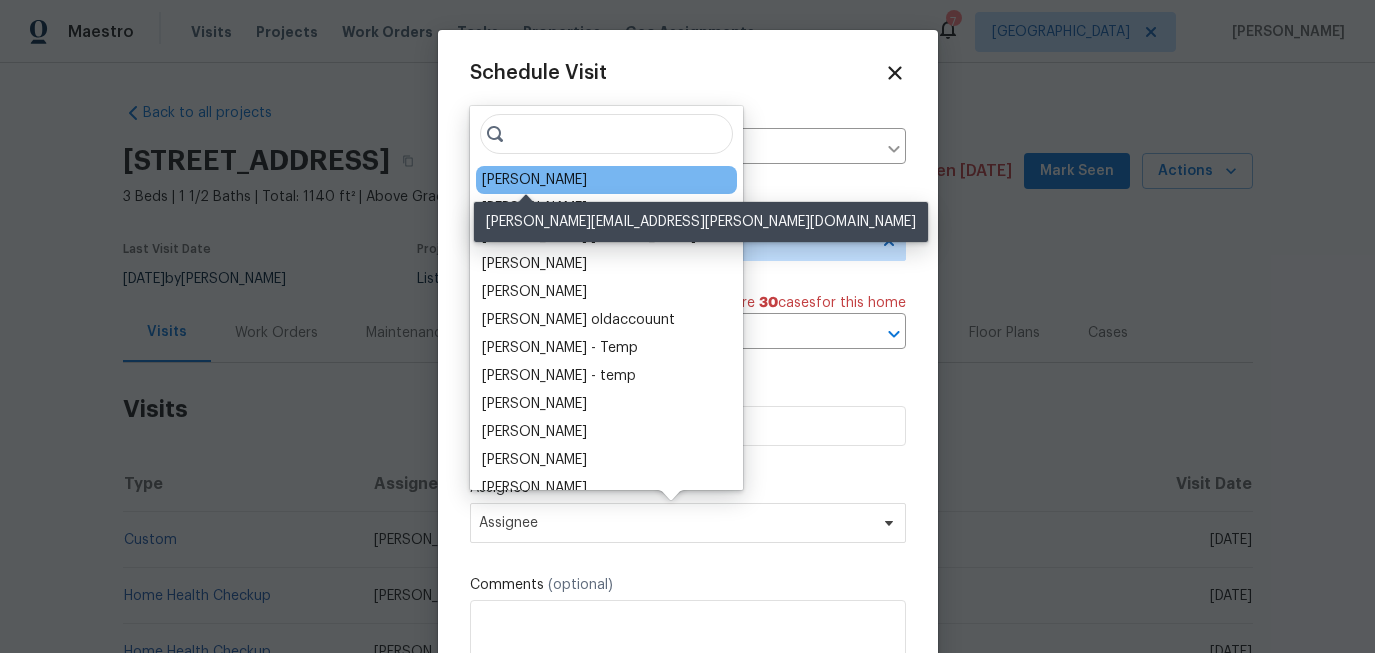 click on "[PERSON_NAME]" at bounding box center [534, 180] 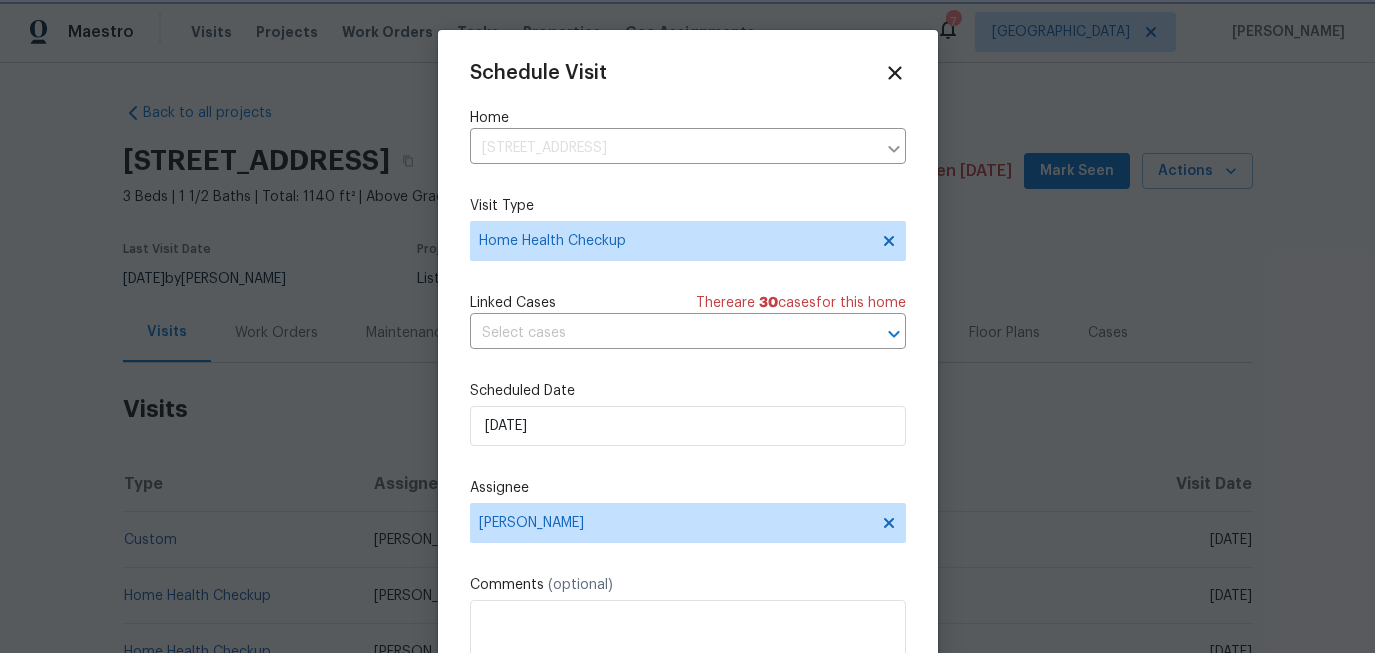 scroll, scrollTop: 36, scrollLeft: 0, axis: vertical 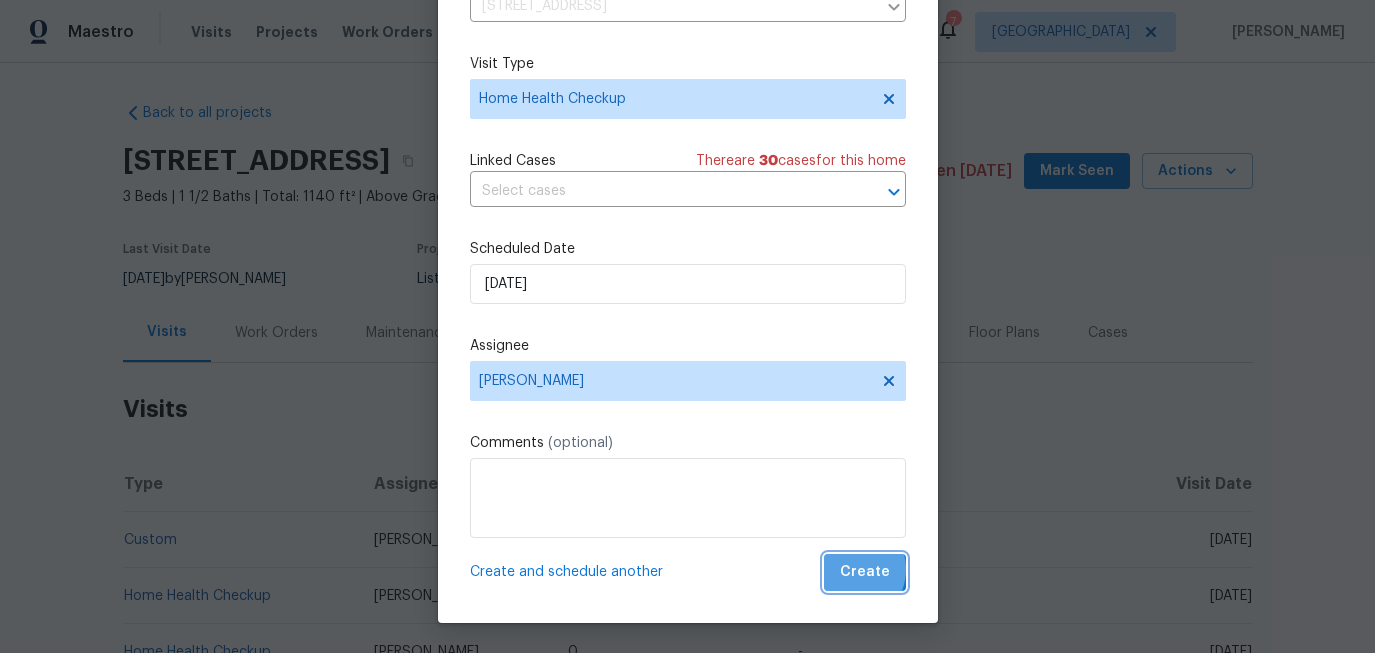 click on "Create" at bounding box center [865, 572] 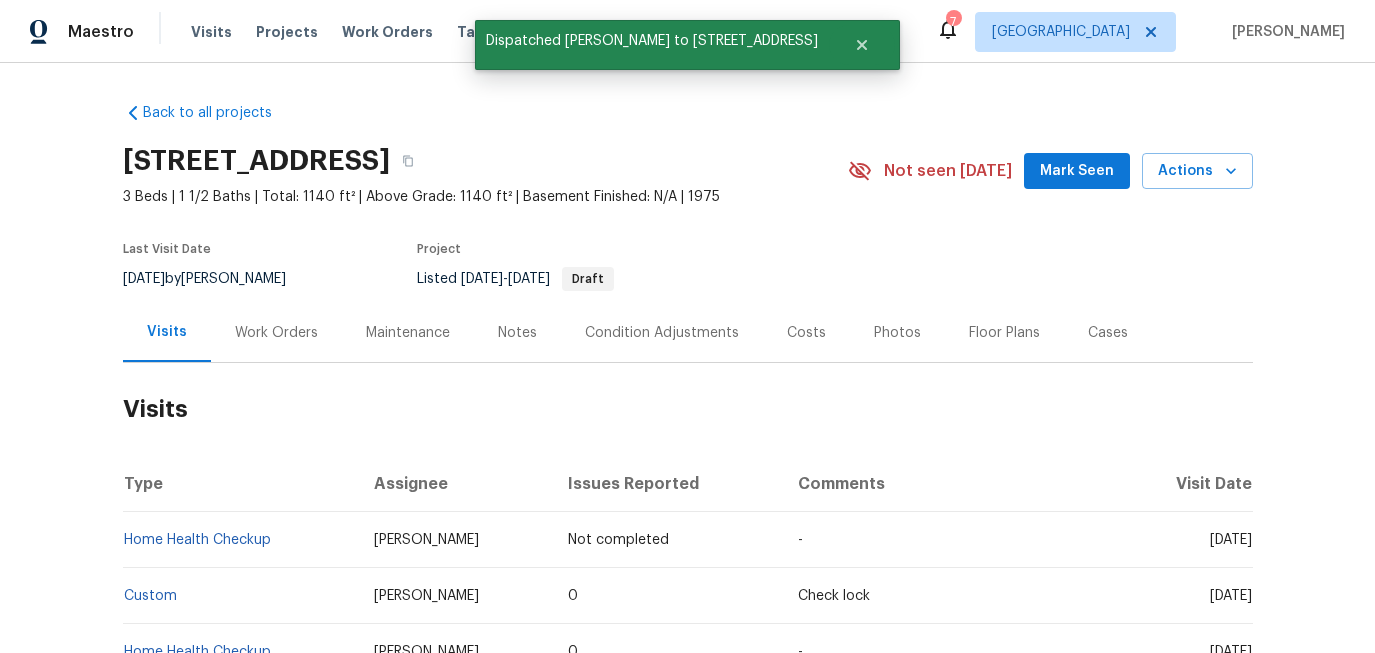 scroll, scrollTop: 0, scrollLeft: 0, axis: both 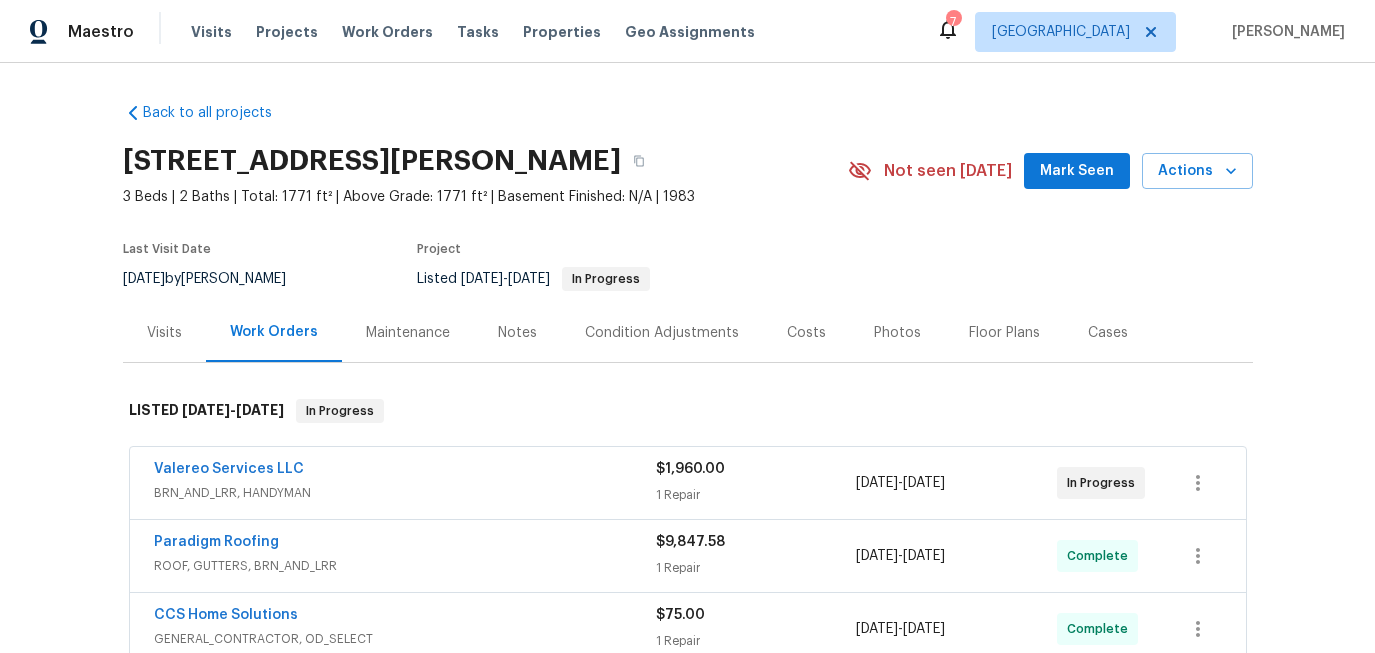 click on "Visits" at bounding box center [164, 332] 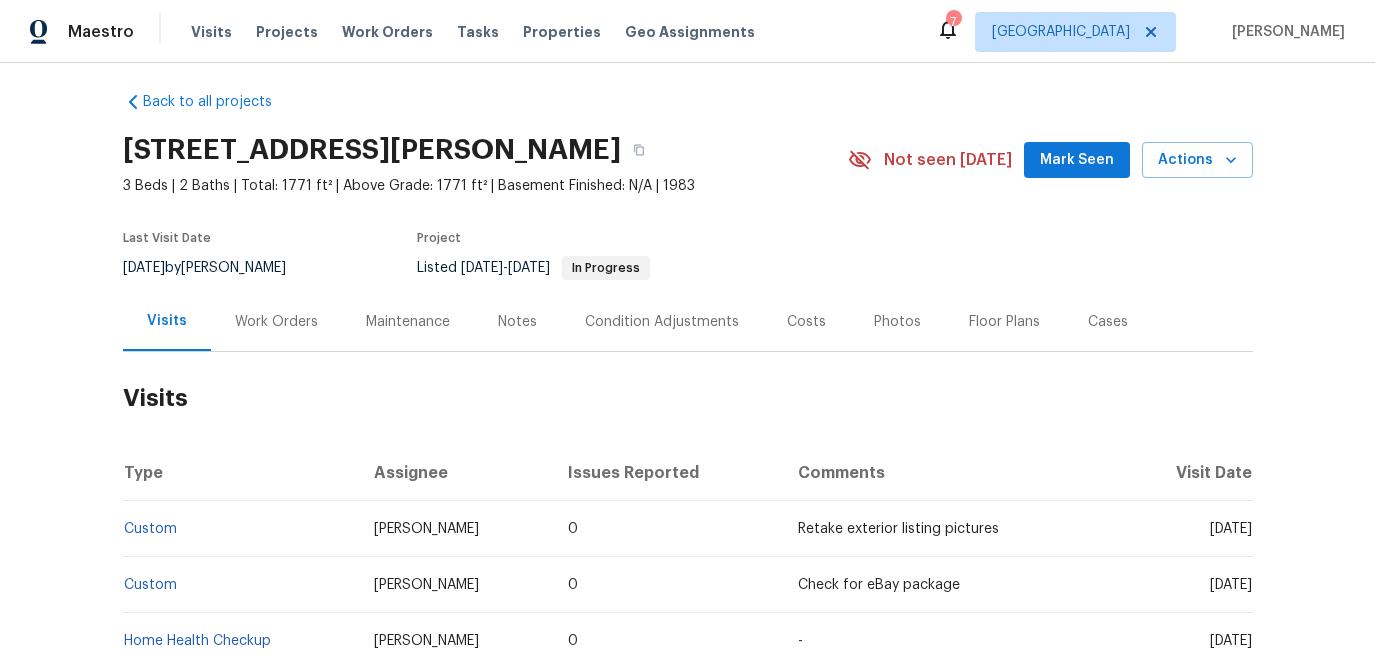 scroll, scrollTop: 0, scrollLeft: 0, axis: both 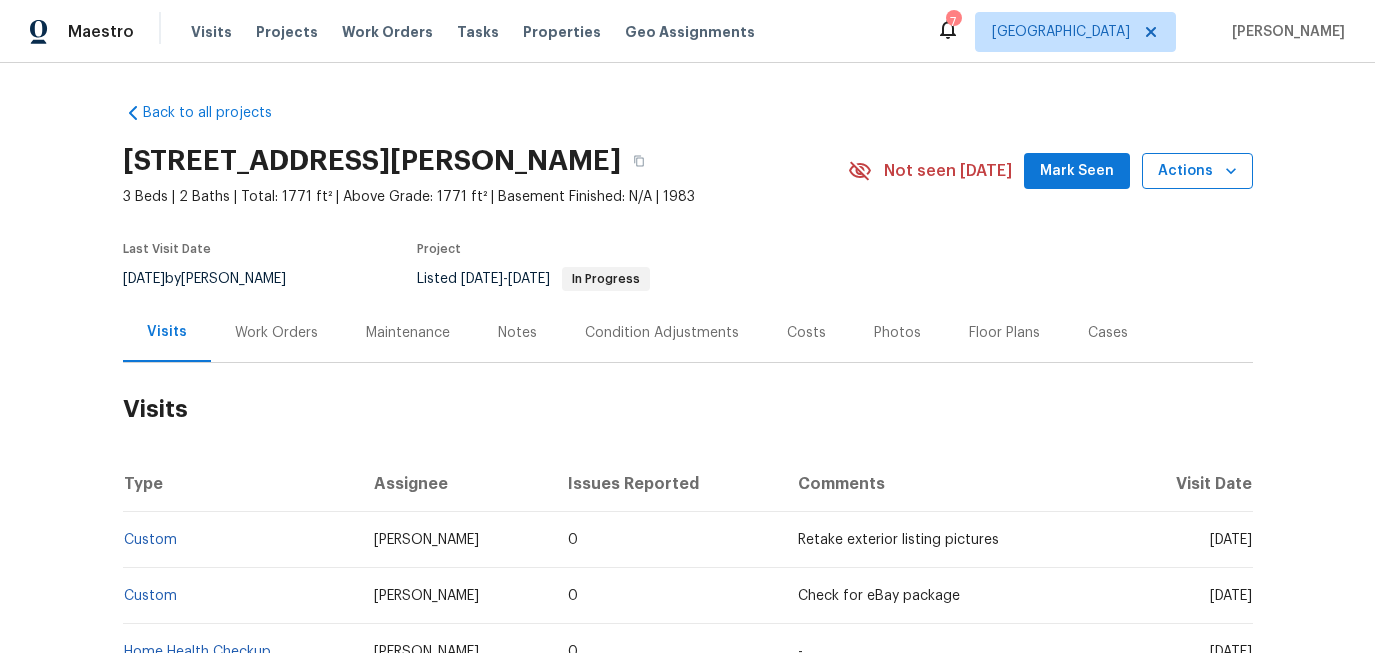 click on "Actions" at bounding box center [1197, 171] 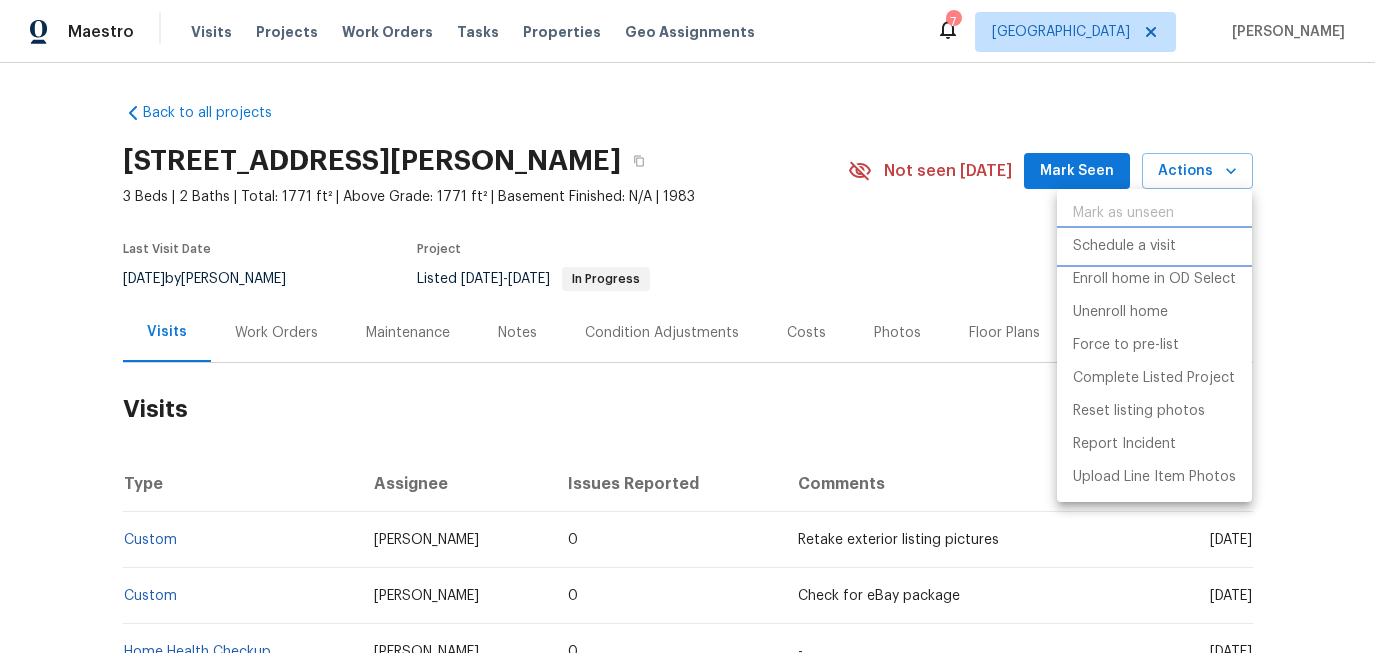 click on "Schedule a visit" at bounding box center (1124, 246) 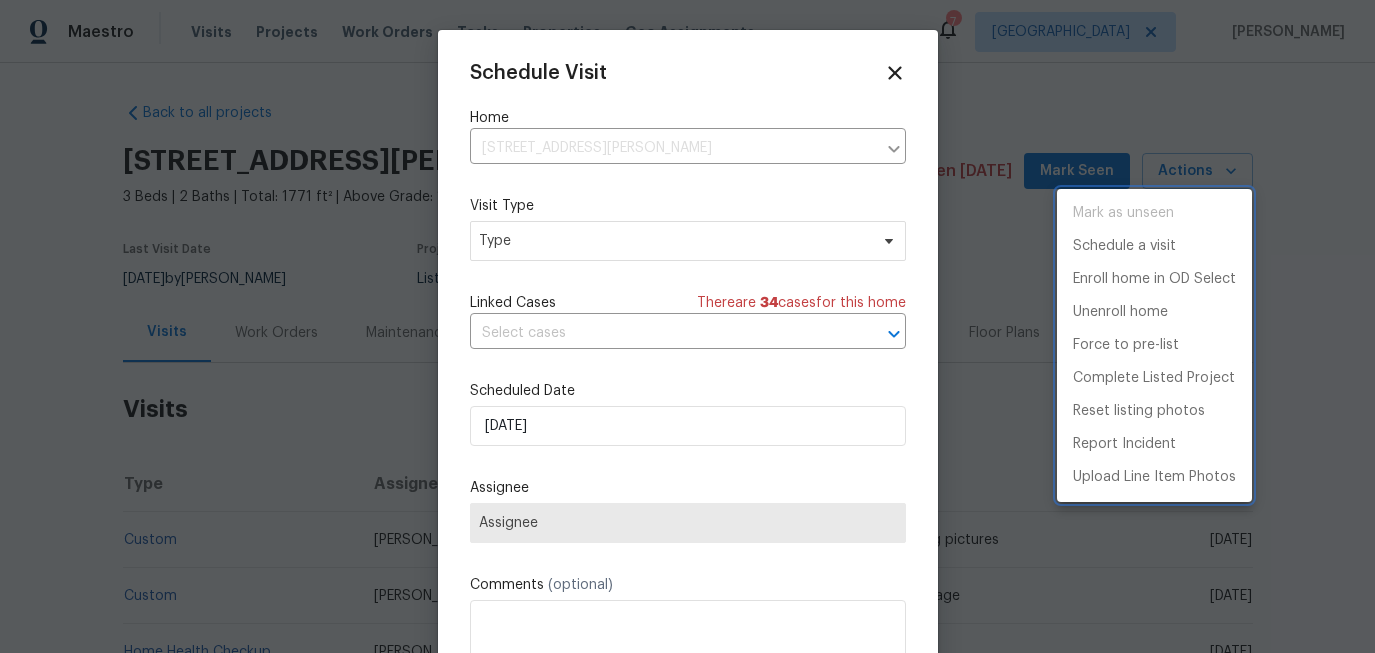 click at bounding box center [687, 326] 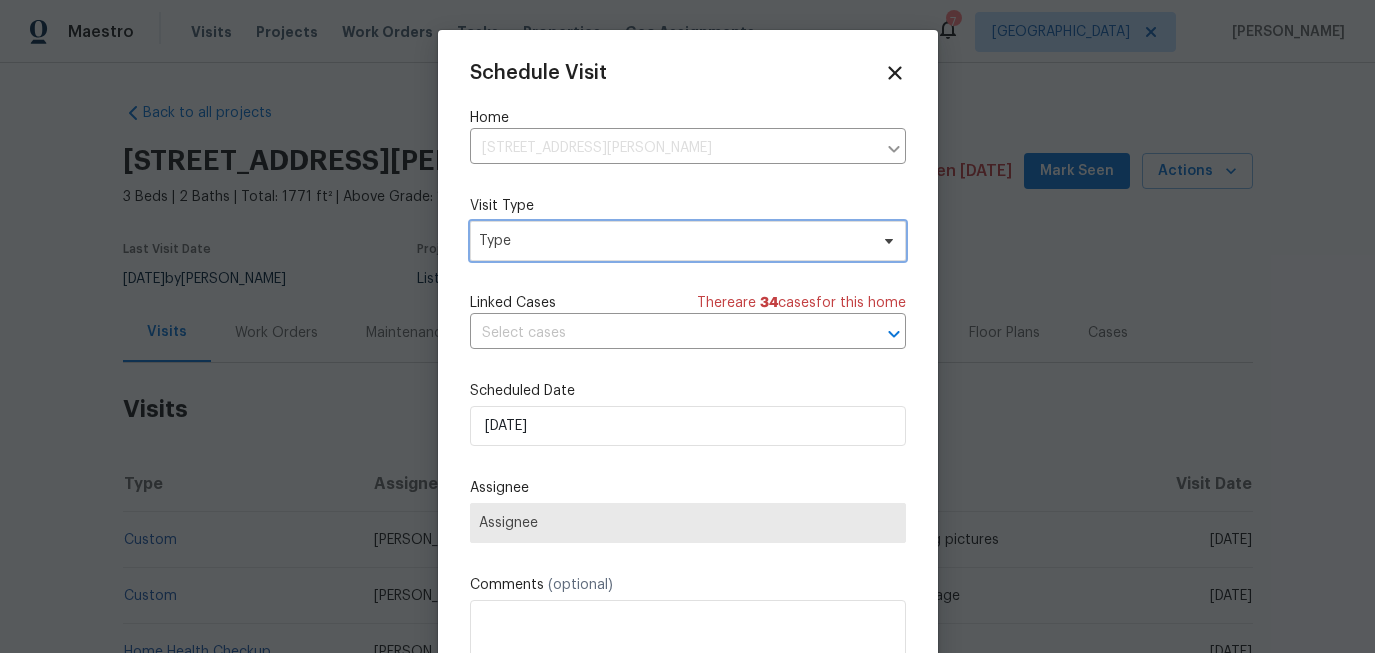 click on "Type" at bounding box center [673, 241] 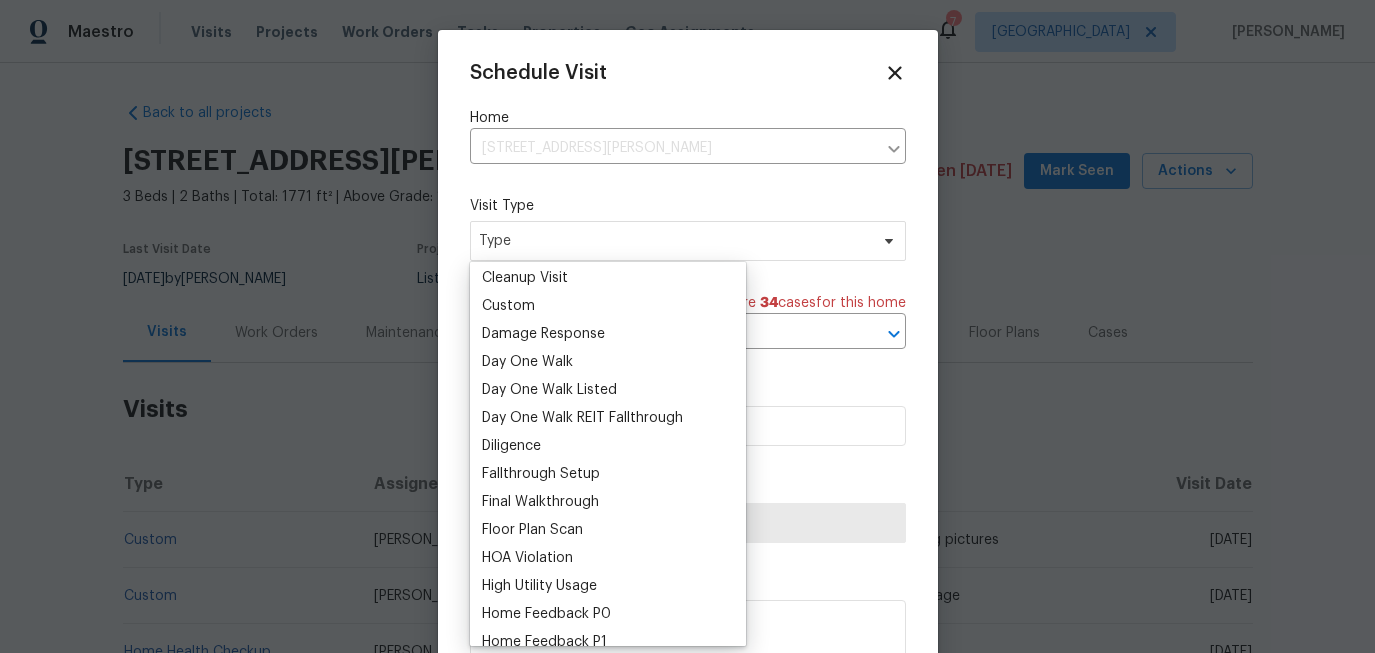 scroll, scrollTop: 435, scrollLeft: 0, axis: vertical 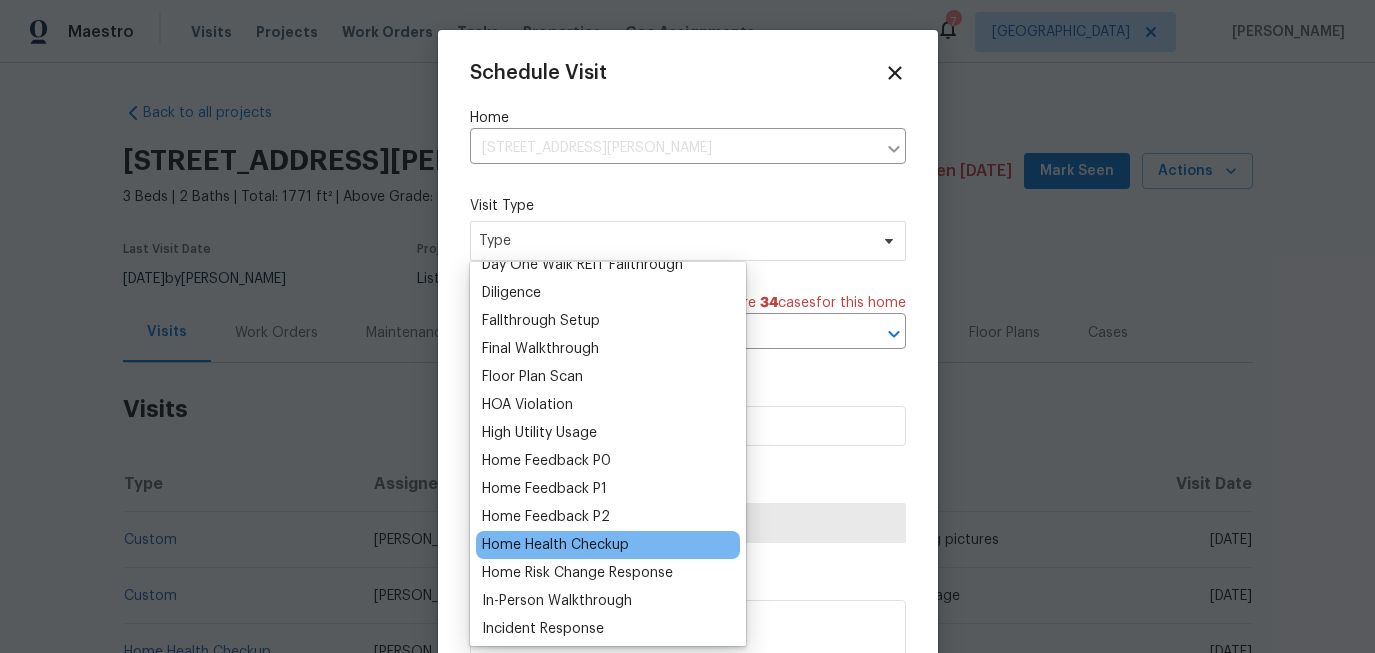 click on "Home Health Checkup" at bounding box center (555, 545) 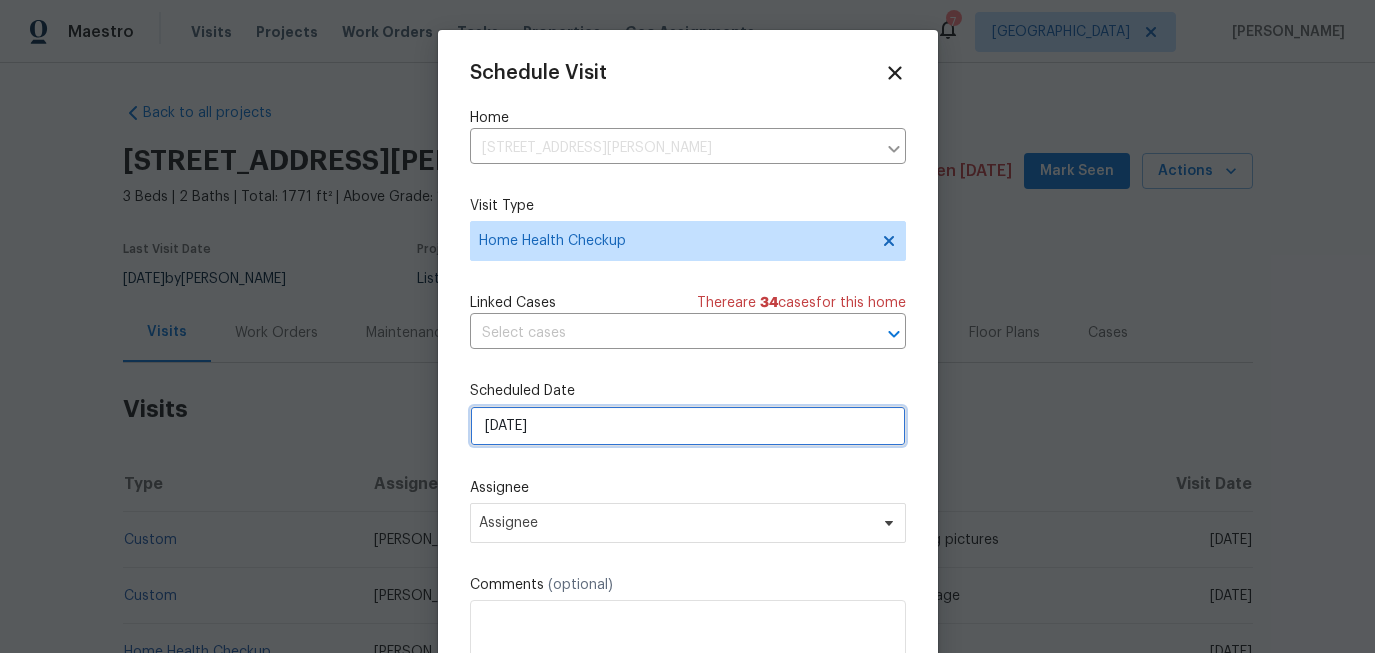 click on "[DATE]" at bounding box center (688, 426) 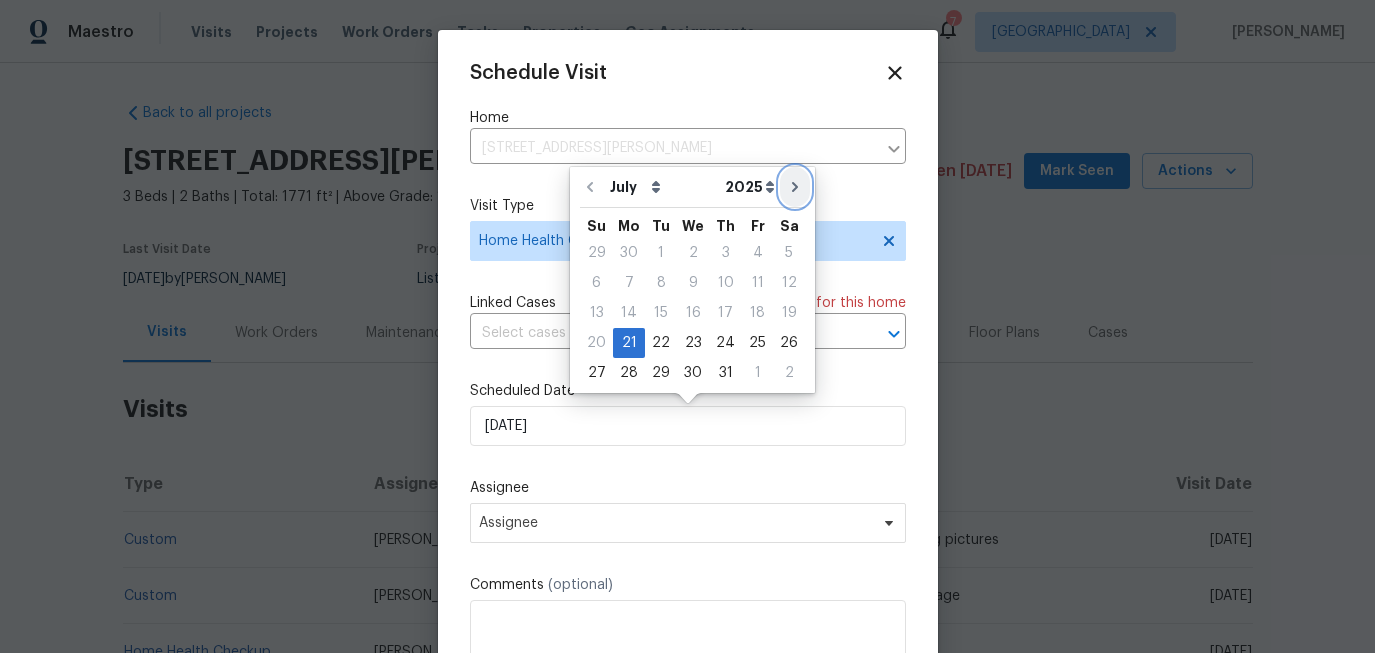 click 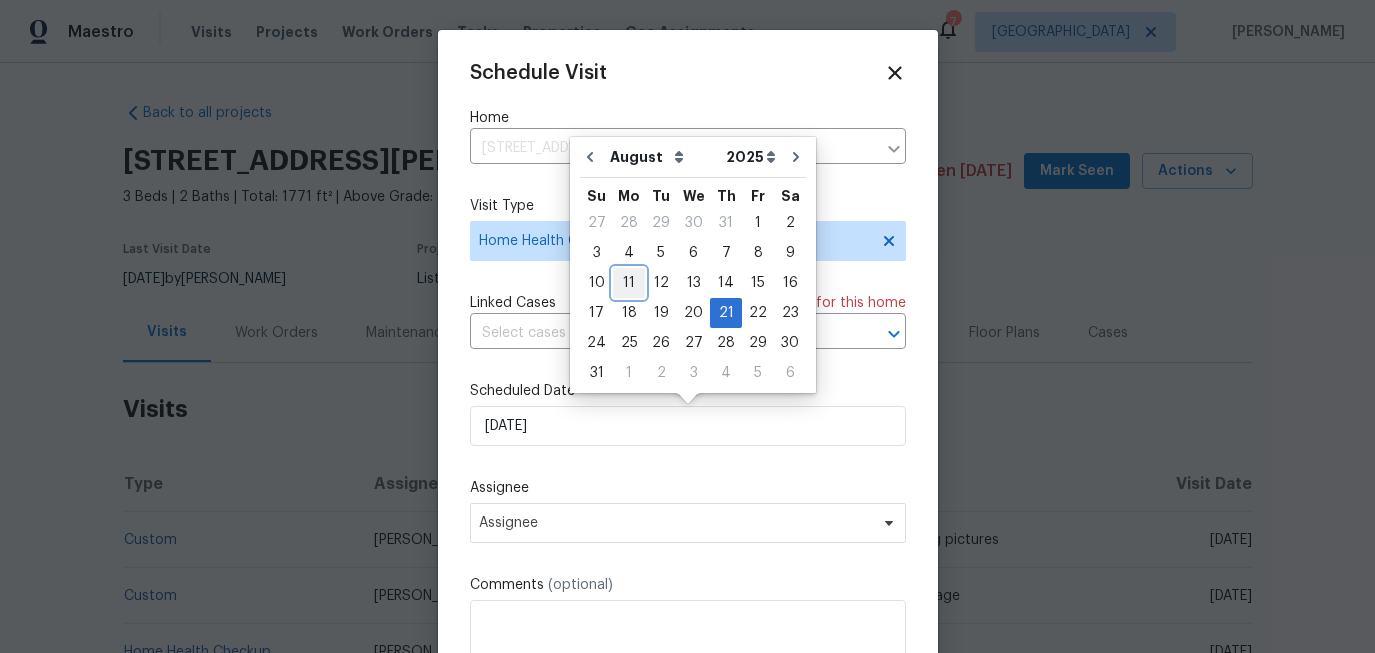 click on "11" at bounding box center (629, 283) 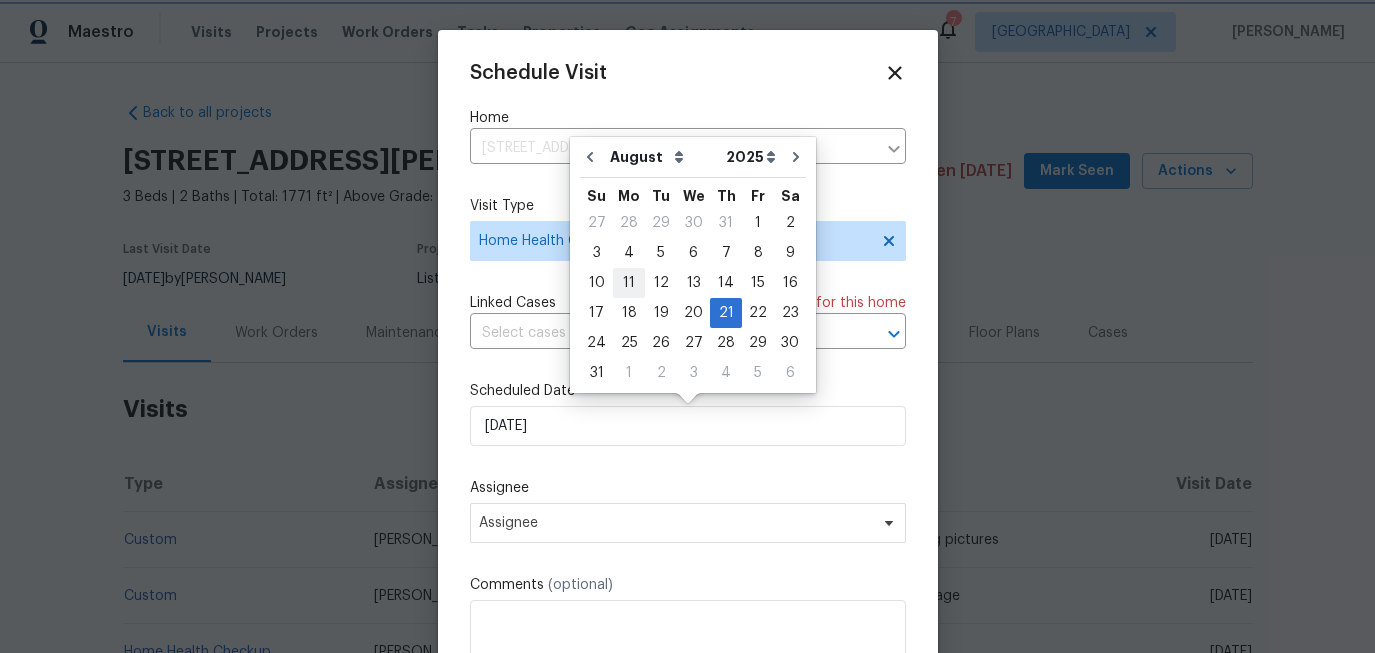 type on "8/11/2025" 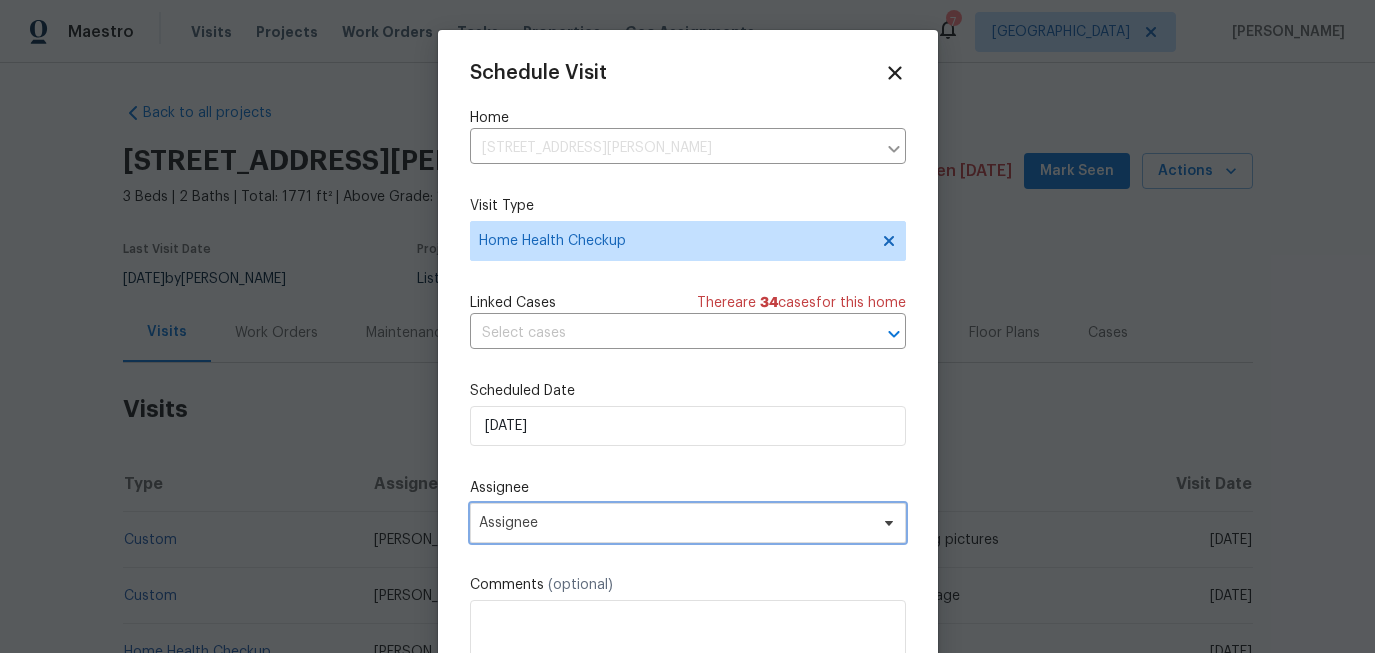 click on "Assignee" at bounding box center (675, 523) 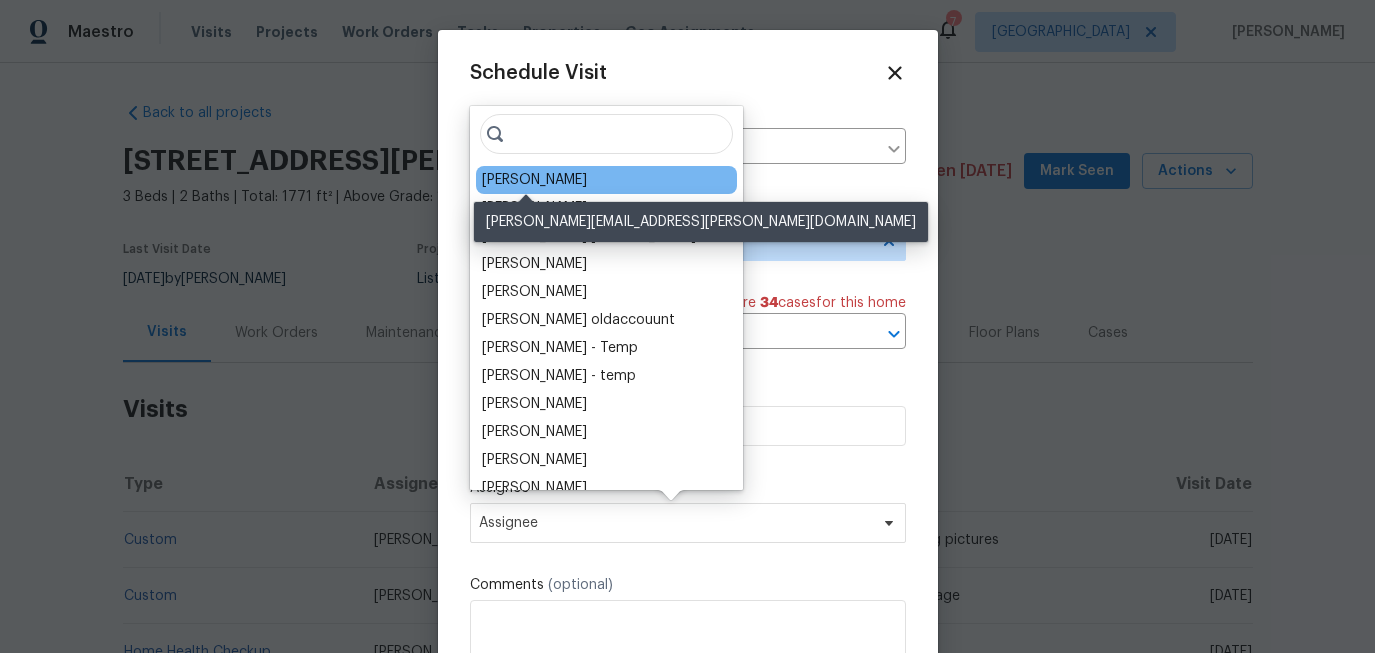 click on "[PERSON_NAME]" at bounding box center (534, 180) 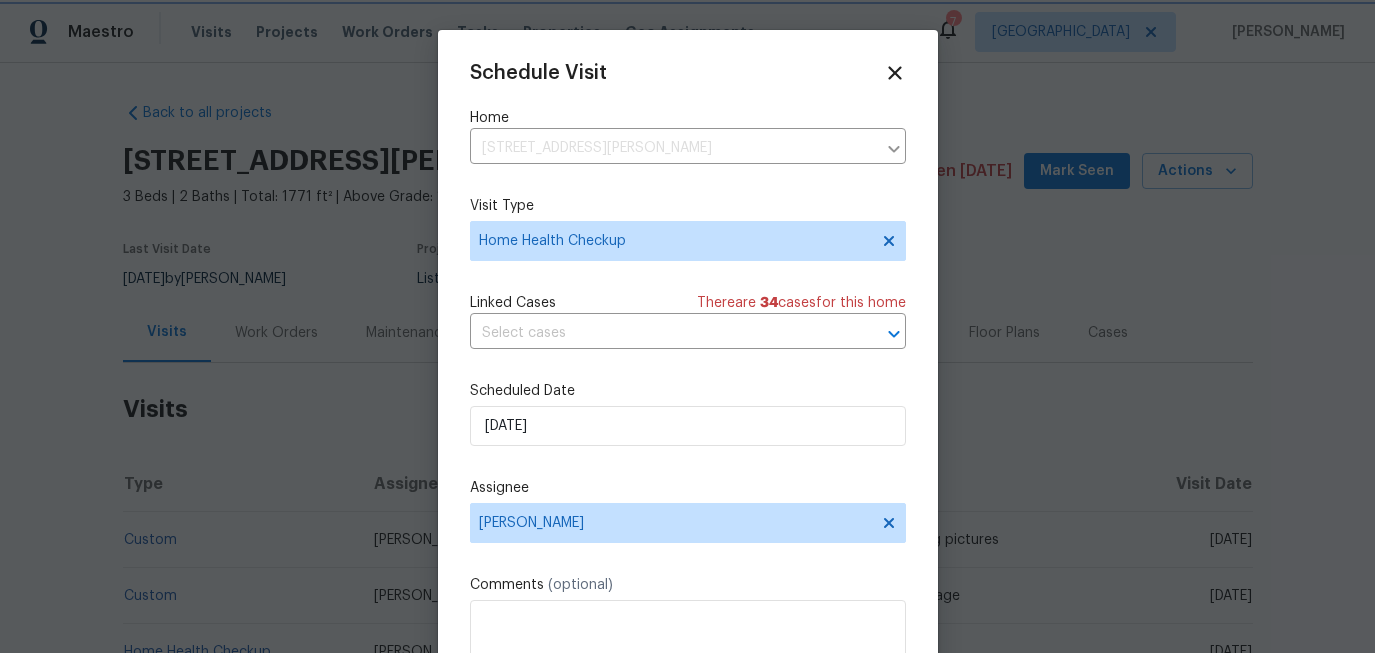 scroll, scrollTop: 36, scrollLeft: 0, axis: vertical 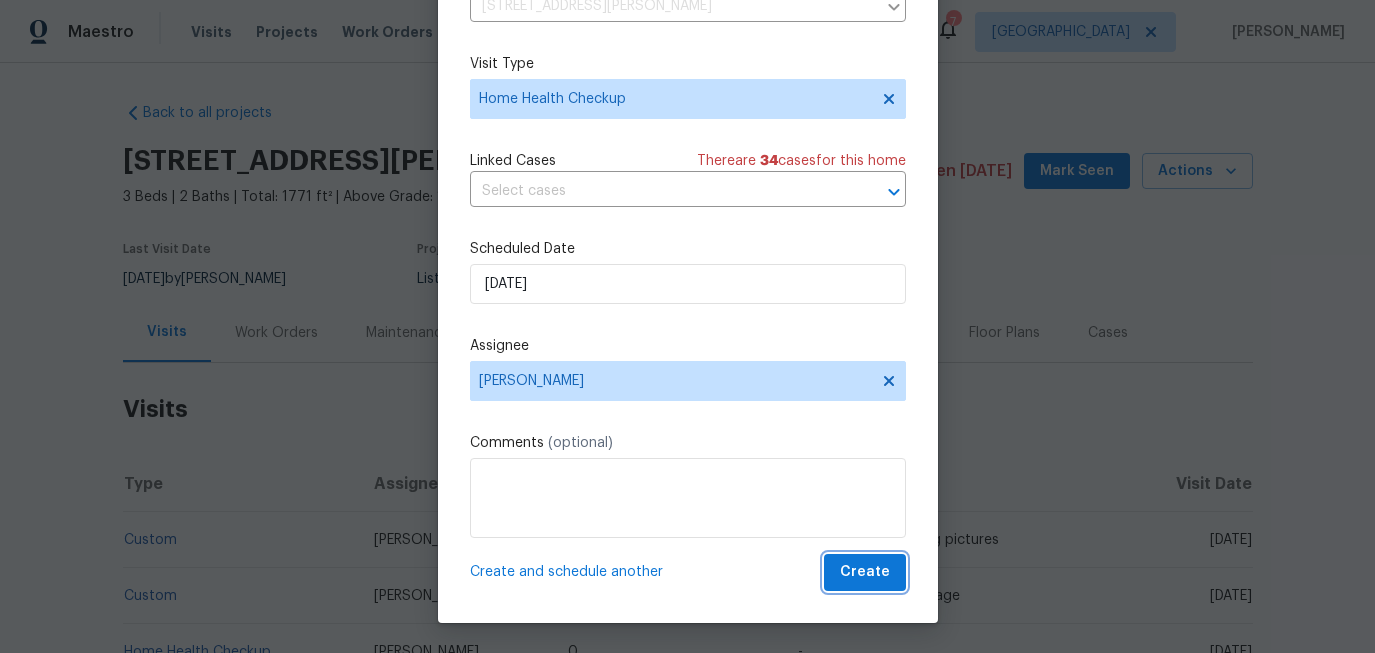 click on "Create" at bounding box center (865, 572) 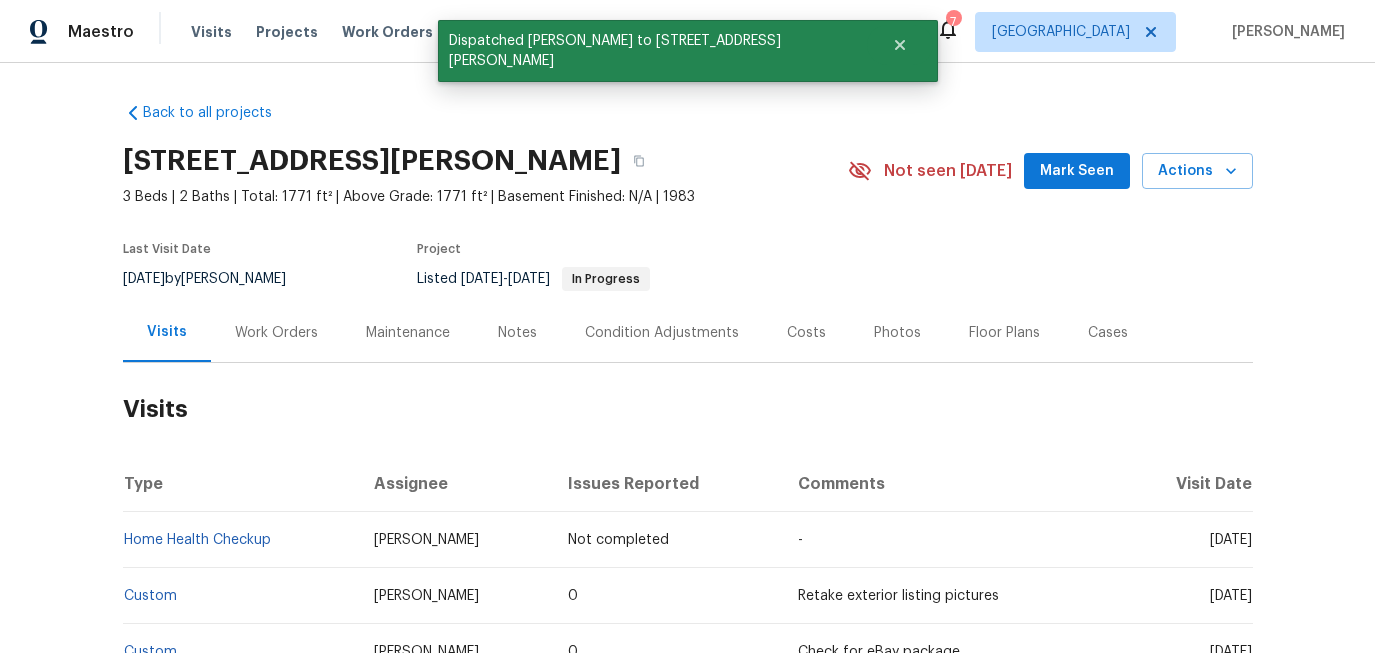 scroll, scrollTop: 0, scrollLeft: 0, axis: both 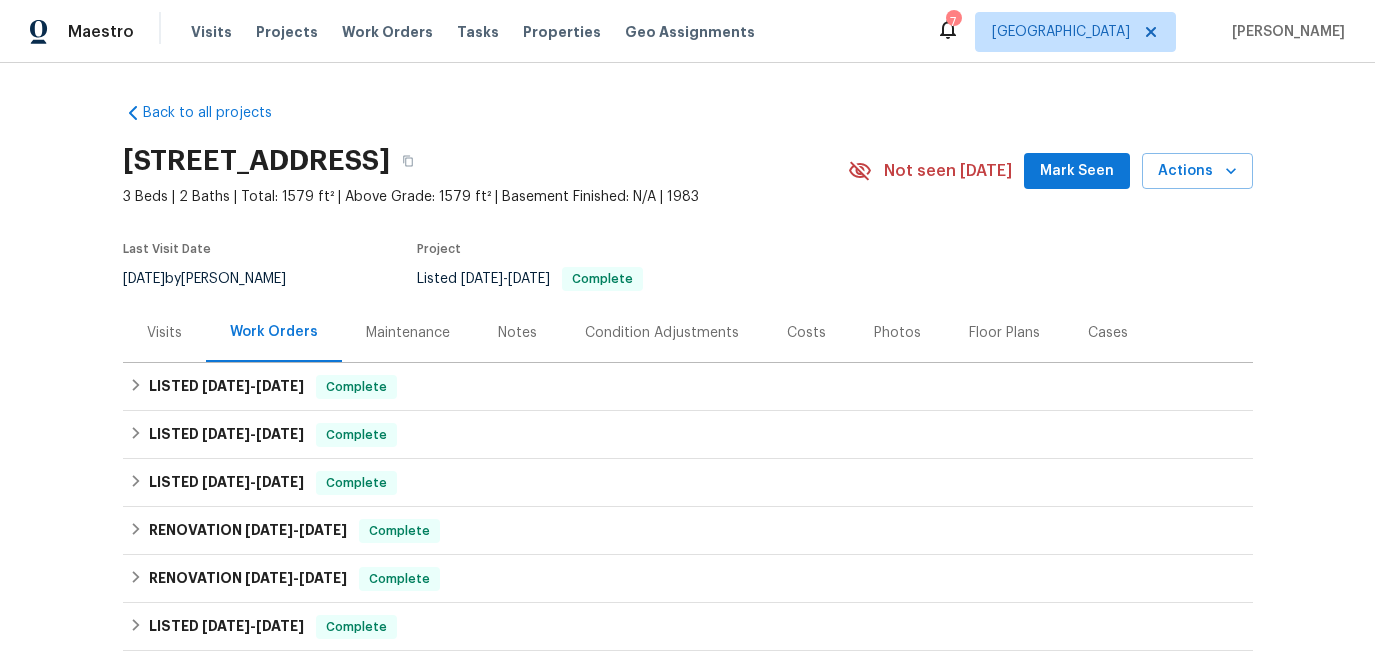 click on "Visits" at bounding box center [164, 333] 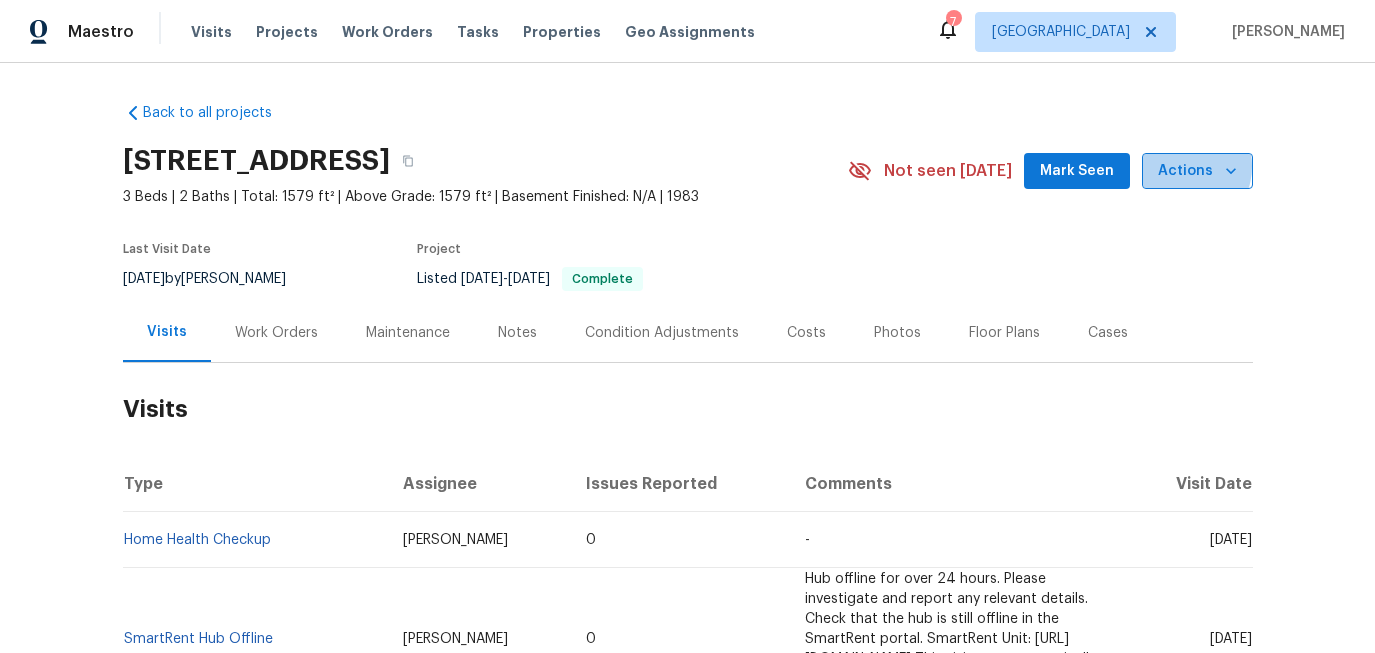 click on "Actions" at bounding box center [1197, 171] 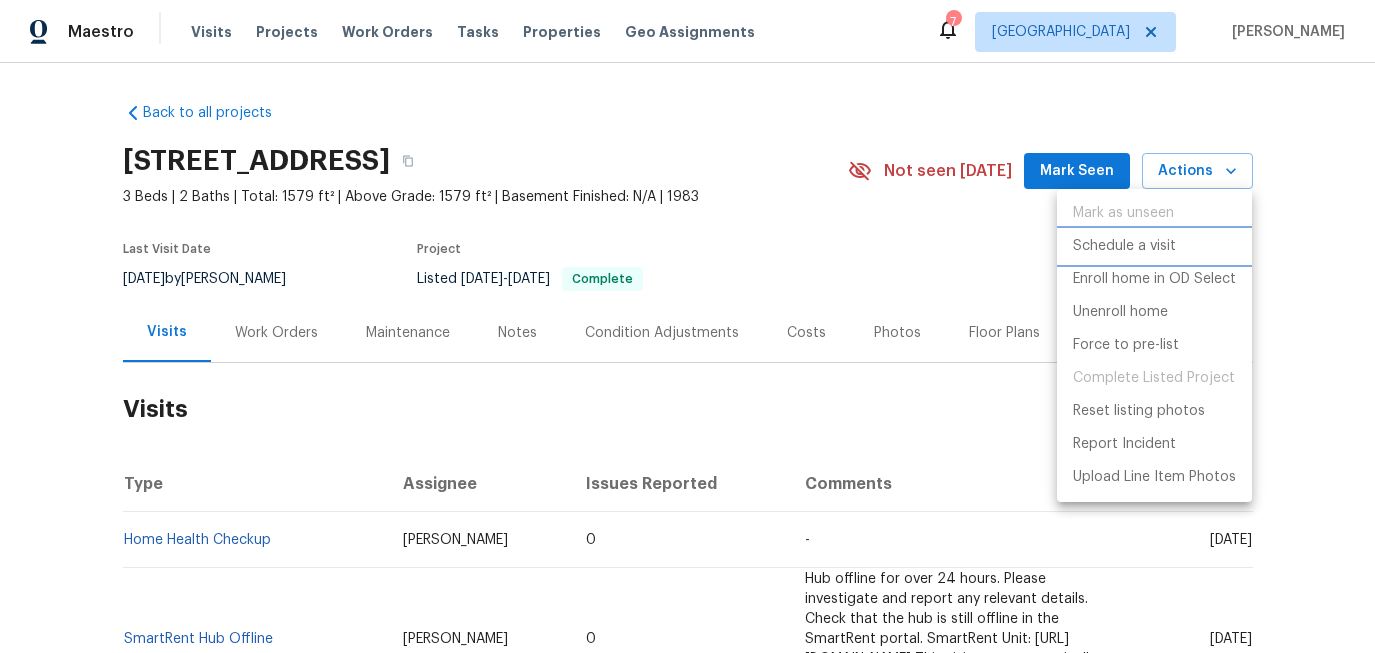 click on "Schedule a visit" at bounding box center (1124, 246) 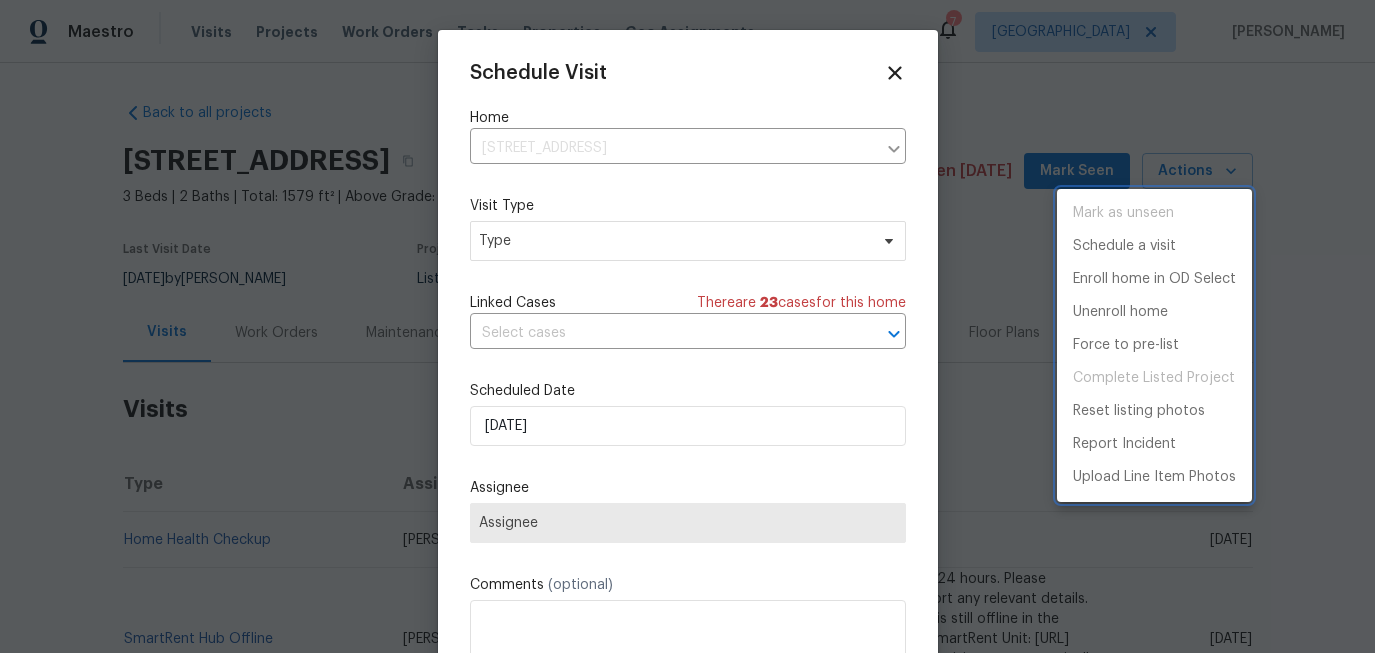 click at bounding box center [687, 326] 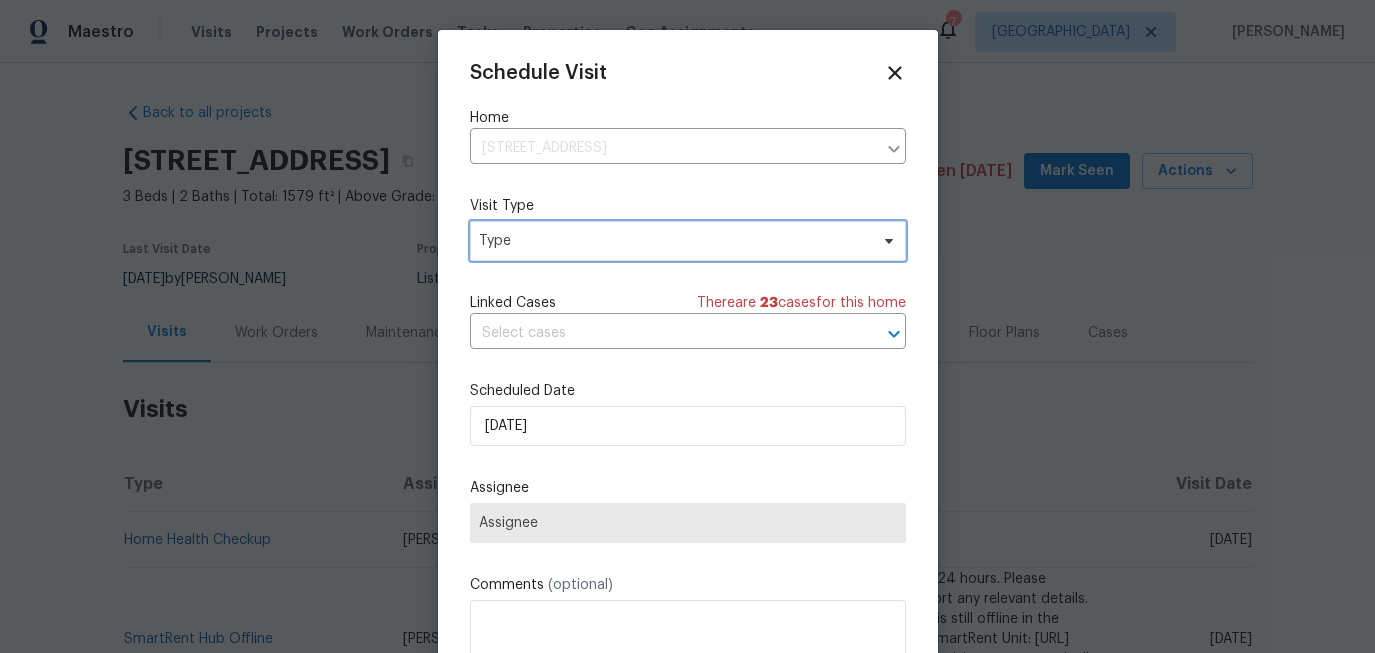 click on "Type" at bounding box center (673, 241) 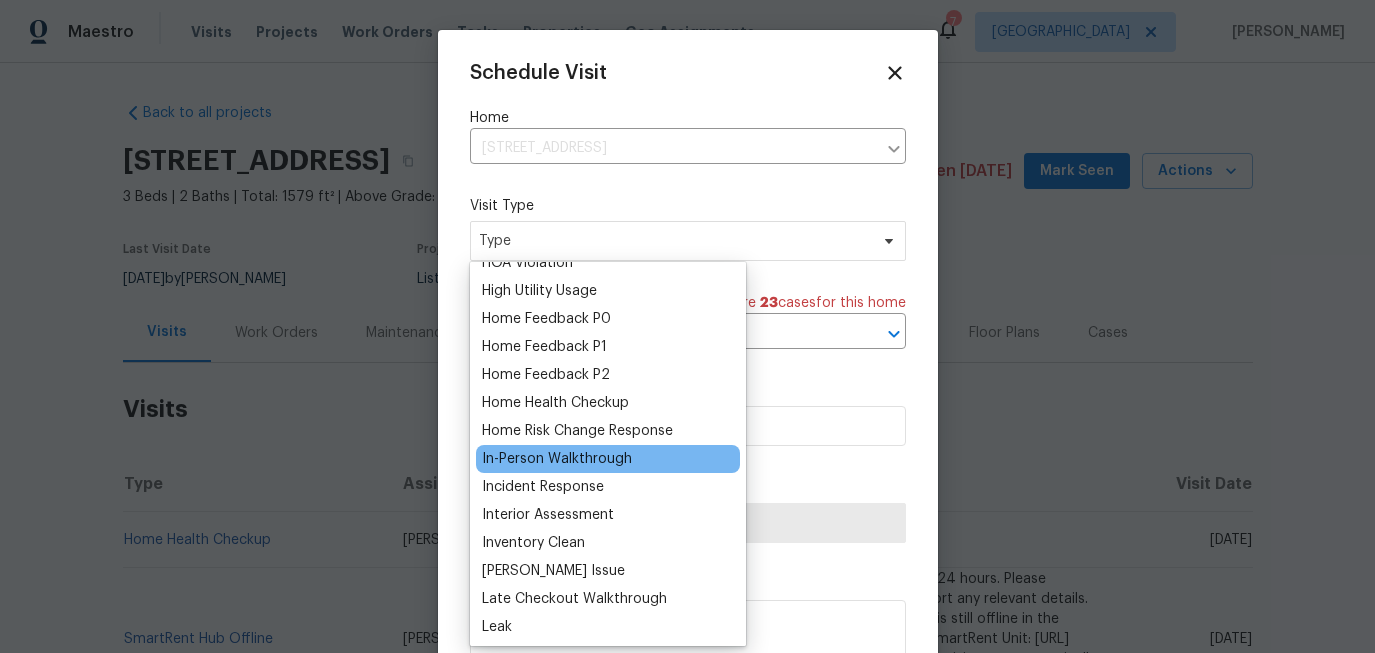 scroll, scrollTop: 582, scrollLeft: 0, axis: vertical 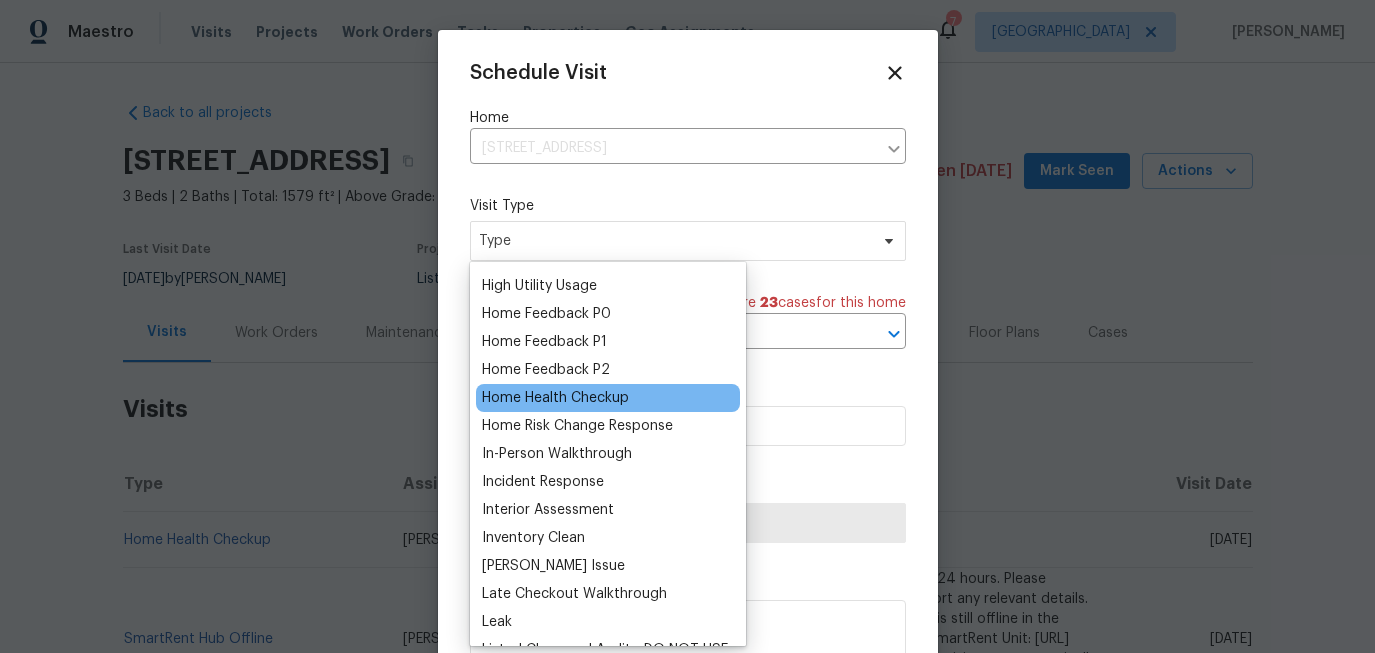 click on "Home Health Checkup" at bounding box center (555, 398) 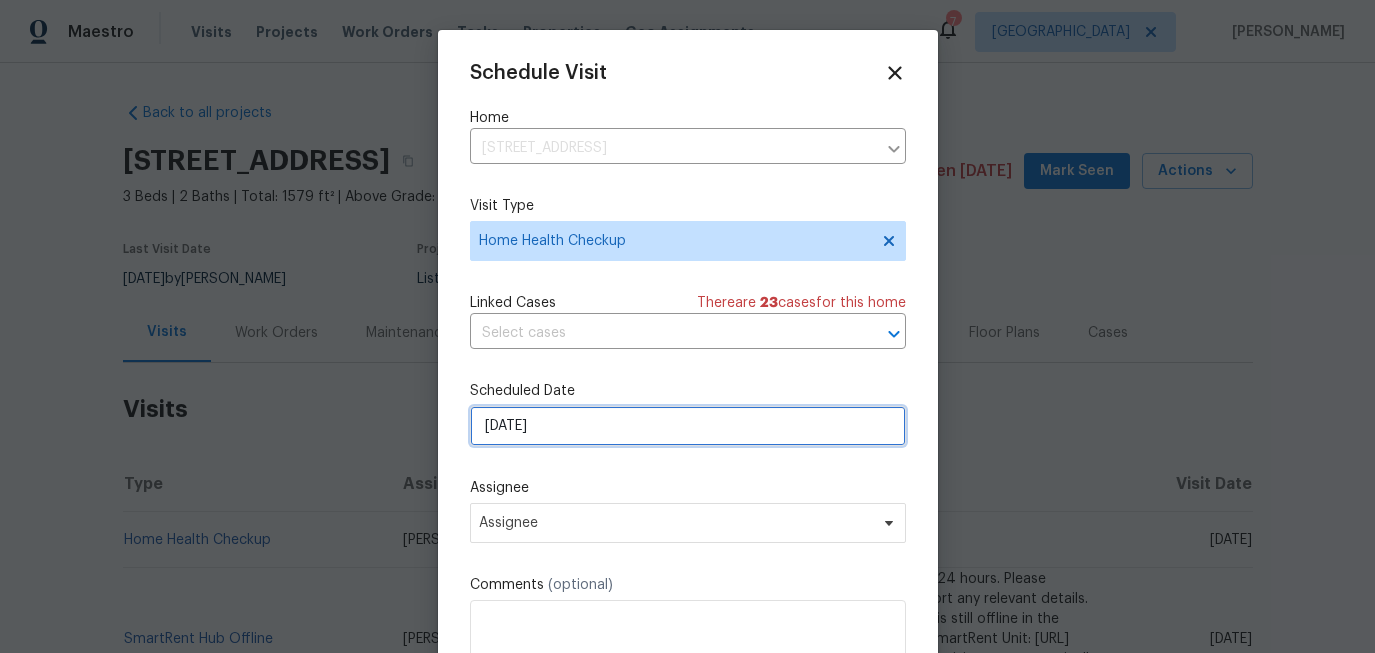 click on "[DATE]" at bounding box center (688, 426) 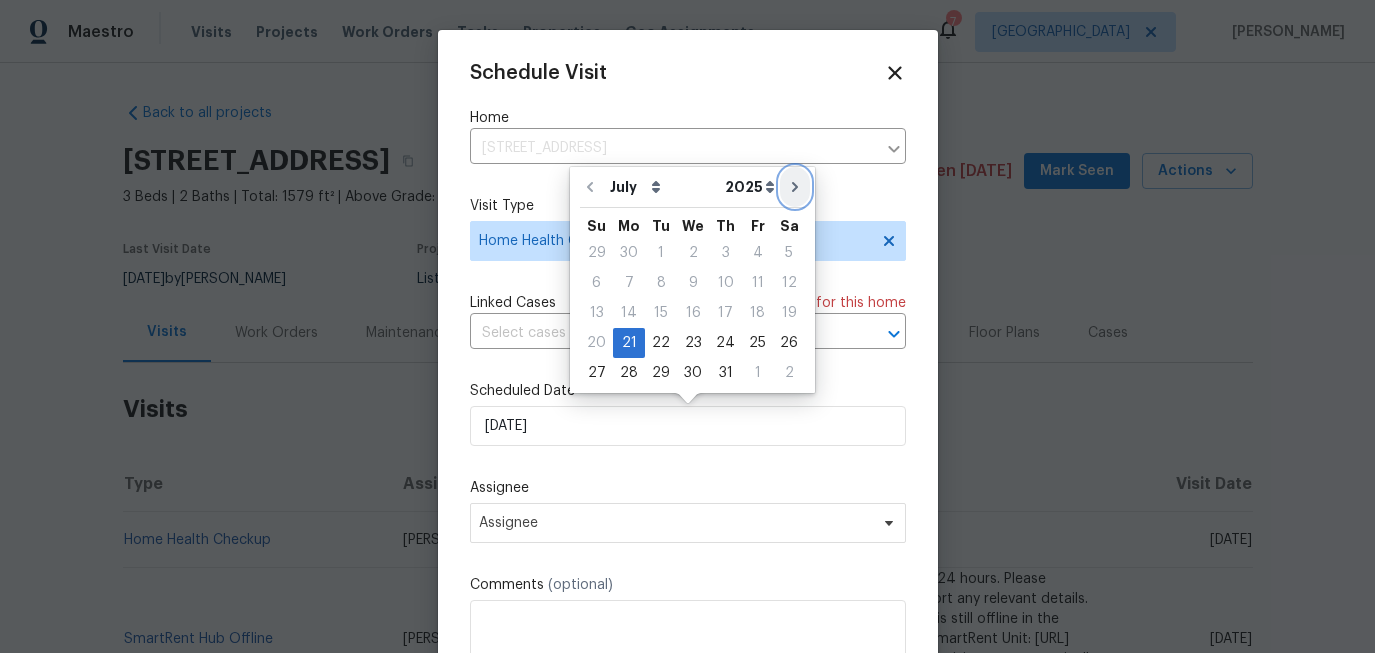 click 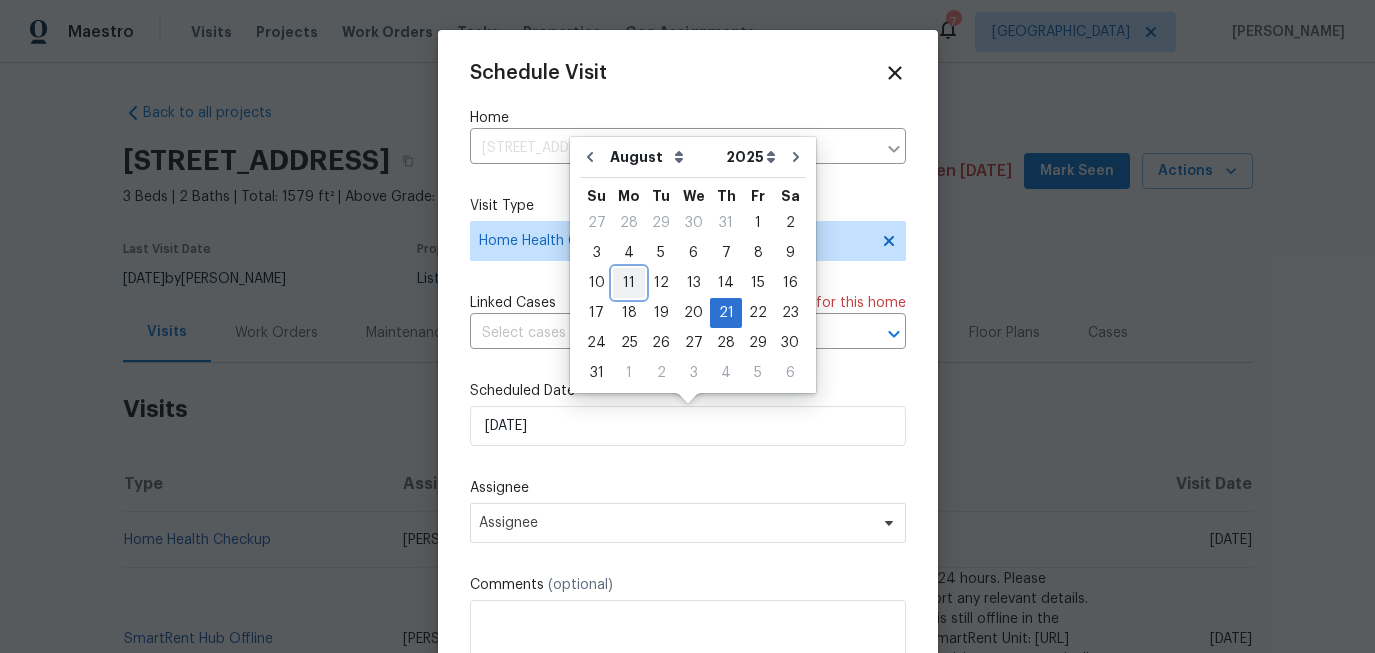 click on "11" at bounding box center [629, 283] 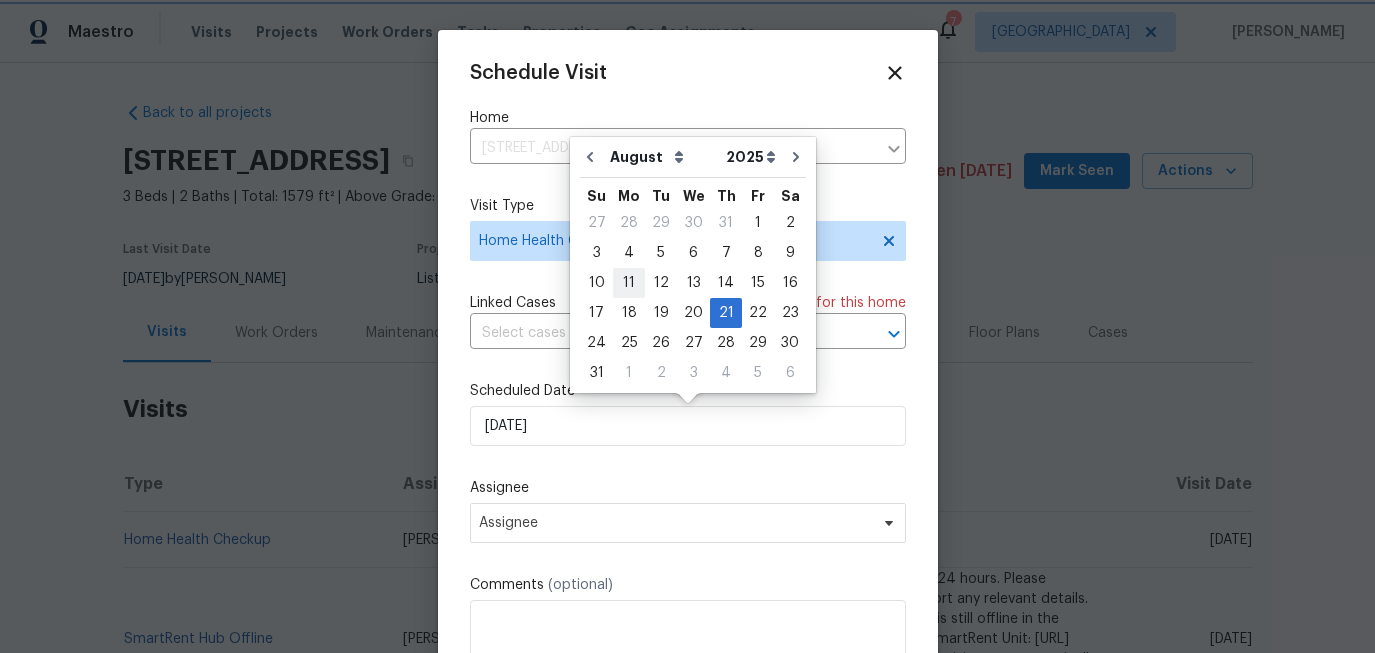 type on "[DATE]" 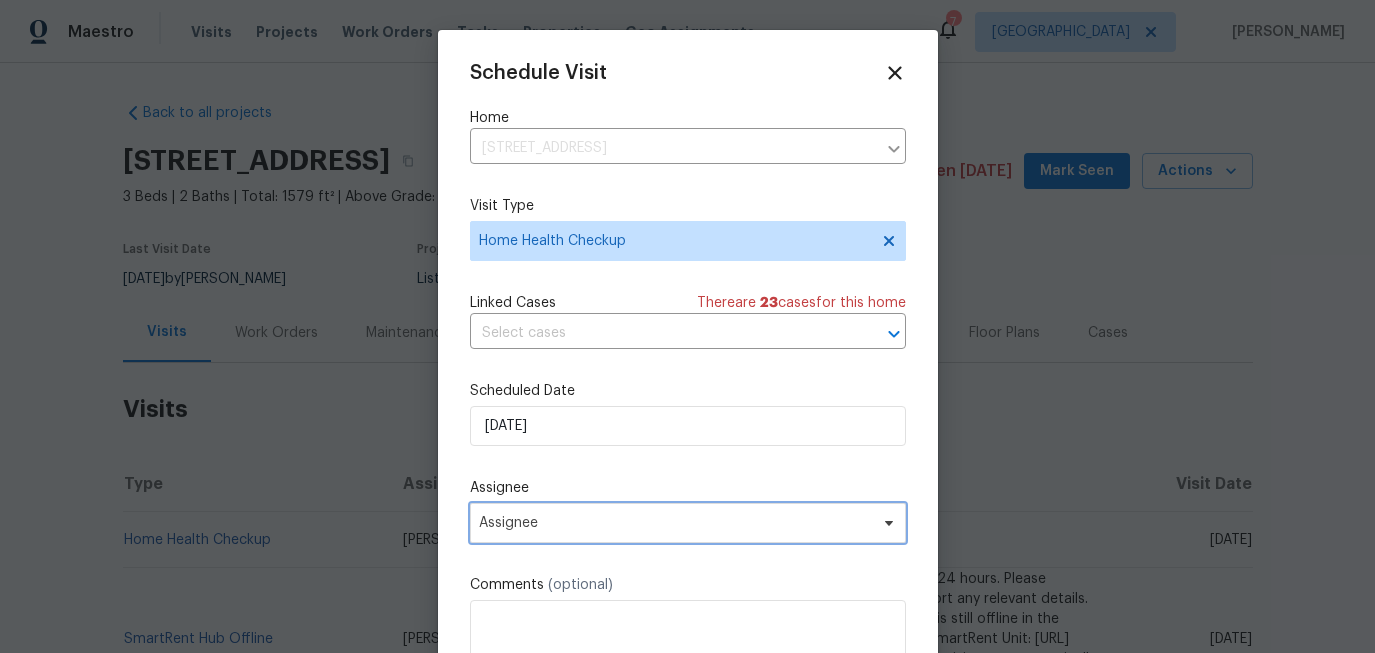click on "Assignee" at bounding box center [675, 523] 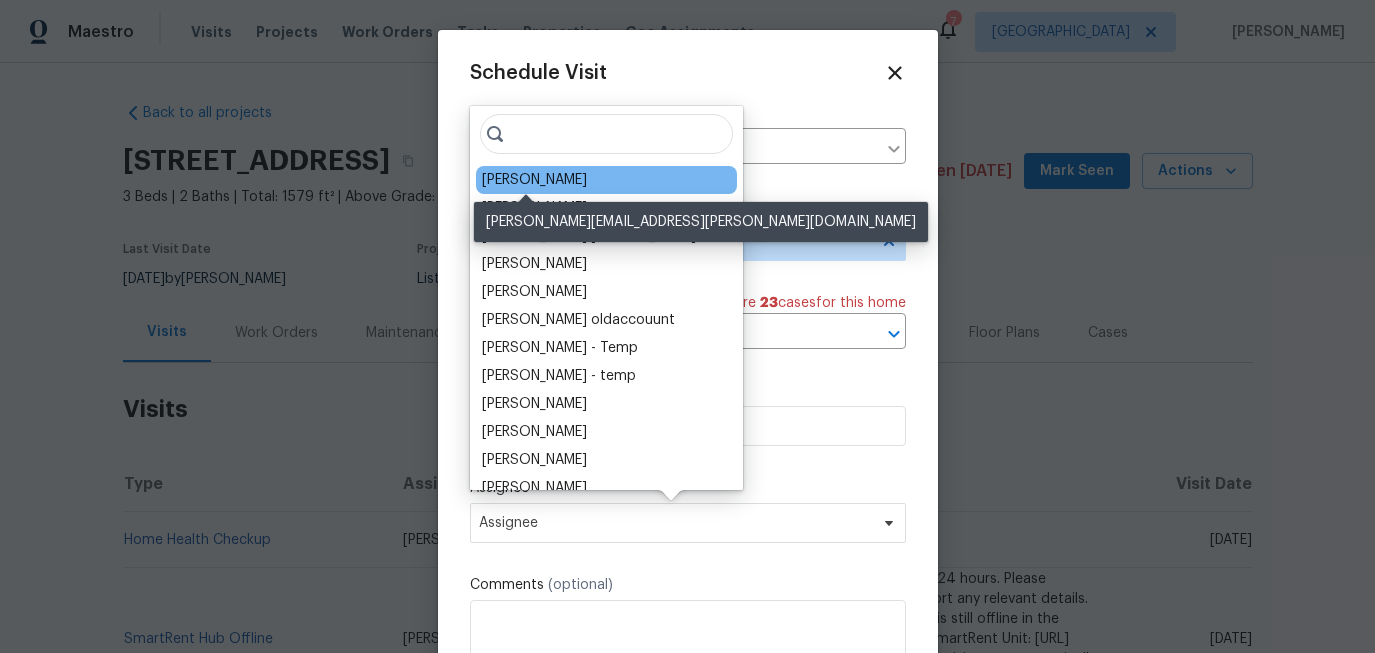 click on "[PERSON_NAME]" at bounding box center (534, 180) 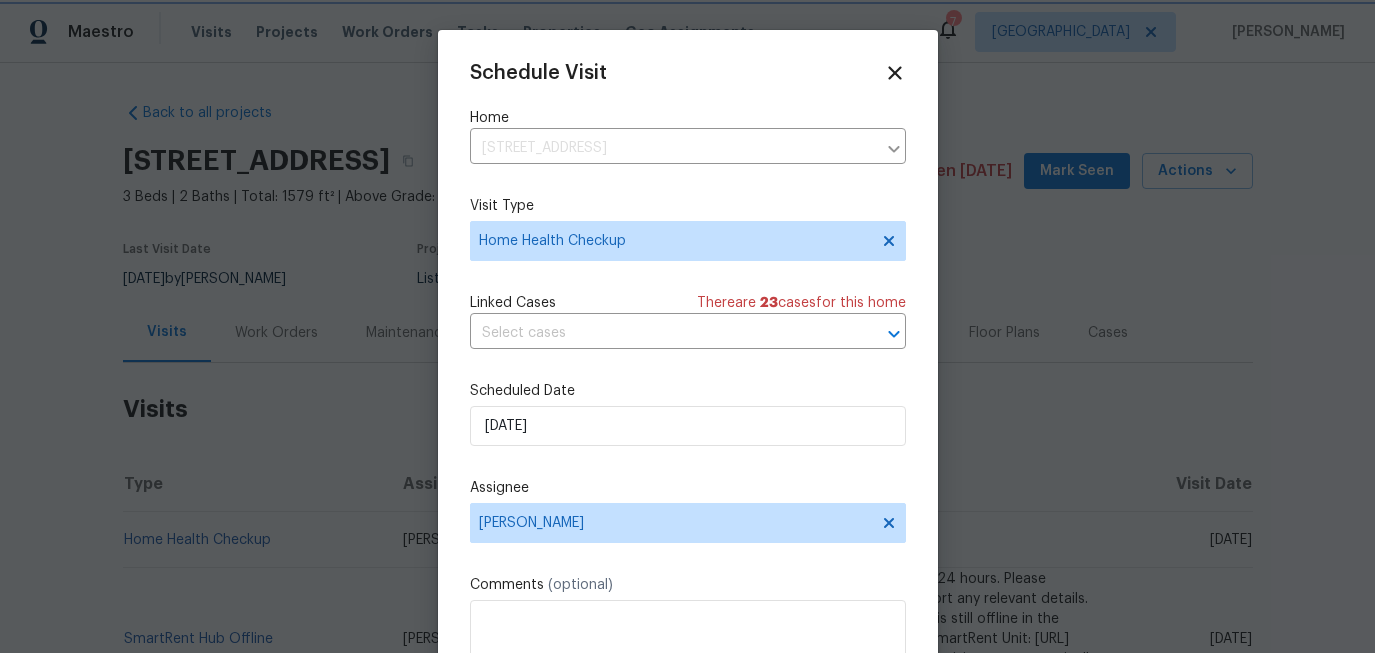 scroll, scrollTop: 36, scrollLeft: 0, axis: vertical 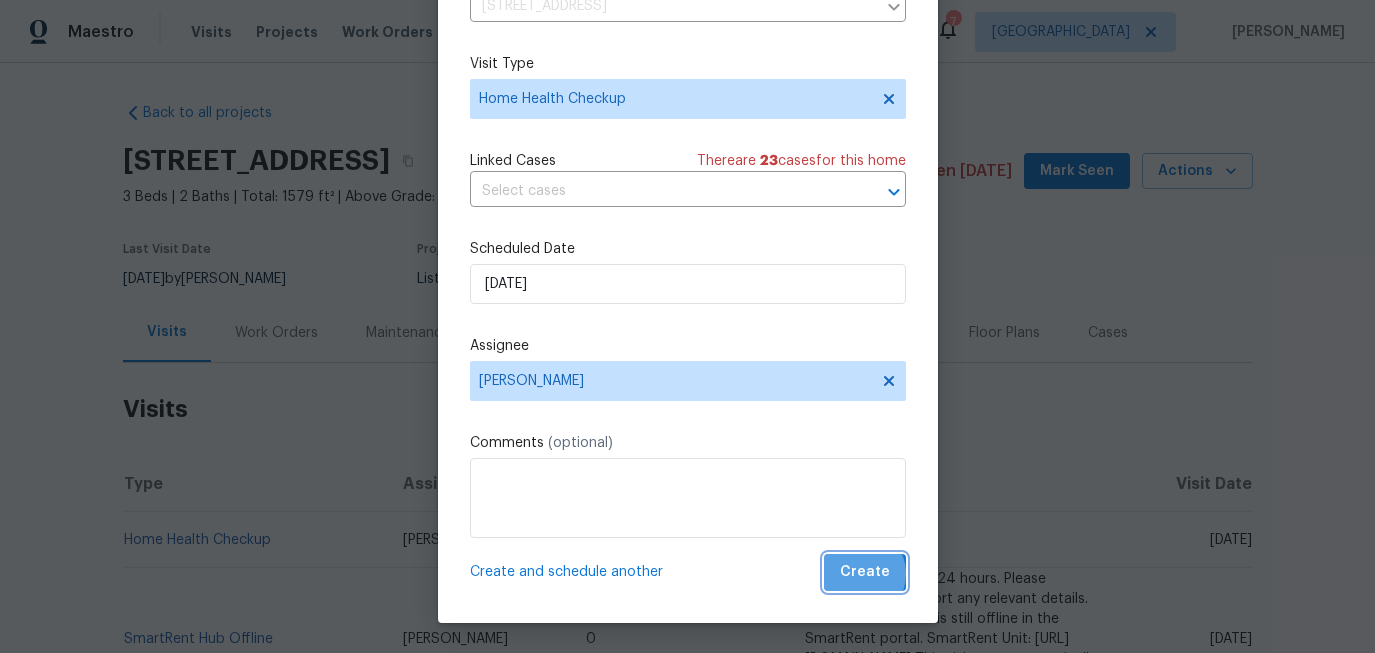 click on "Create" at bounding box center [865, 572] 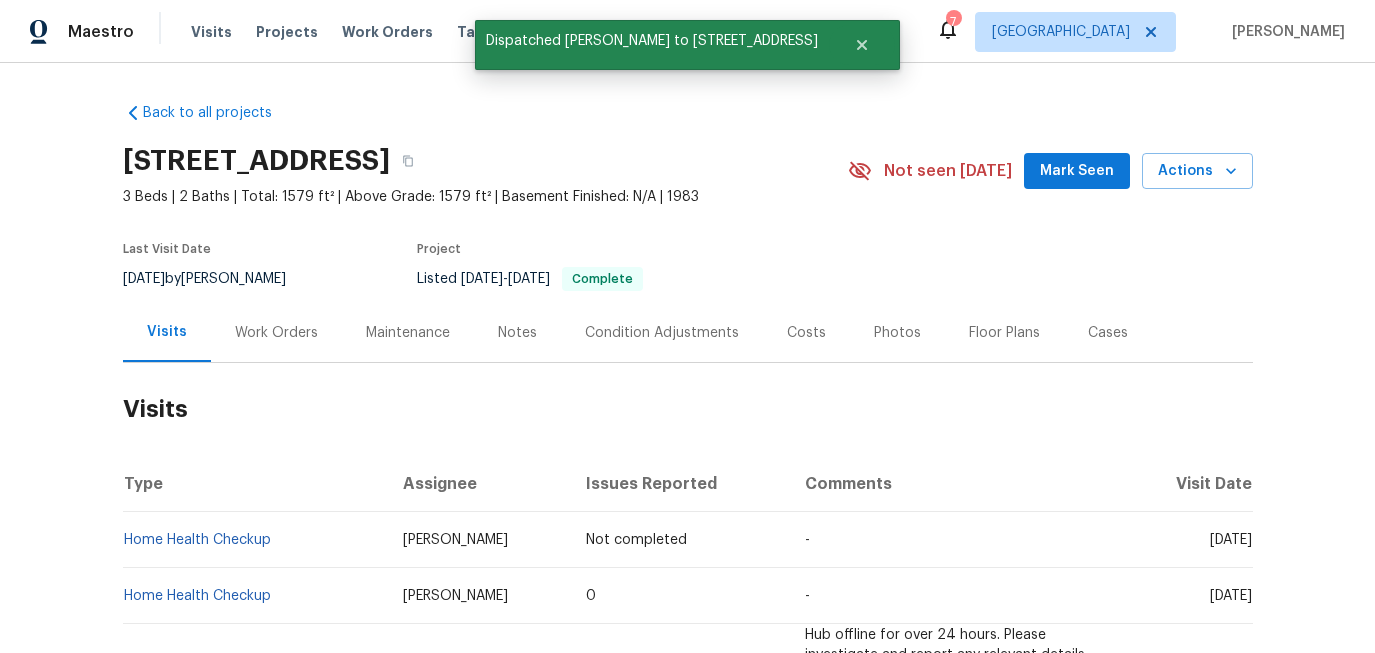 scroll, scrollTop: 0, scrollLeft: 0, axis: both 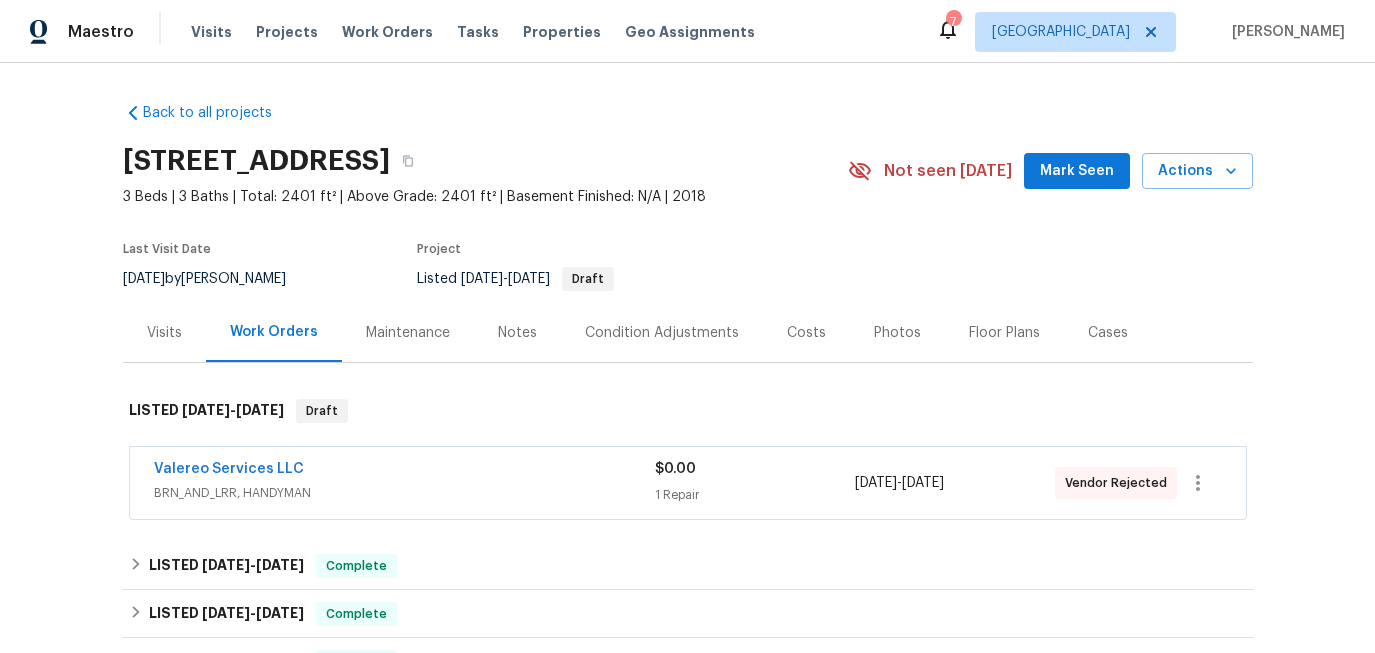 click on "Visits" at bounding box center (164, 333) 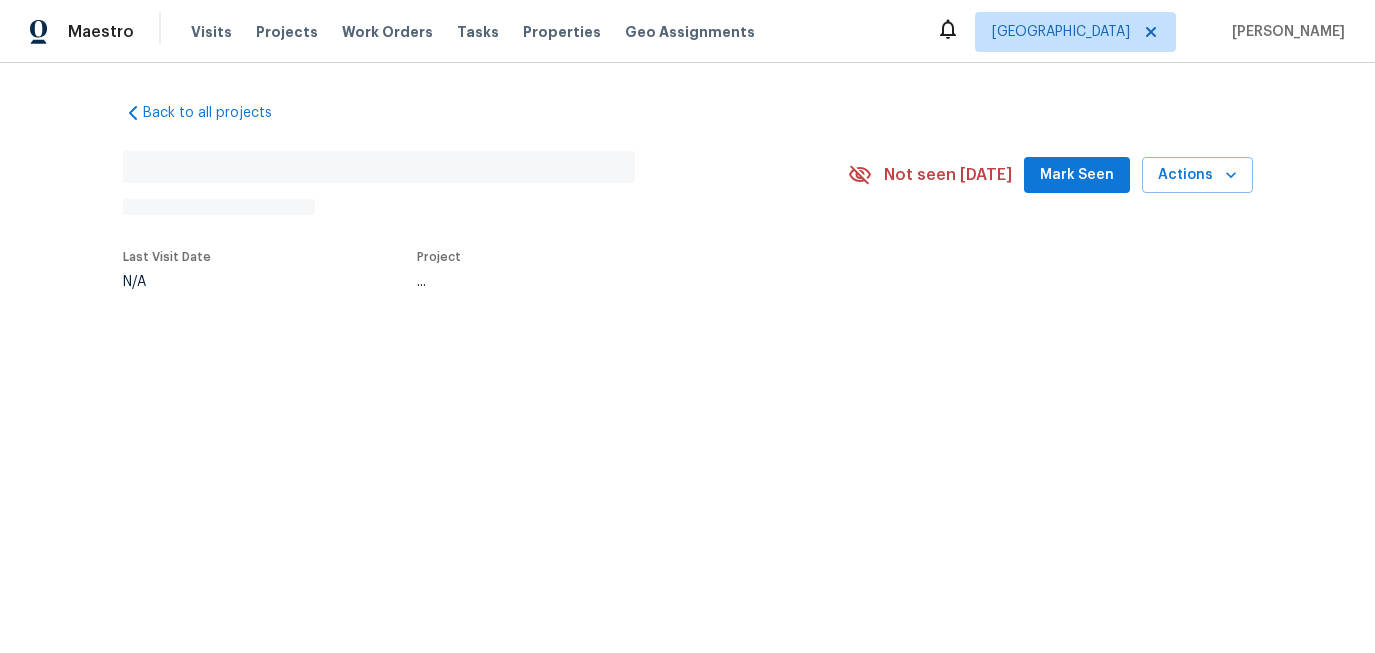 scroll, scrollTop: 0, scrollLeft: 0, axis: both 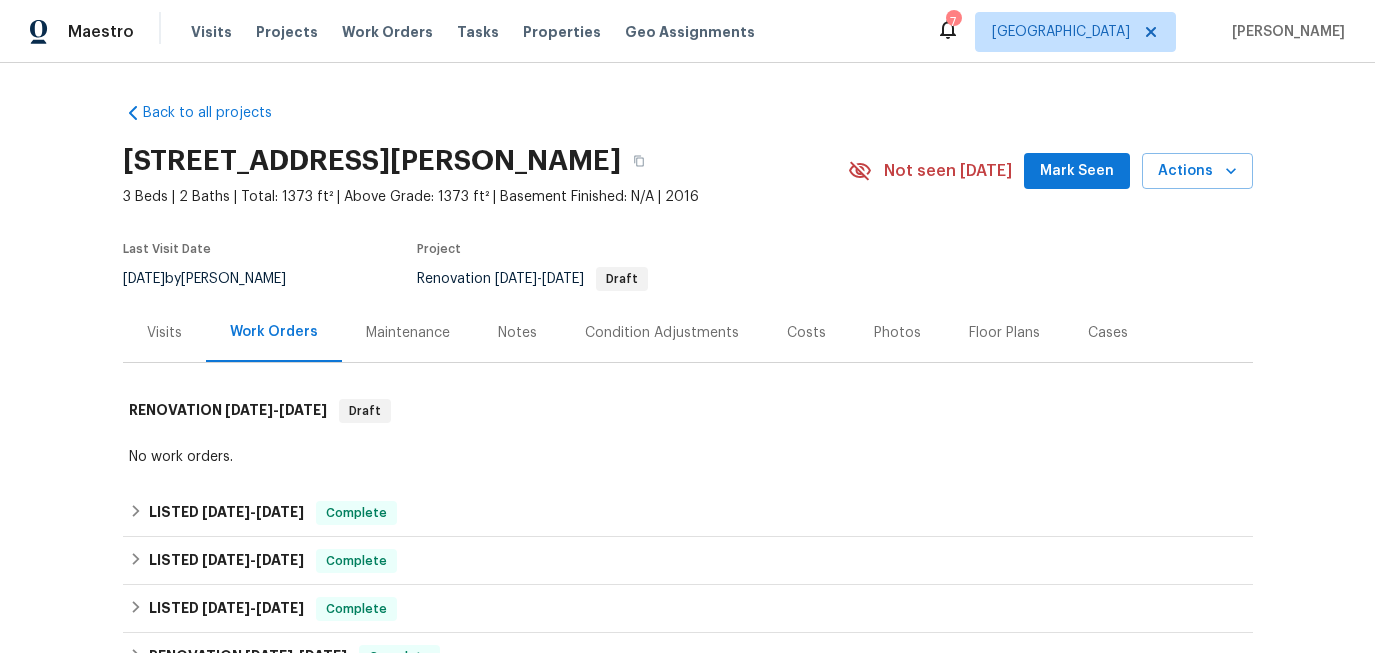 click on "Visits" at bounding box center (164, 333) 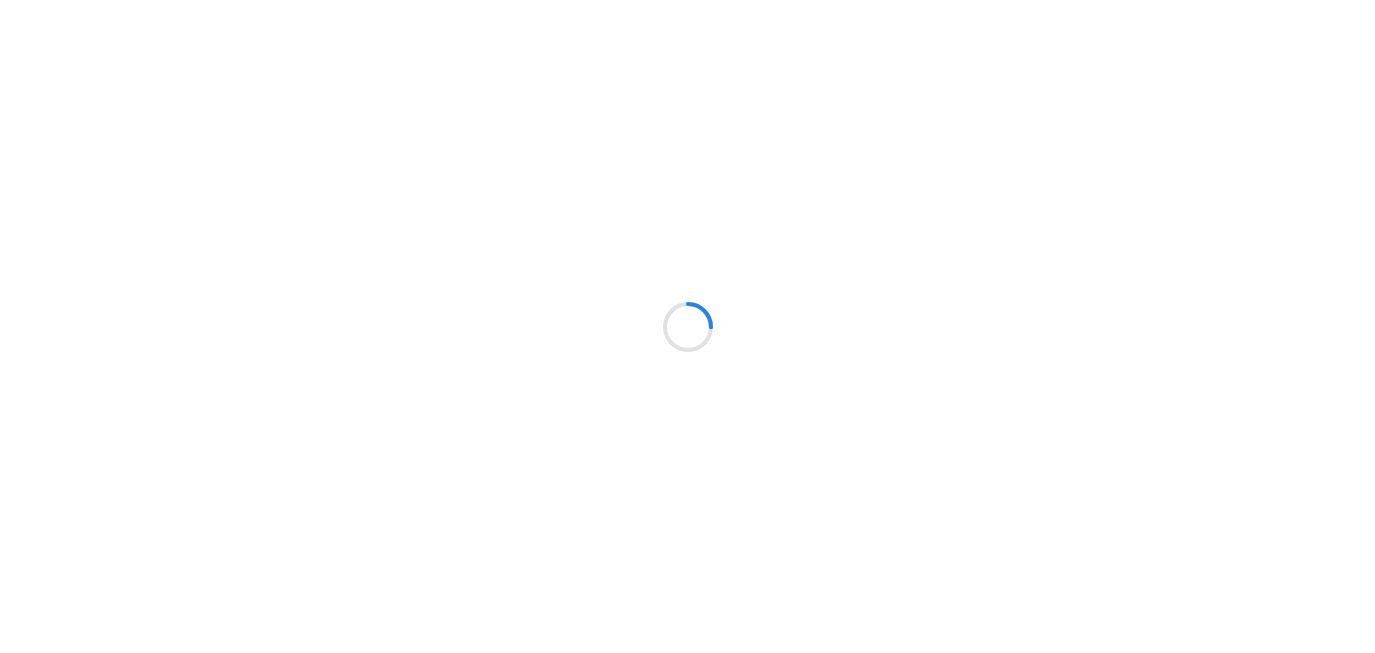 scroll, scrollTop: 0, scrollLeft: 0, axis: both 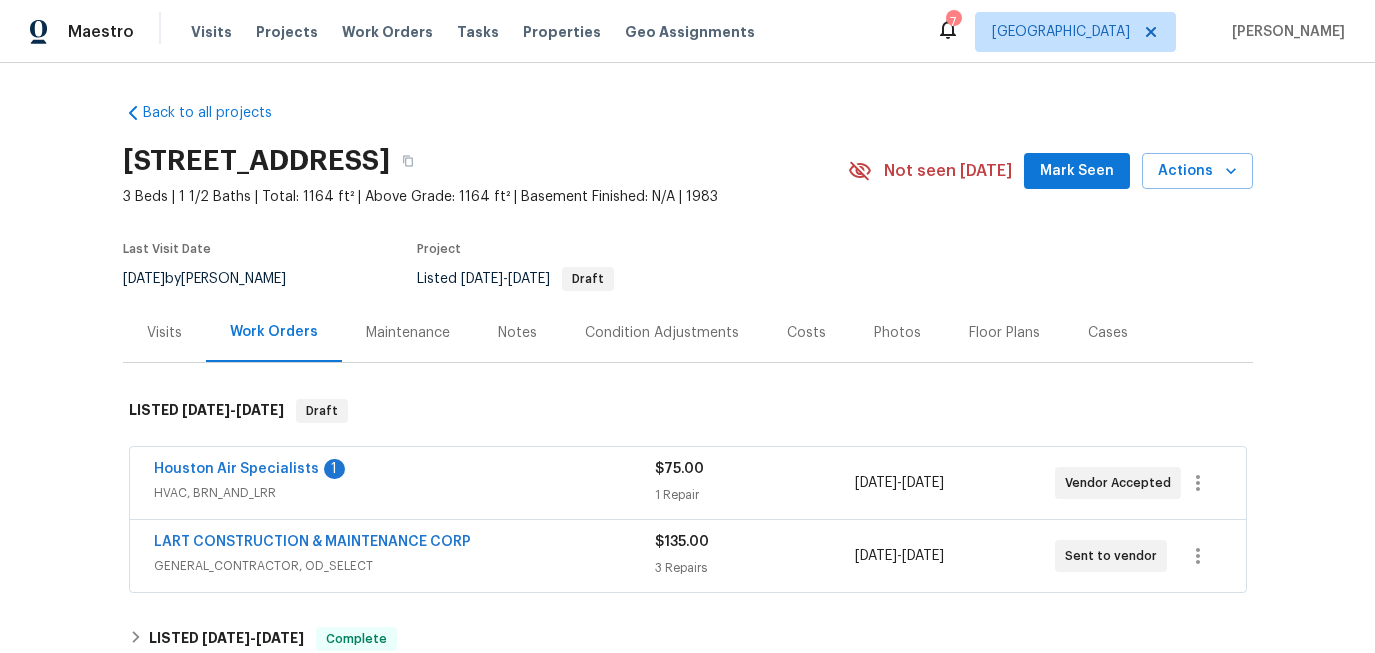 click on "Visits" at bounding box center [164, 333] 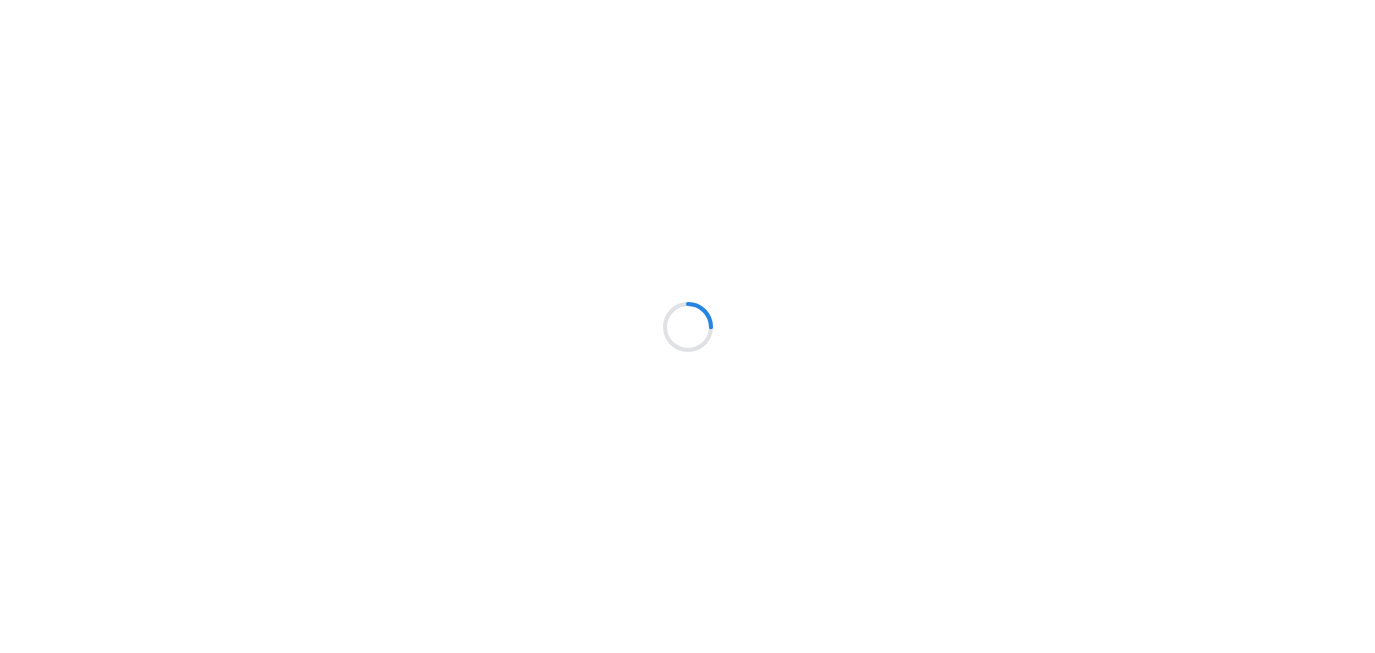 scroll, scrollTop: 0, scrollLeft: 0, axis: both 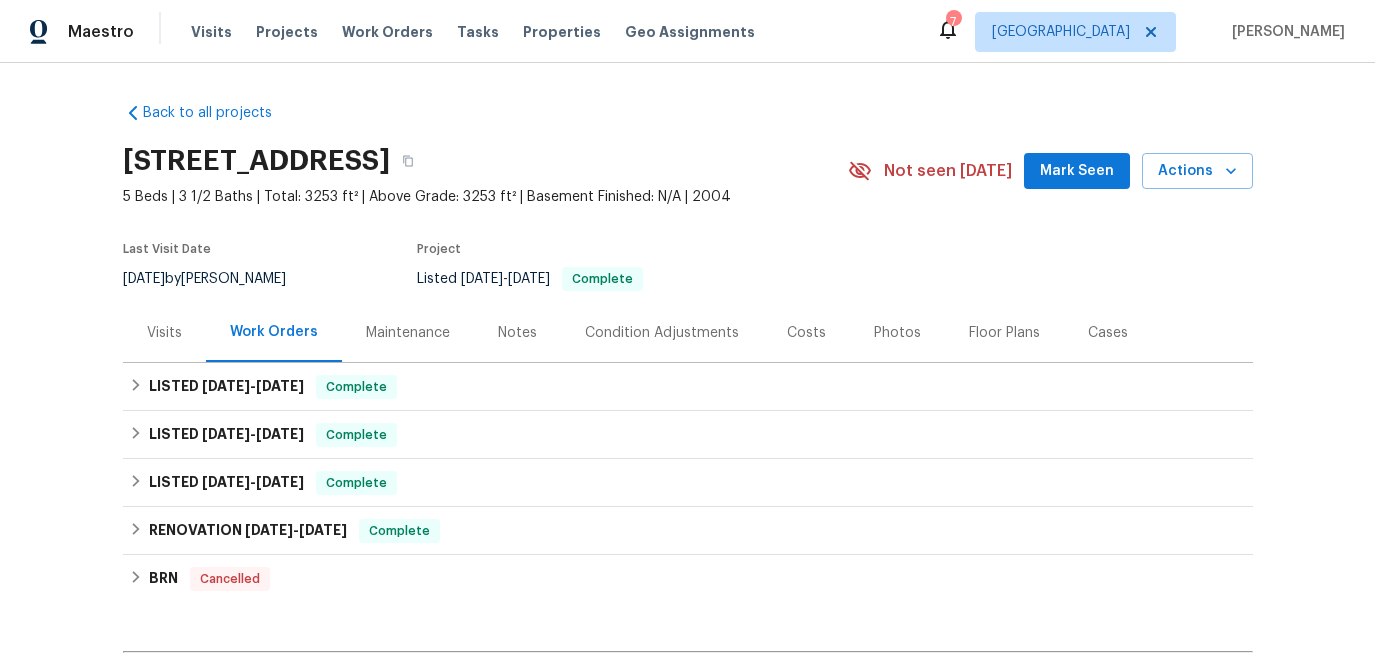 click on "Visits" at bounding box center (164, 332) 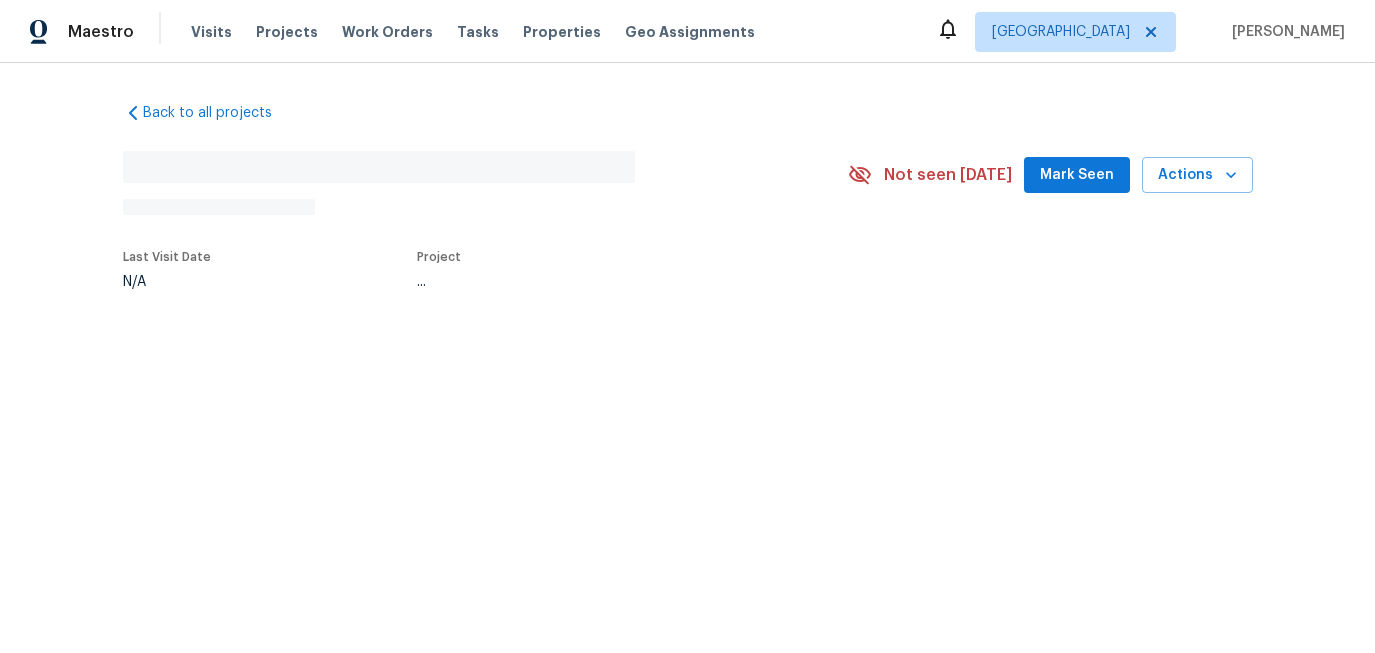 scroll, scrollTop: 0, scrollLeft: 0, axis: both 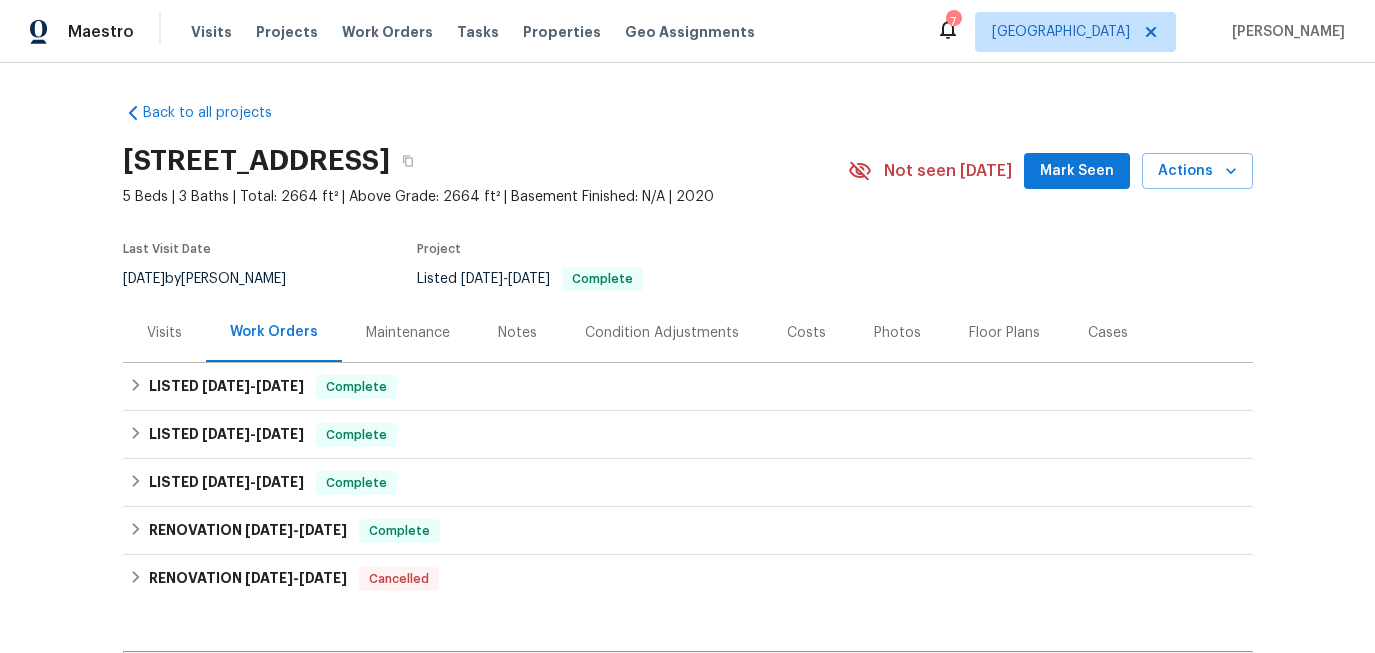 click on "Visits" at bounding box center (164, 332) 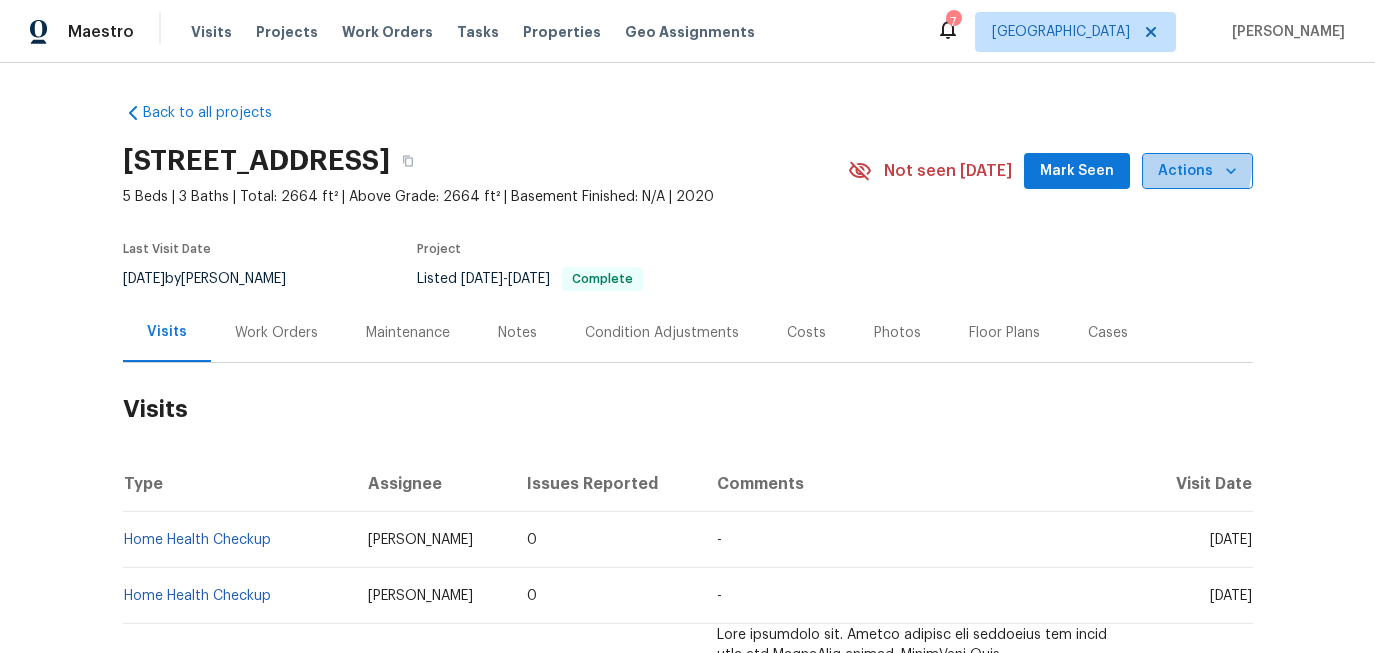 click on "Actions" at bounding box center (1197, 171) 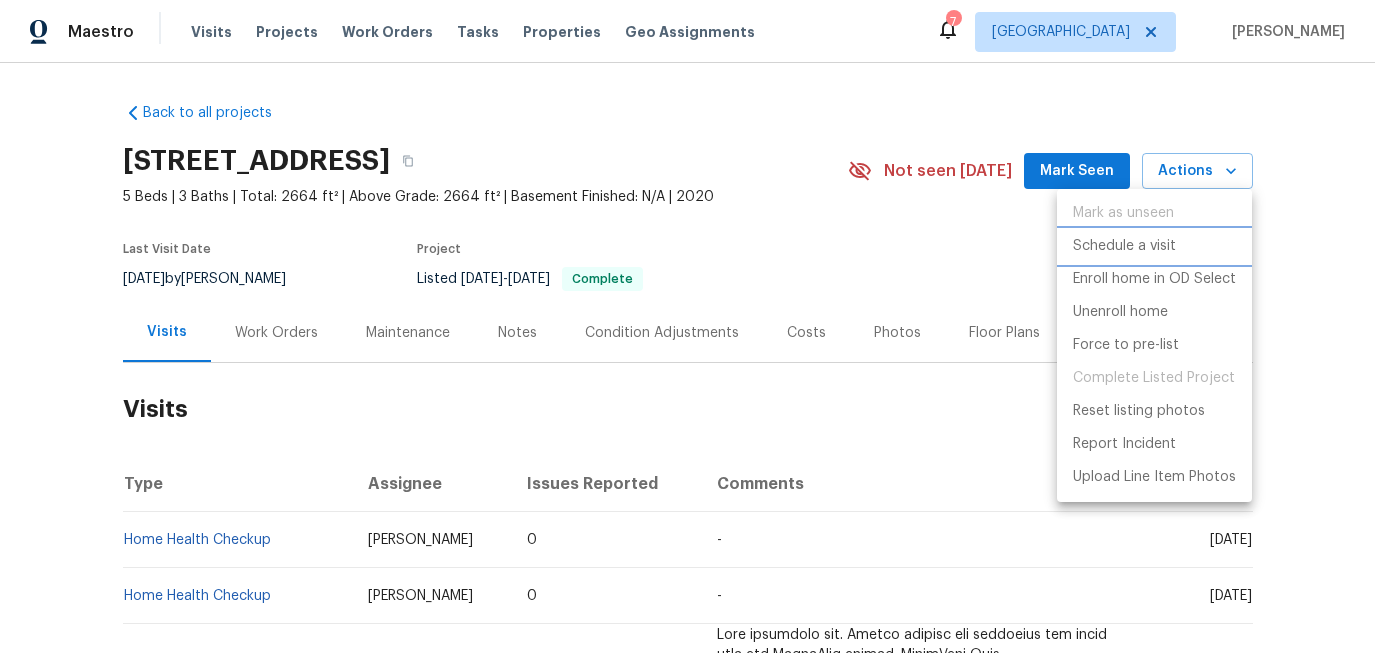 click on "Schedule a visit" at bounding box center (1124, 246) 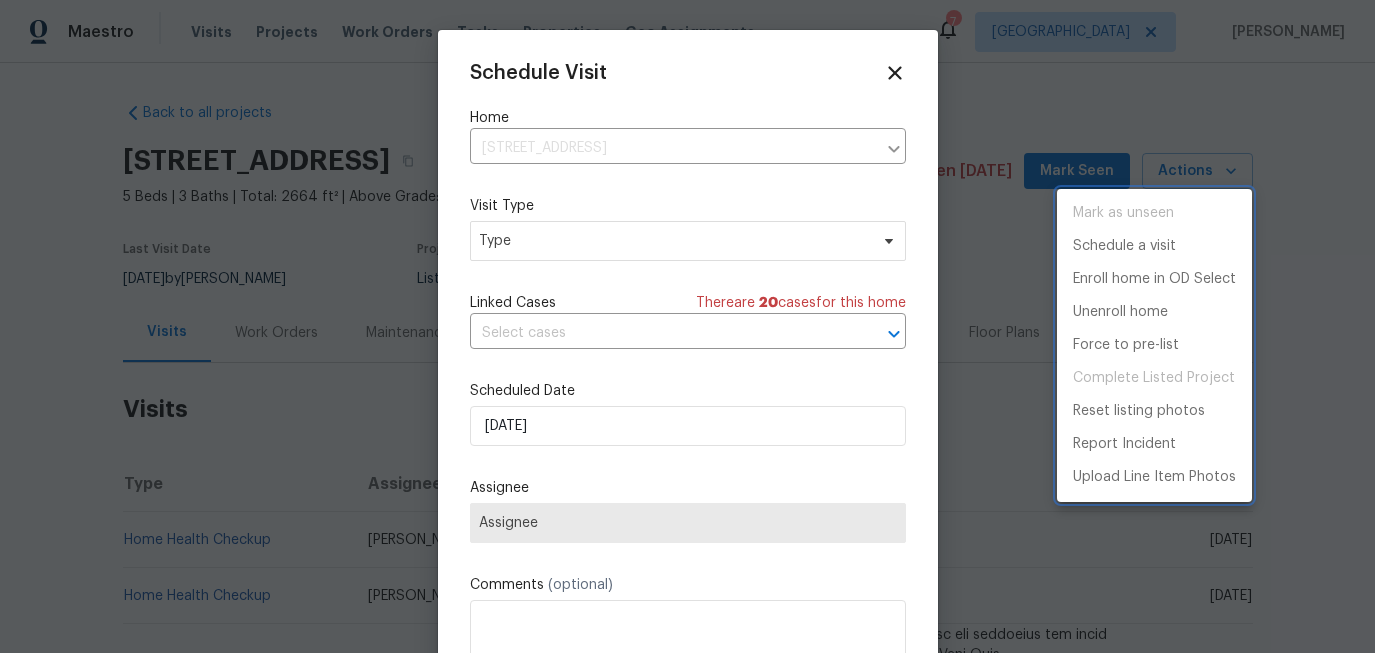 click at bounding box center (687, 326) 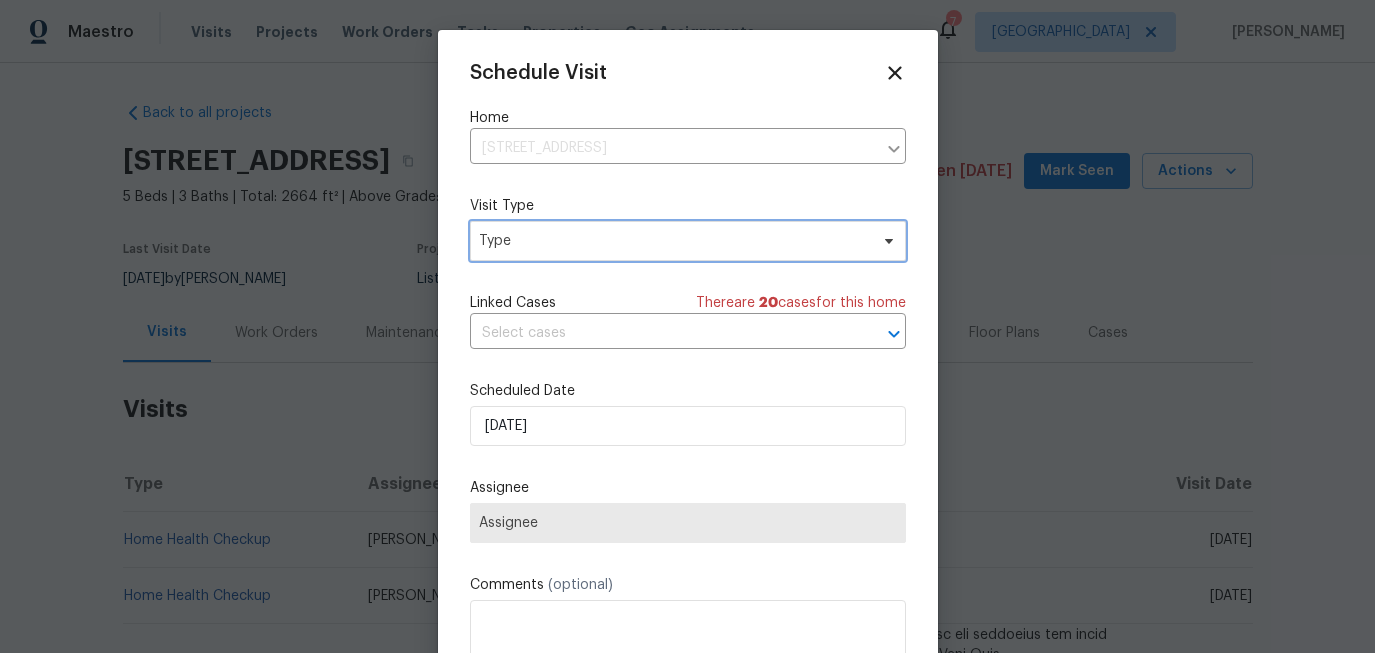click on "Type" at bounding box center (673, 241) 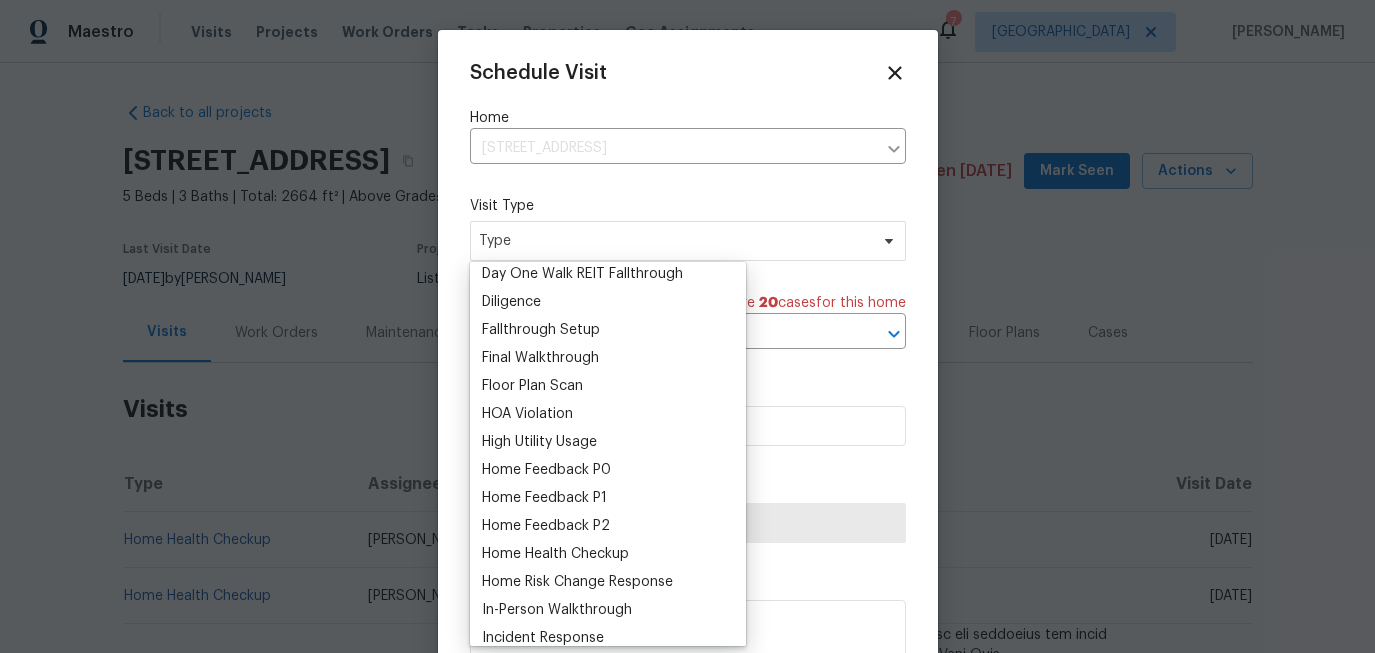 scroll, scrollTop: 412, scrollLeft: 0, axis: vertical 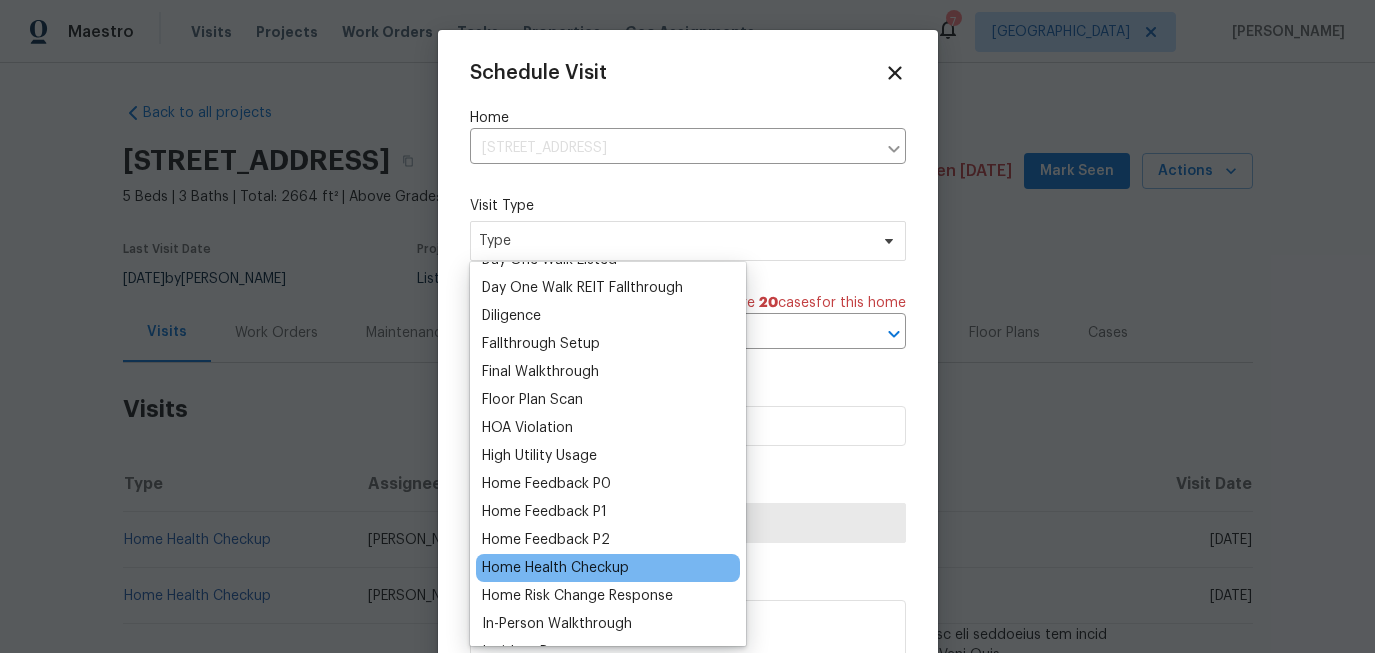click on "Home Health Checkup" at bounding box center (555, 568) 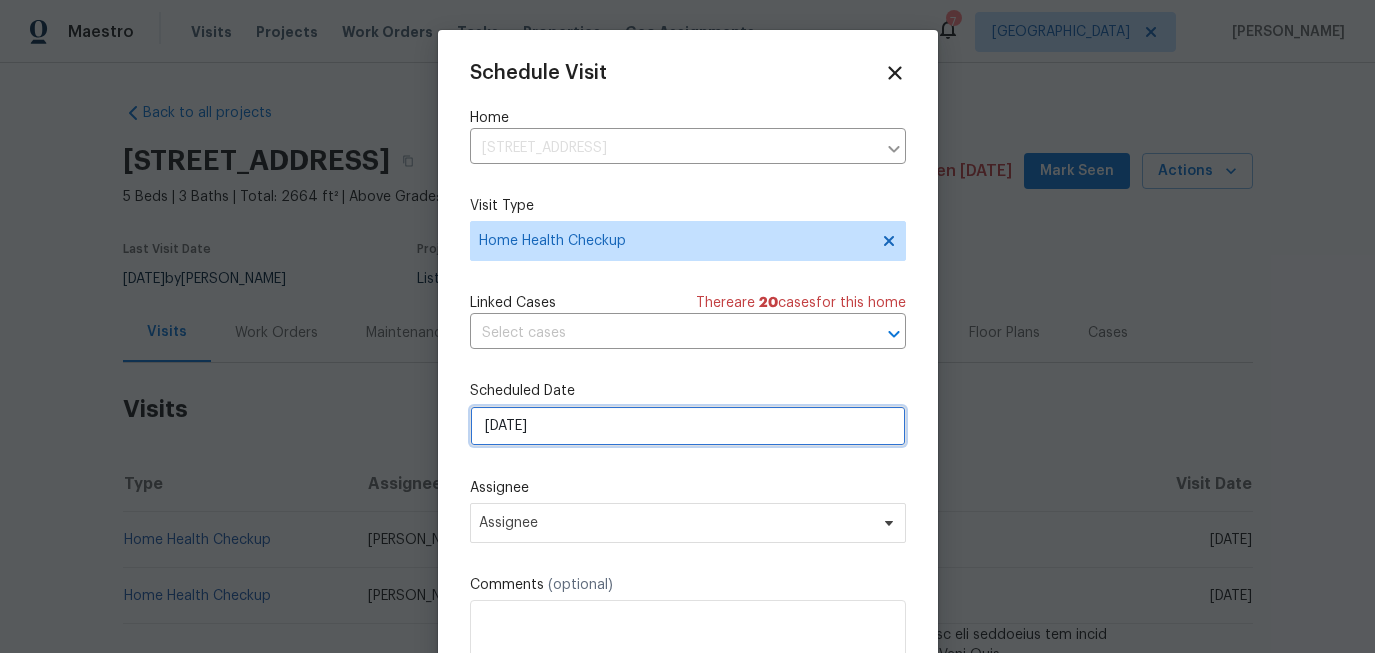 click on "7/21/2025" at bounding box center (688, 426) 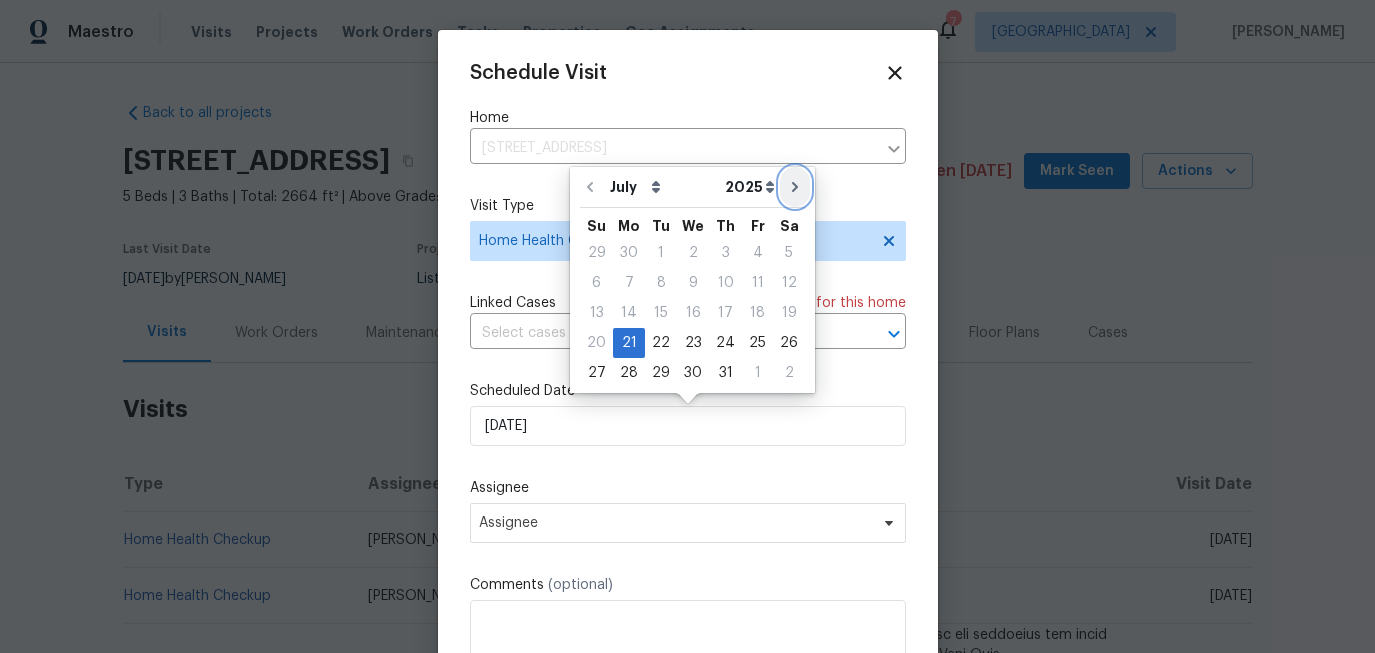 click 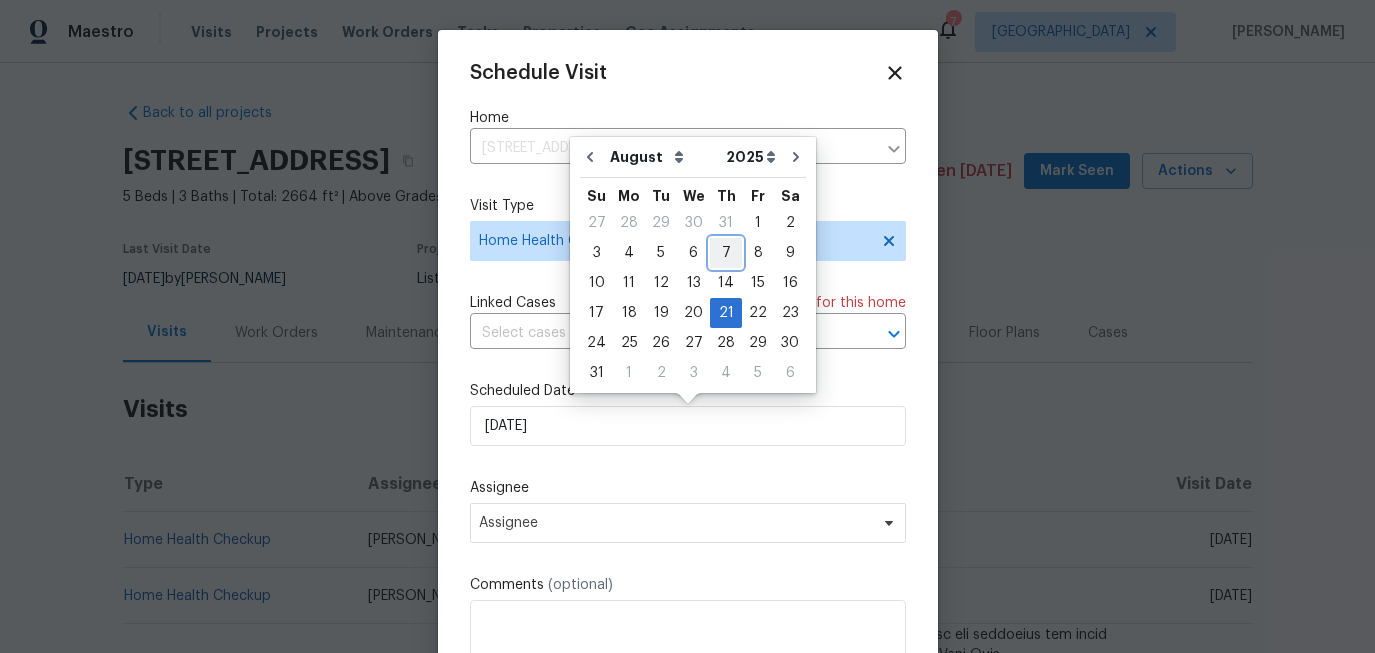 click on "7" at bounding box center (726, 253) 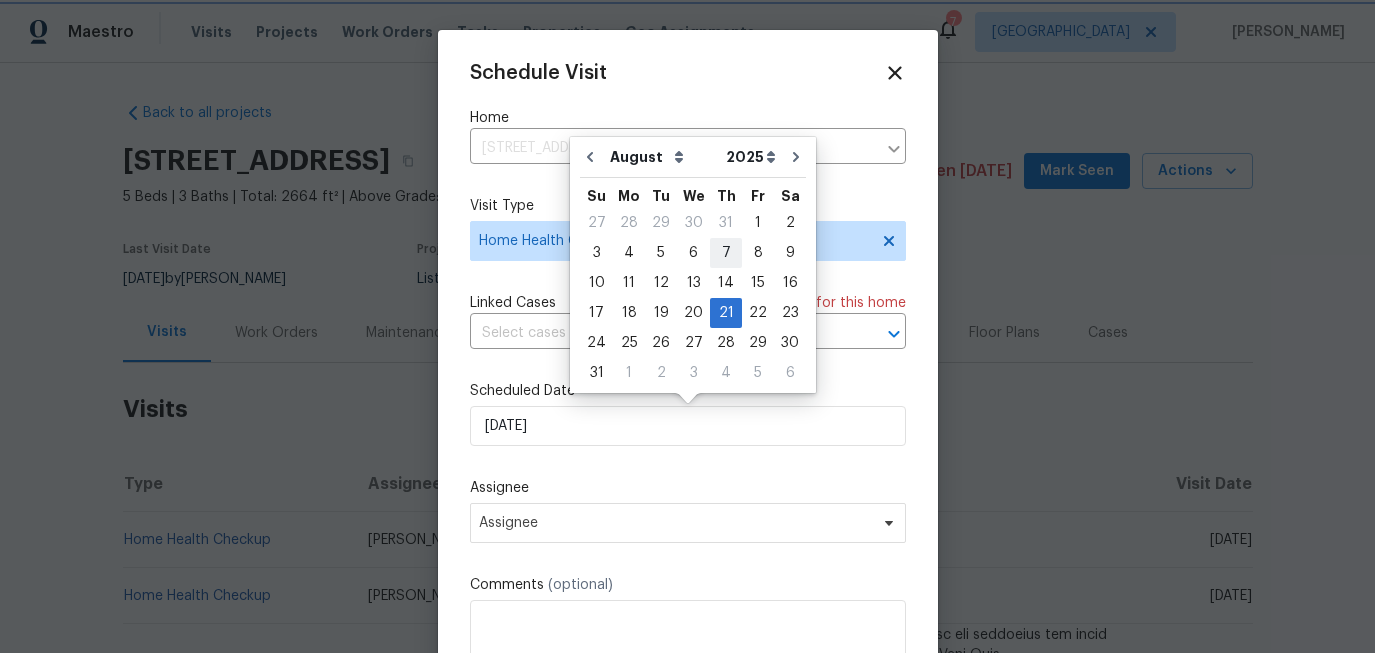 type on "8/7/2025" 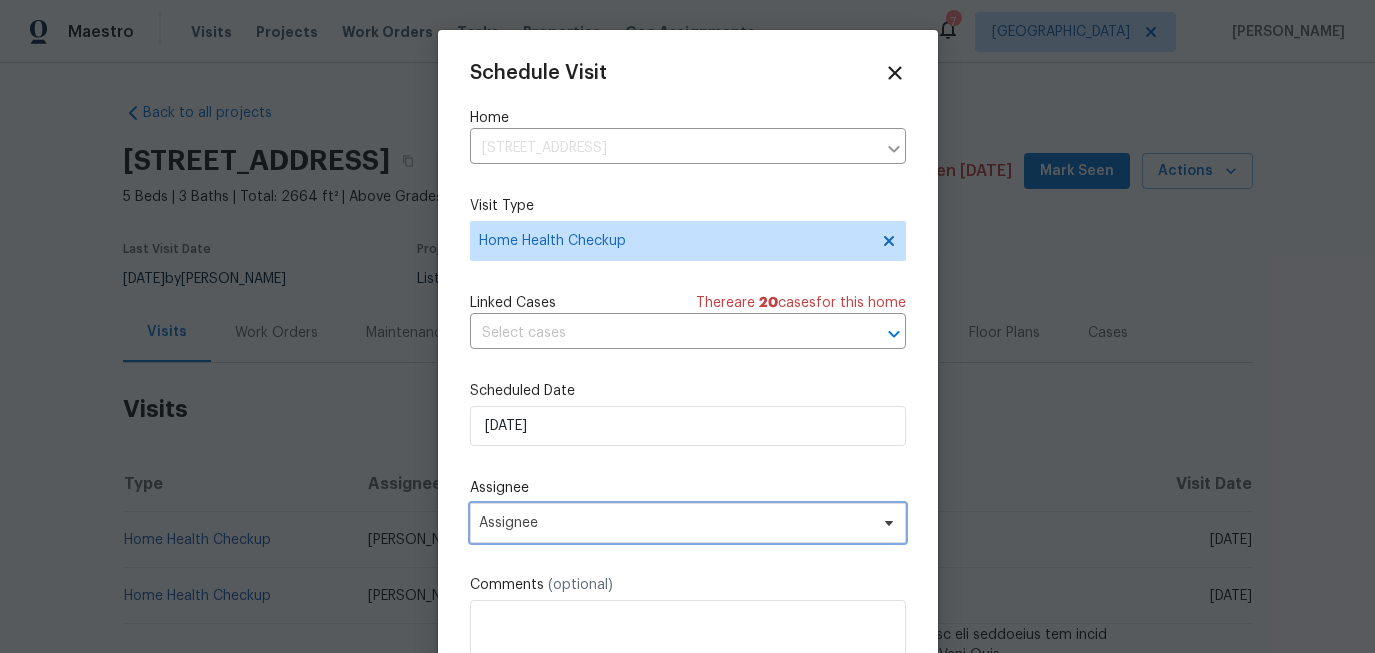 click on "Assignee" at bounding box center [675, 523] 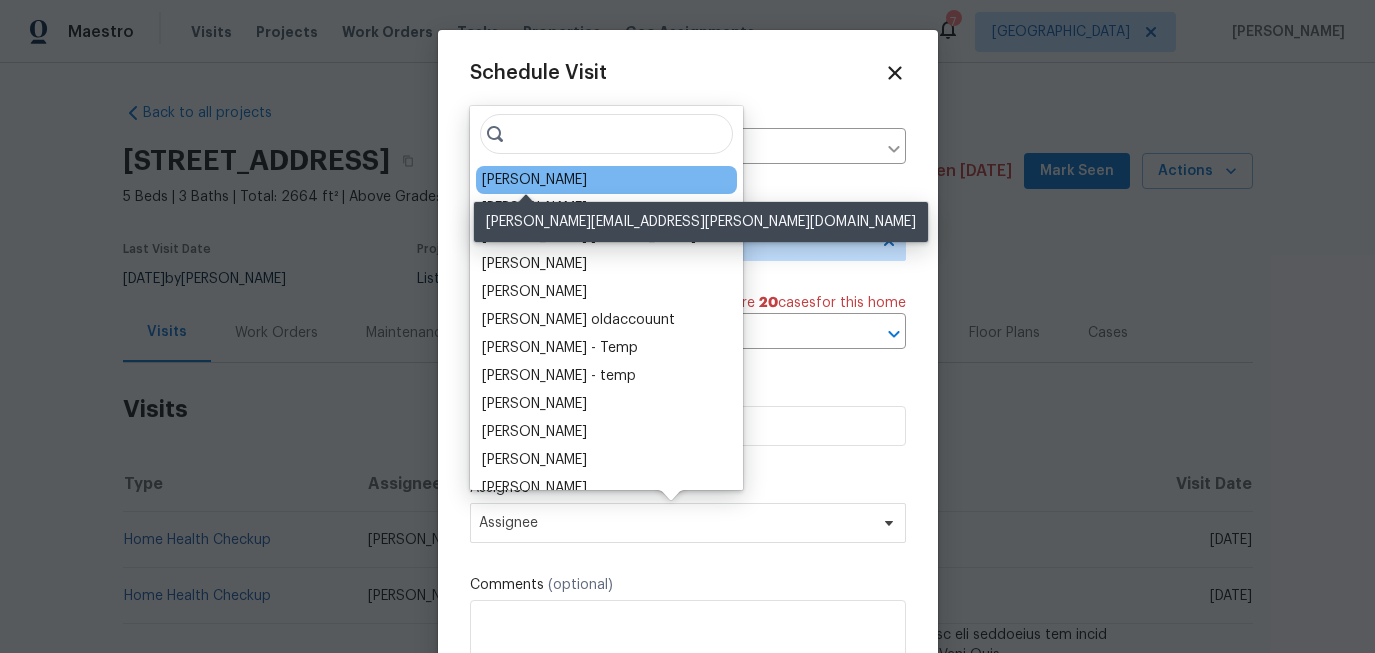 click on "[PERSON_NAME]" at bounding box center [534, 180] 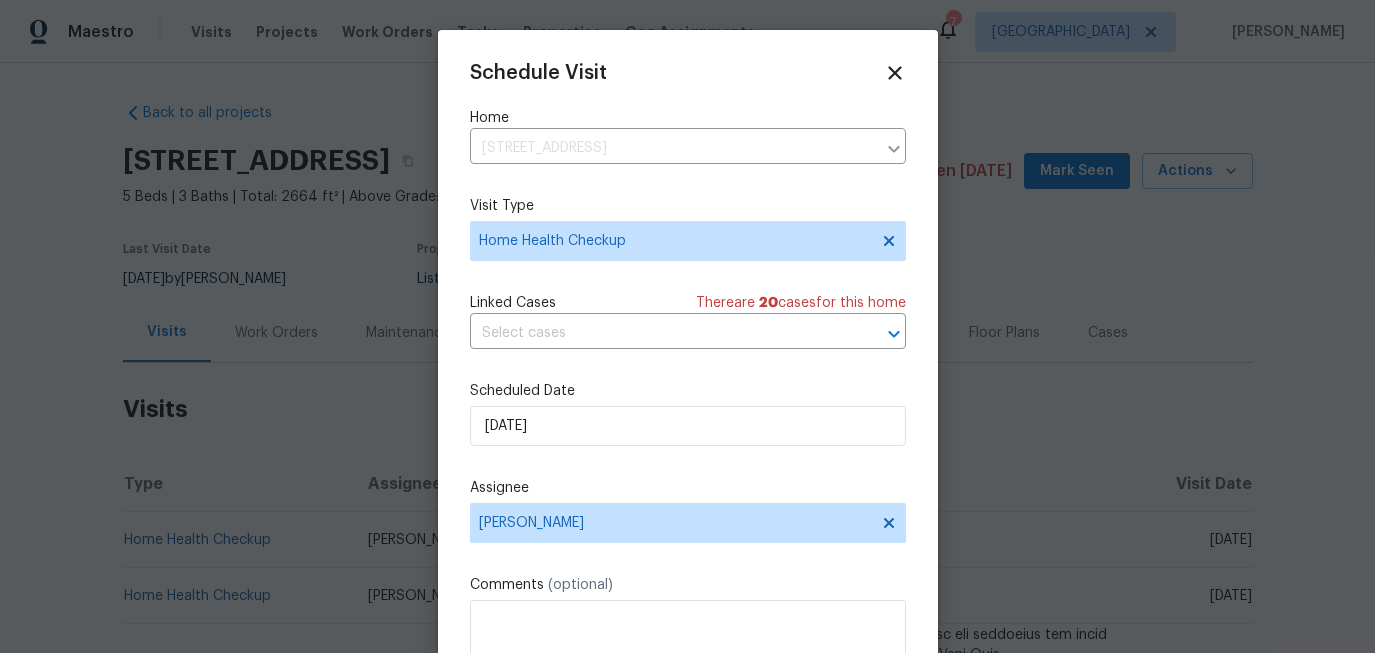 click on "Assignee" at bounding box center [688, 488] 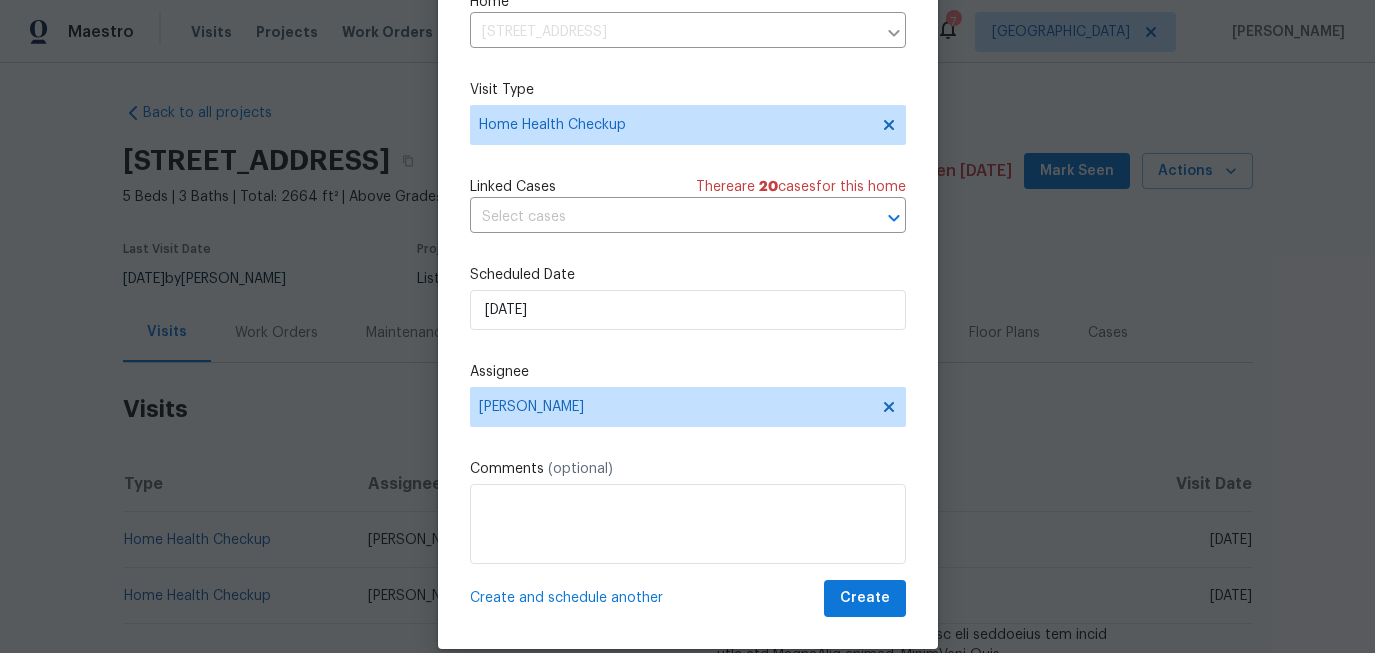 scroll, scrollTop: 107, scrollLeft: 0, axis: vertical 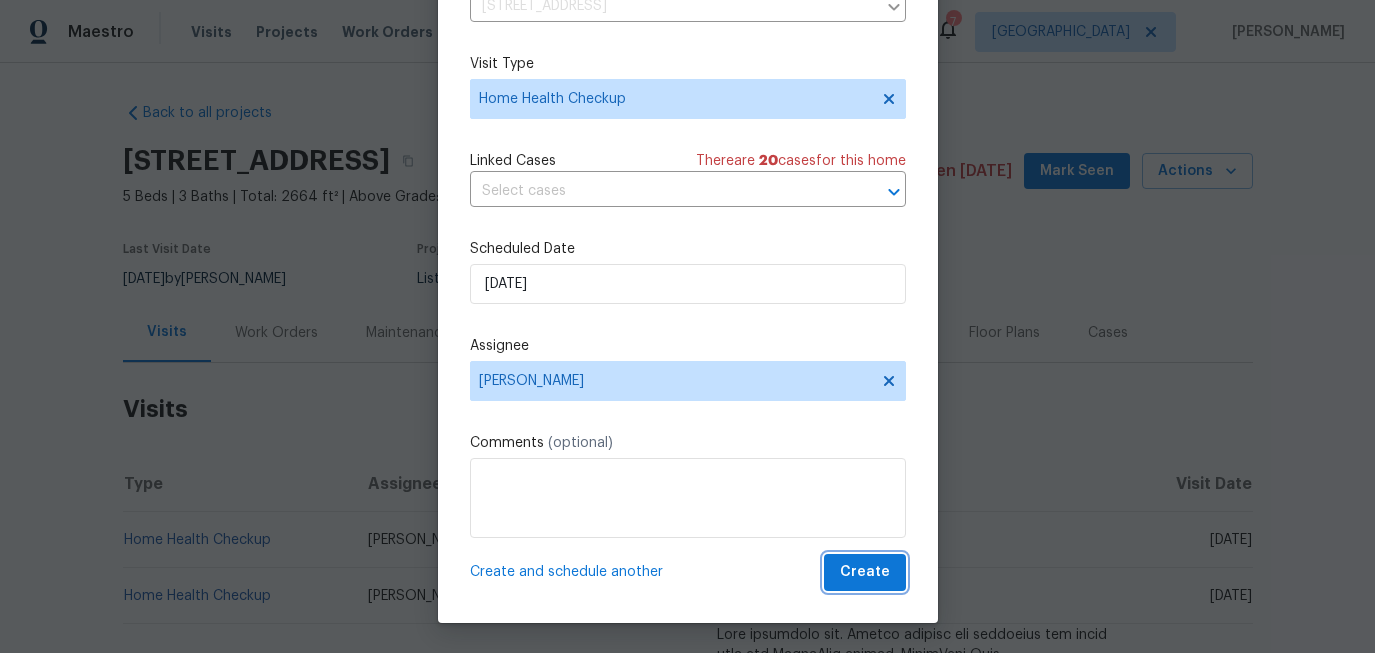 click on "Create" at bounding box center [865, 572] 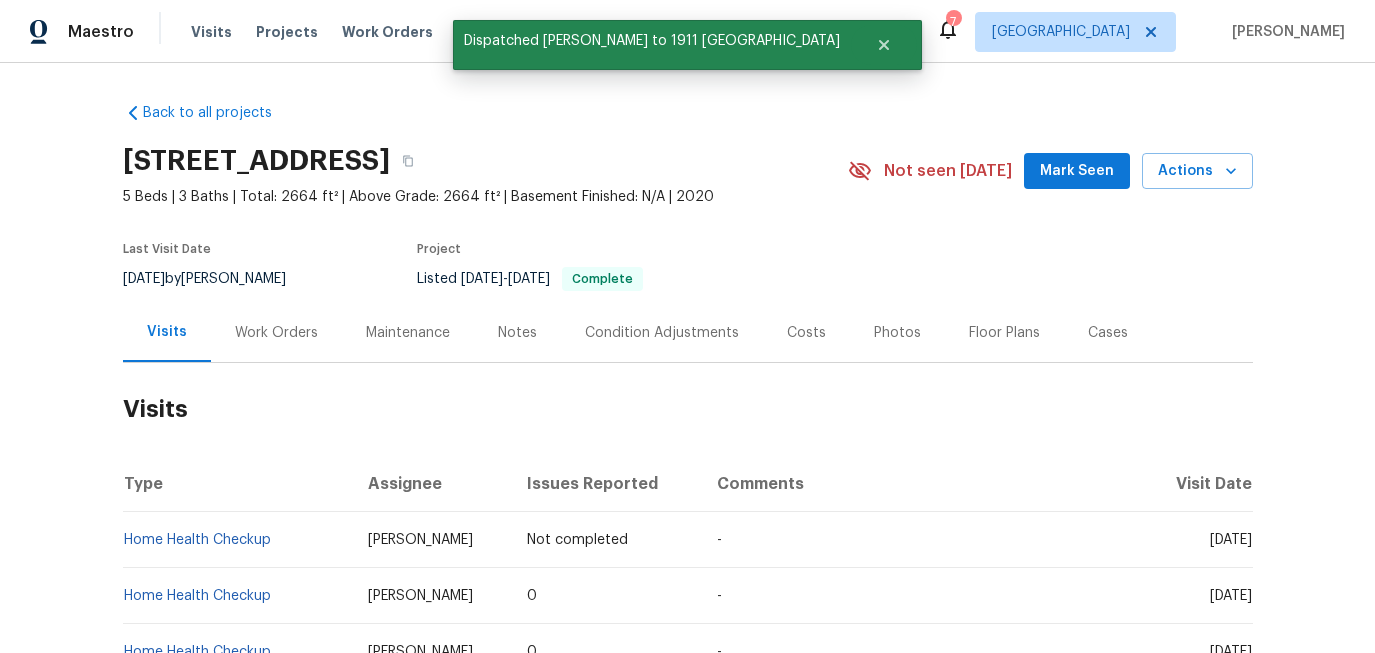 scroll, scrollTop: 0, scrollLeft: 0, axis: both 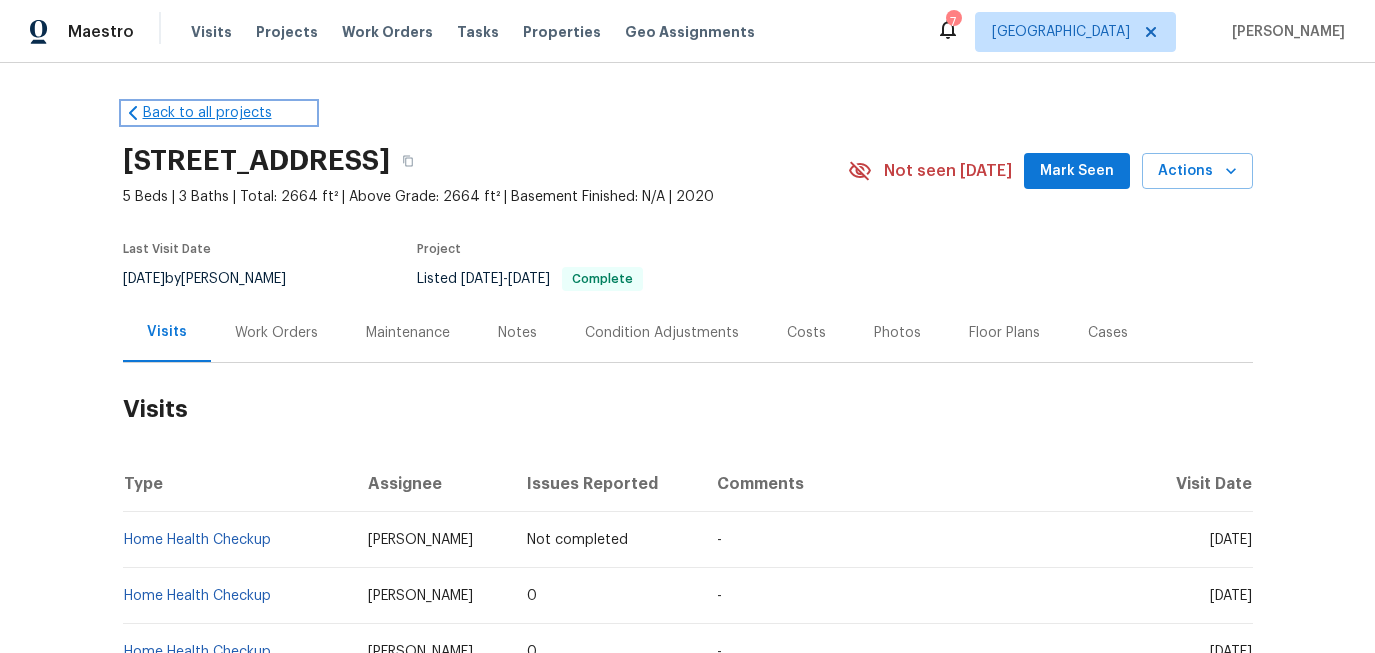 click on "Back to all projects" at bounding box center [219, 113] 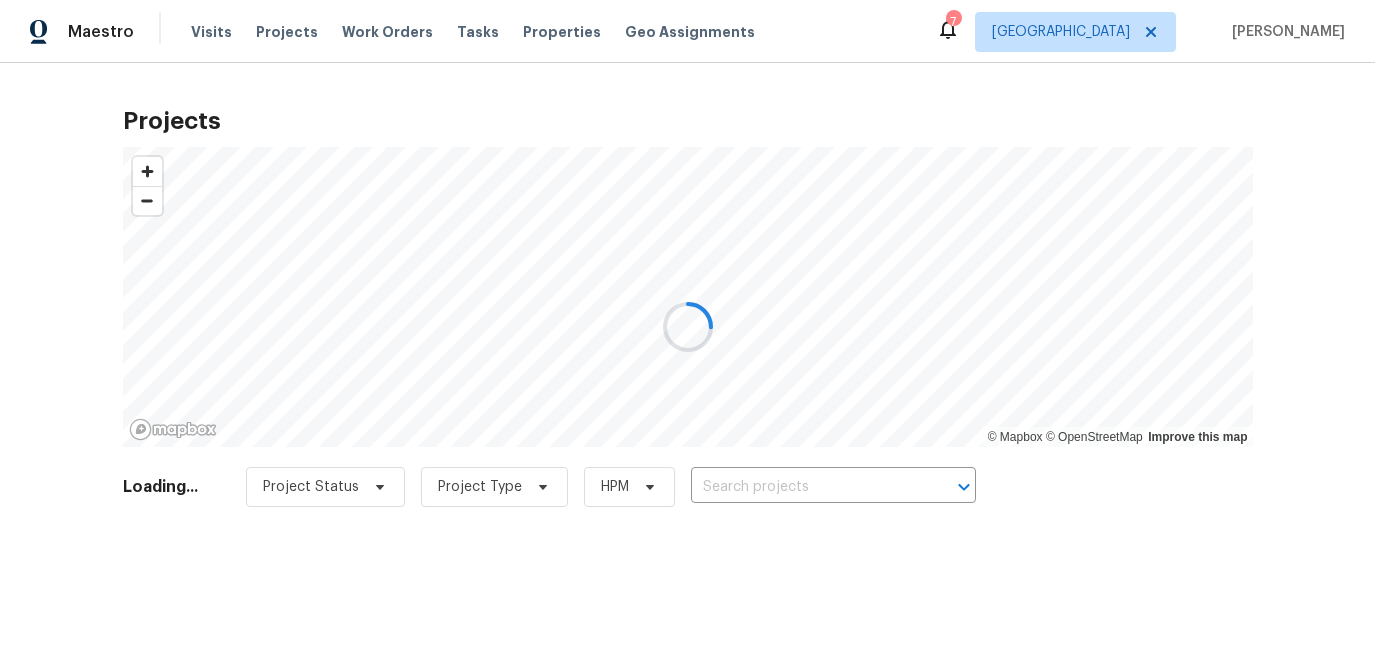 click at bounding box center (687, 326) 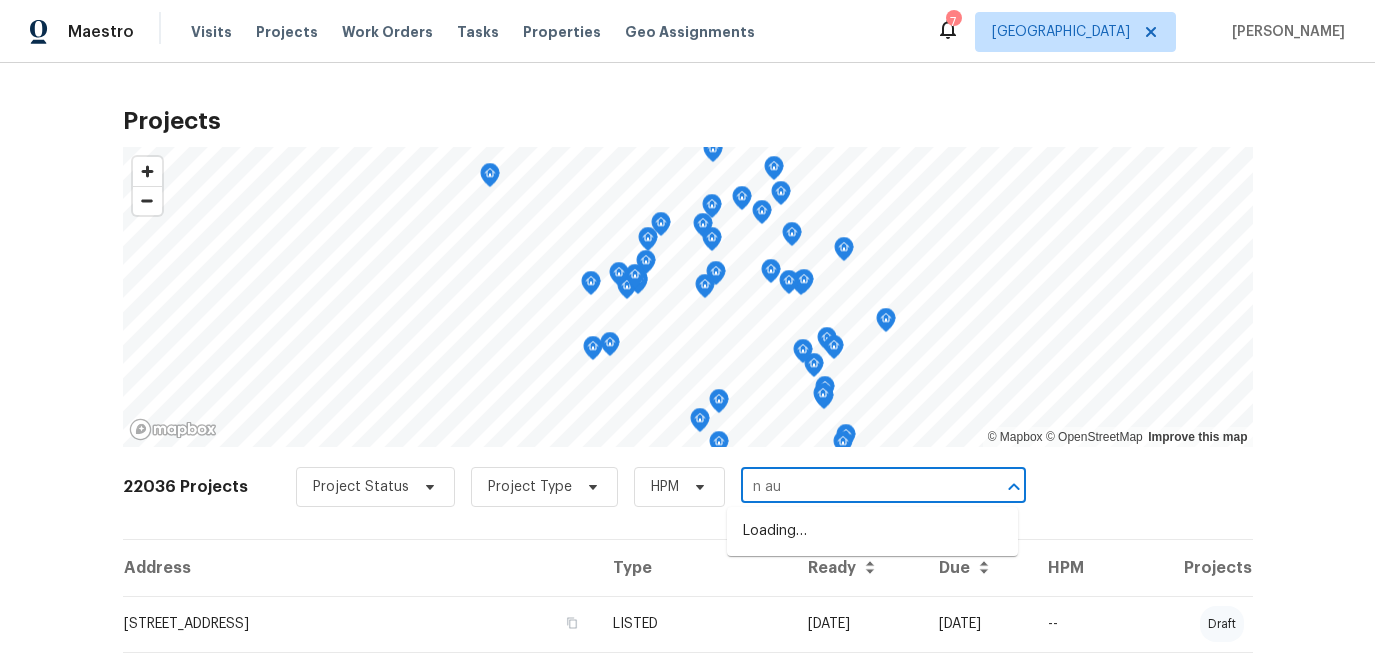 type on "n aud" 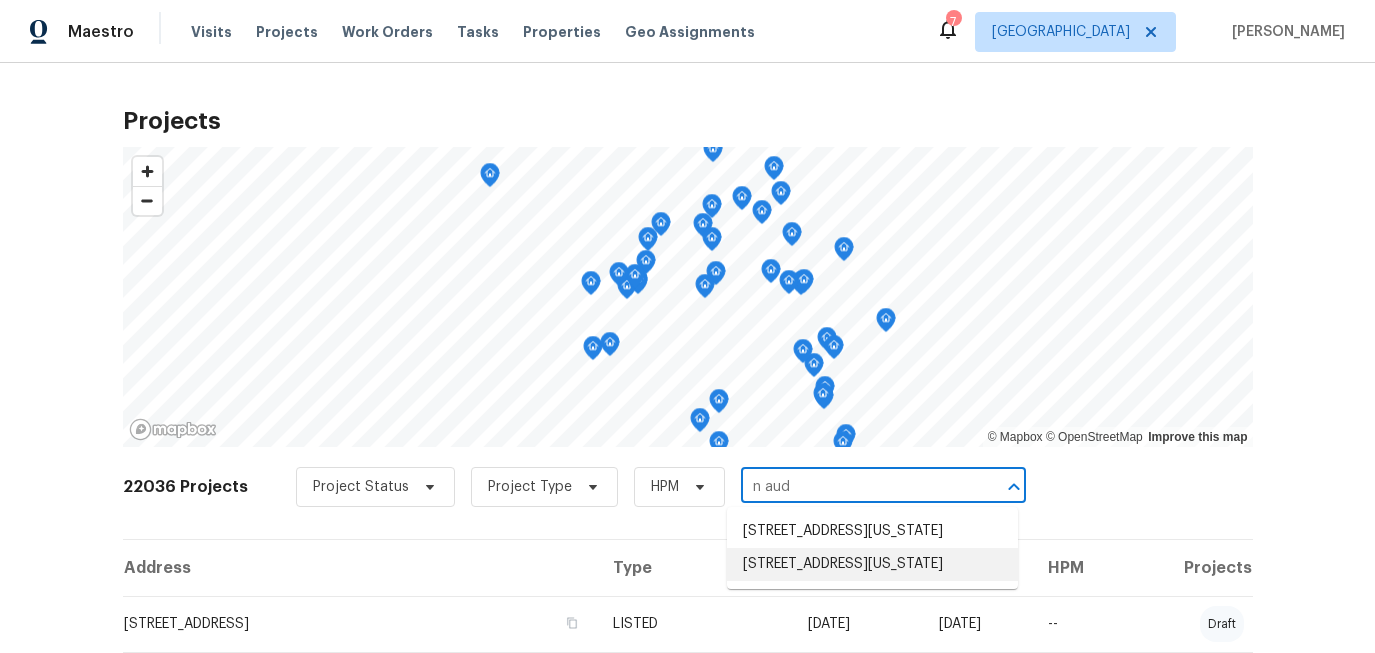 click on "11039 N Auden Cir, Missouri City, TX 77459" at bounding box center (872, 564) 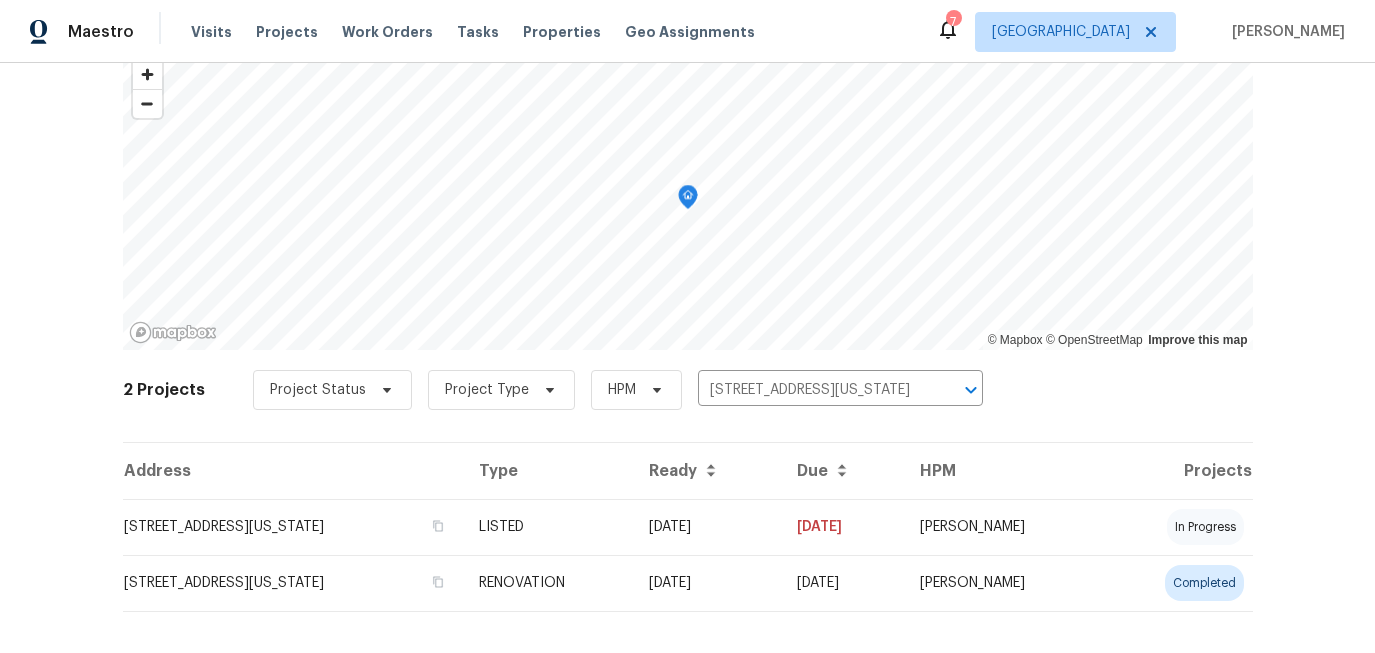 scroll, scrollTop: 119, scrollLeft: 0, axis: vertical 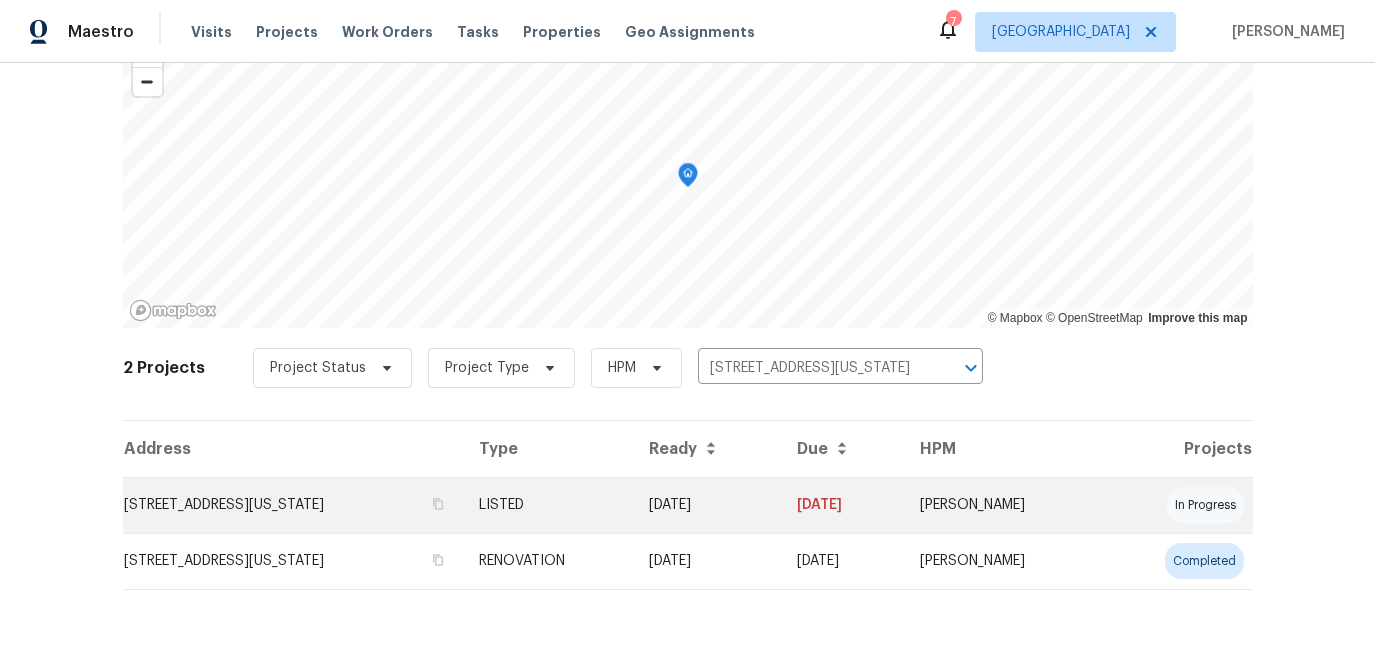 click on "11039 N Auden Cir, Missouri City, TX 77459" at bounding box center (293, 505) 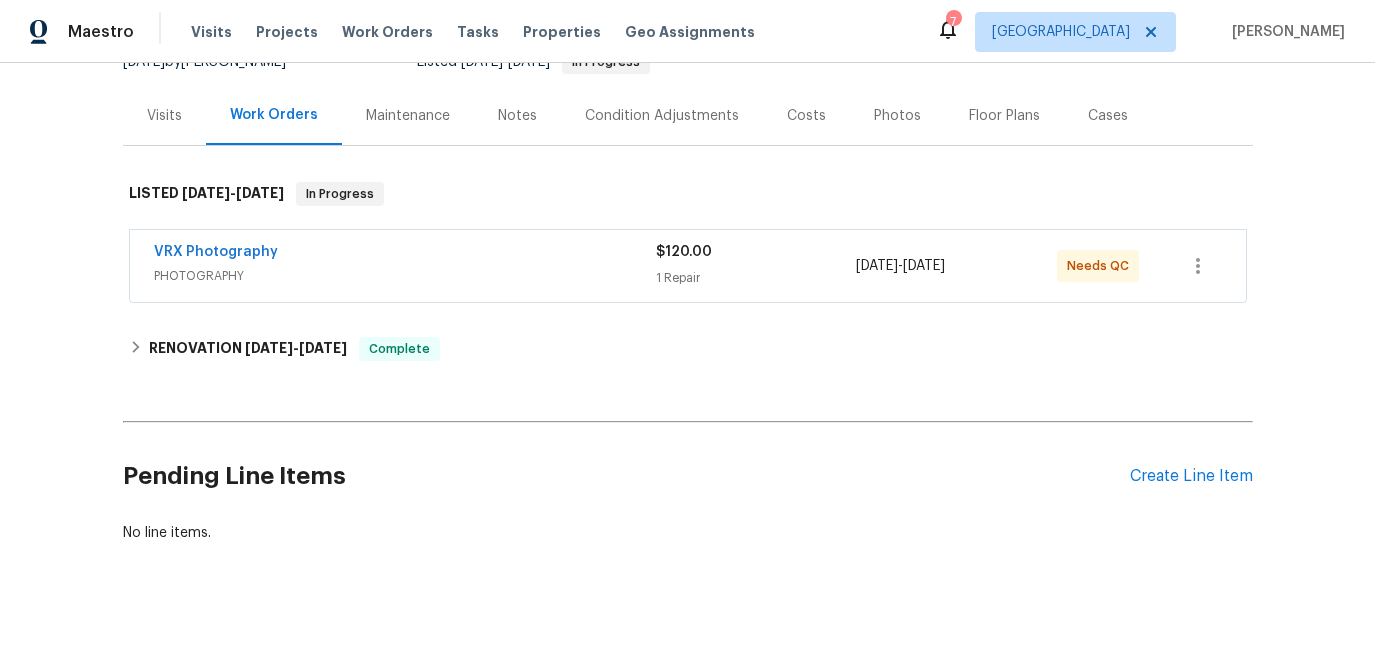 scroll, scrollTop: 190, scrollLeft: 0, axis: vertical 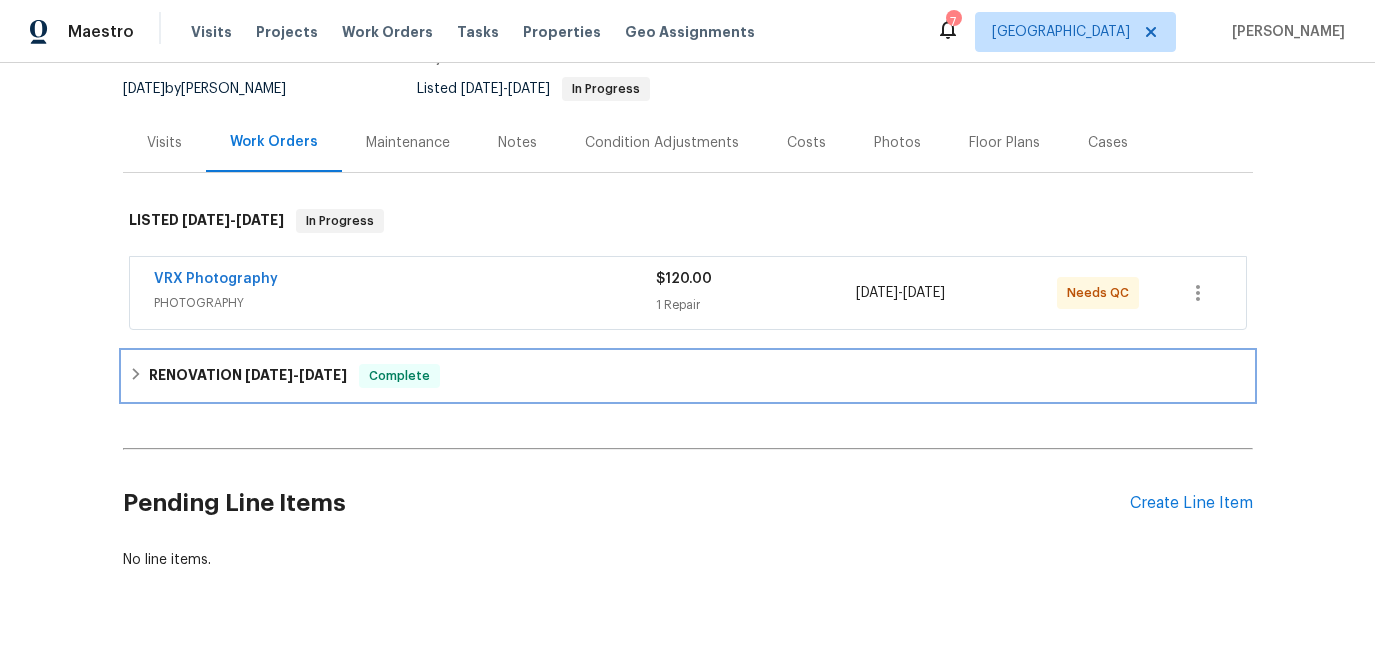 click on "7/10/25" at bounding box center [323, 375] 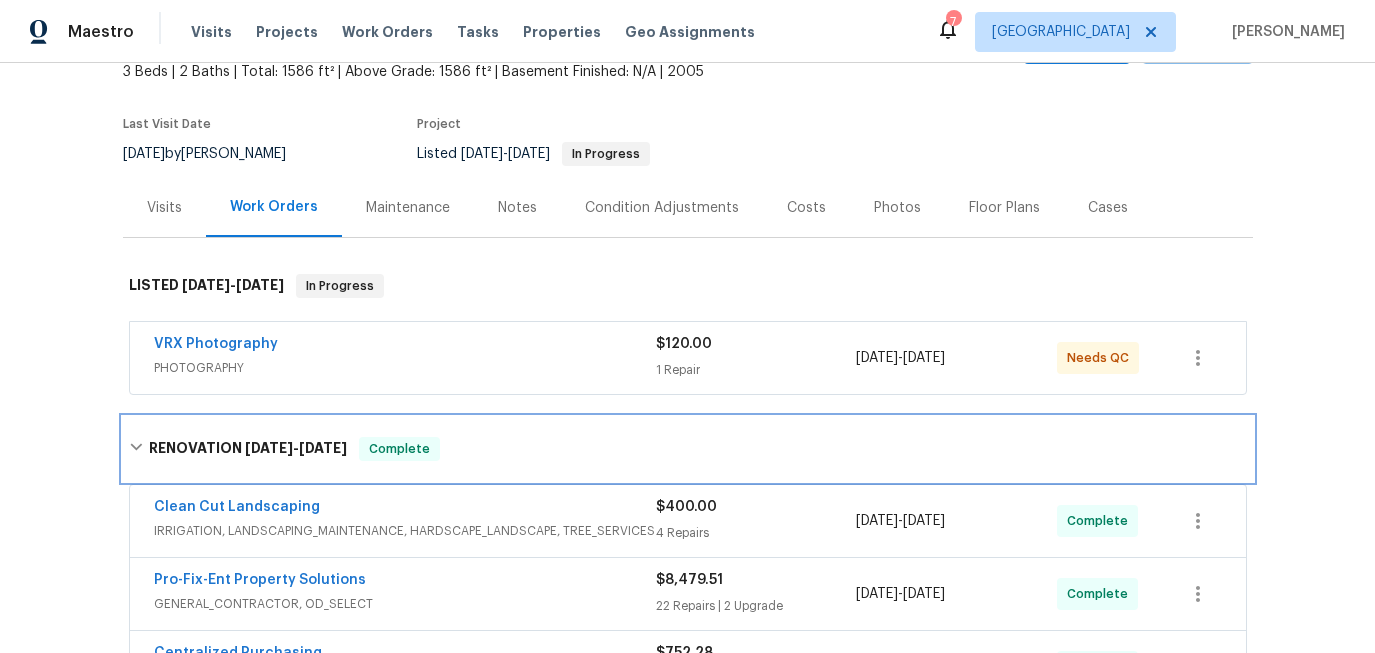 scroll, scrollTop: 113, scrollLeft: 0, axis: vertical 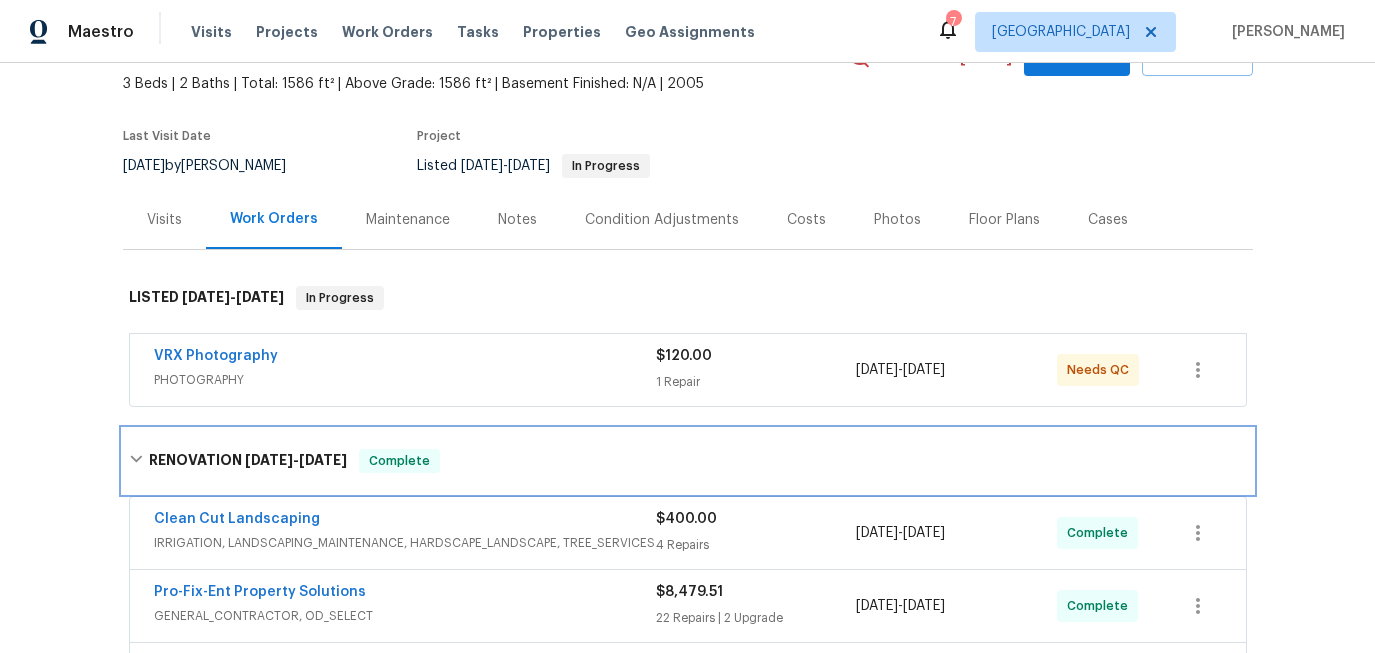 click on "7/3/25" at bounding box center (269, 460) 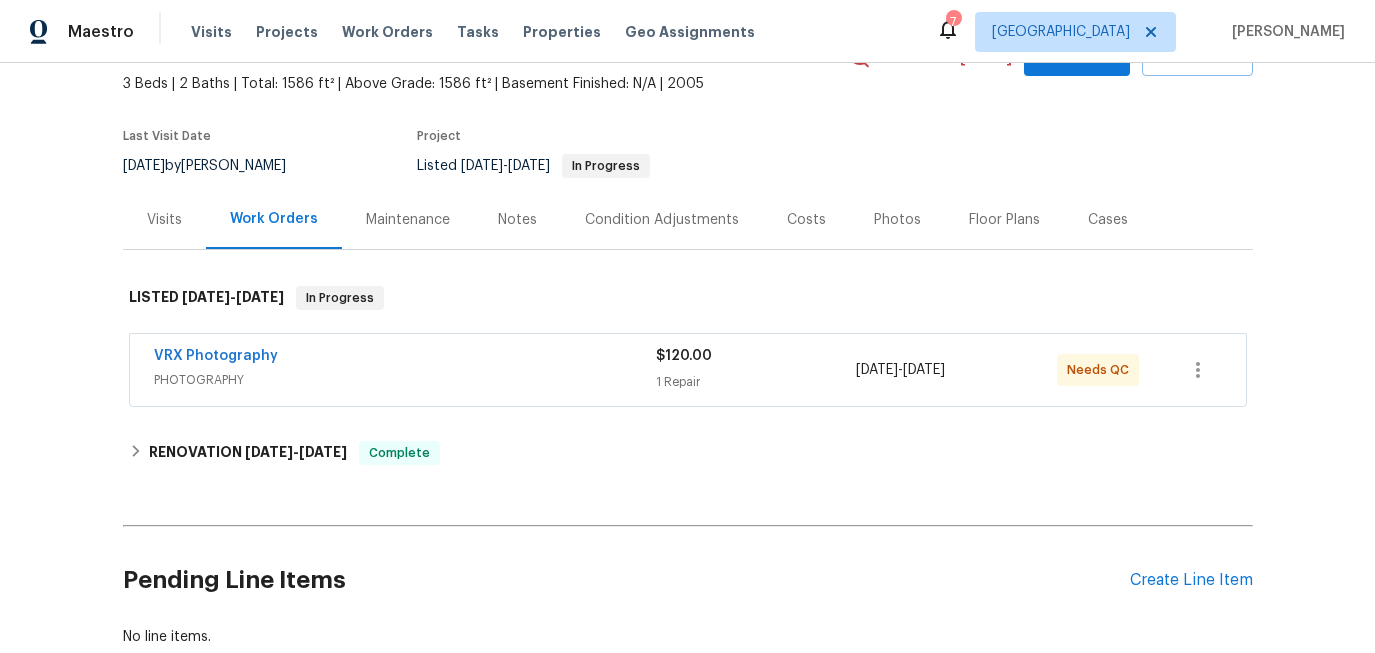 click on "Visits" at bounding box center [164, 220] 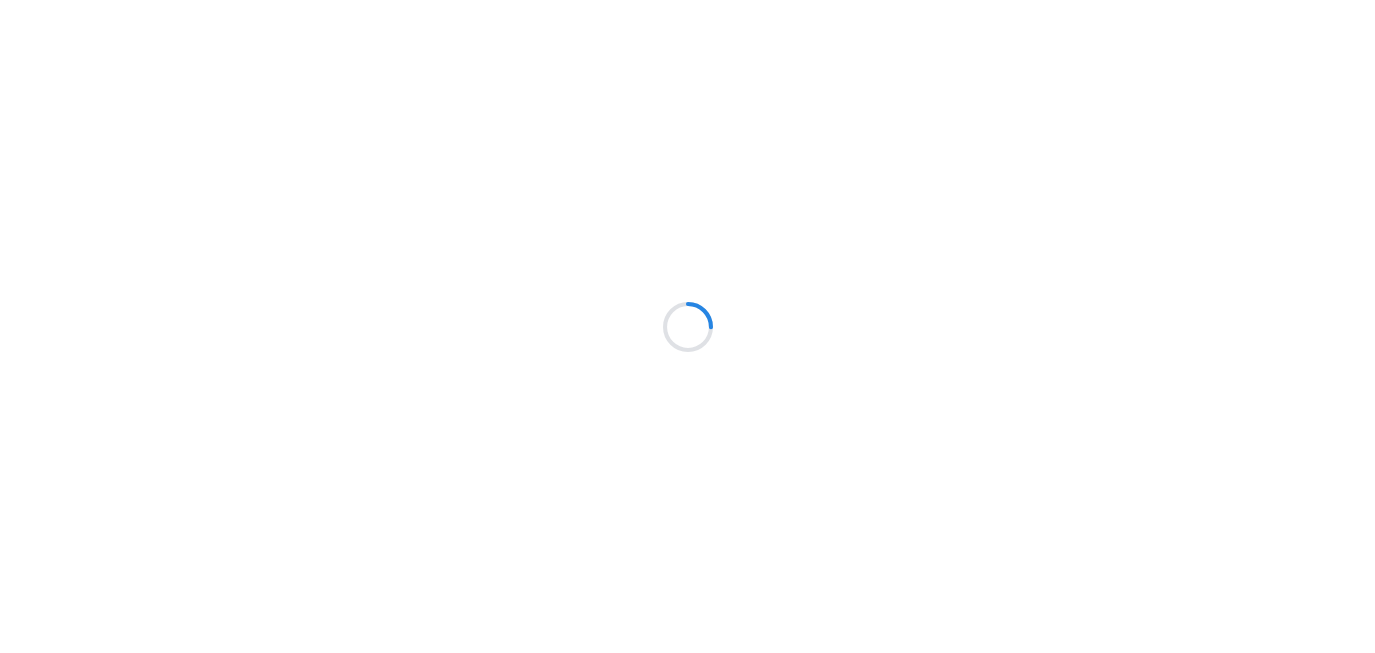 scroll, scrollTop: 0, scrollLeft: 0, axis: both 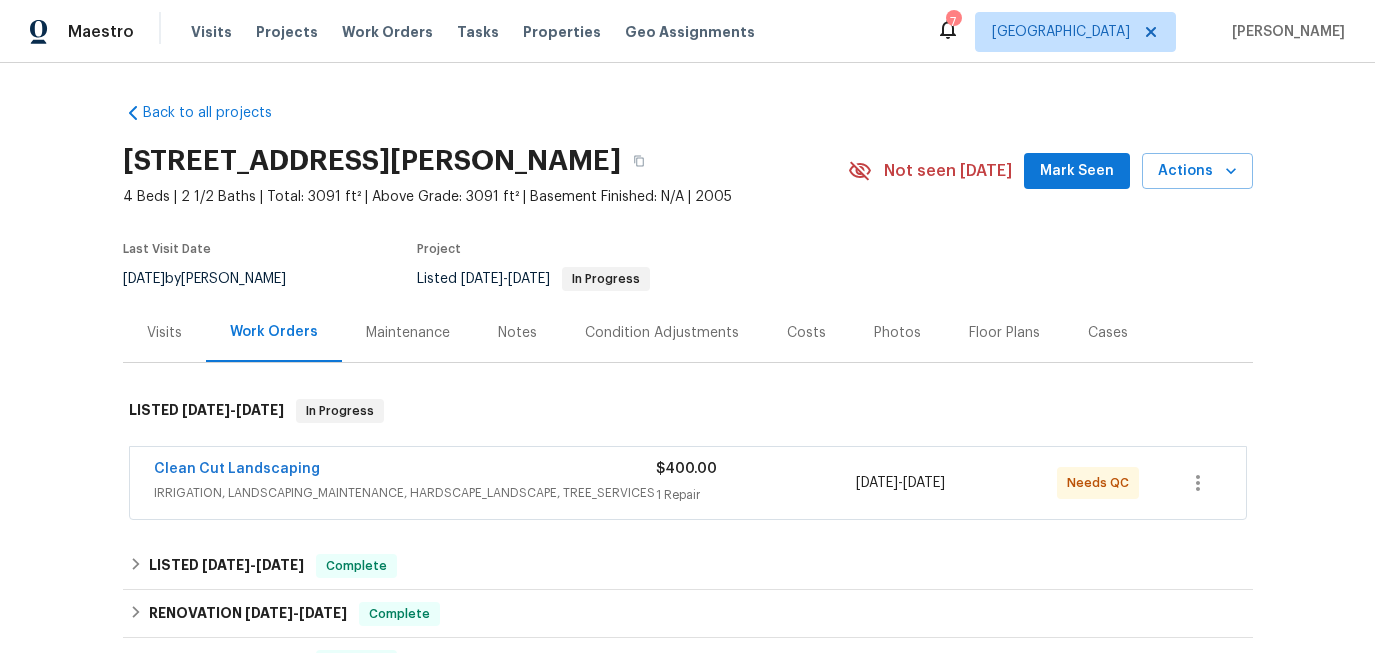 click on "IRRIGATION, LANDSCAPING_MAINTENANCE, HARDSCAPE_LANDSCAPE, TREE_SERVICES" at bounding box center [405, 493] 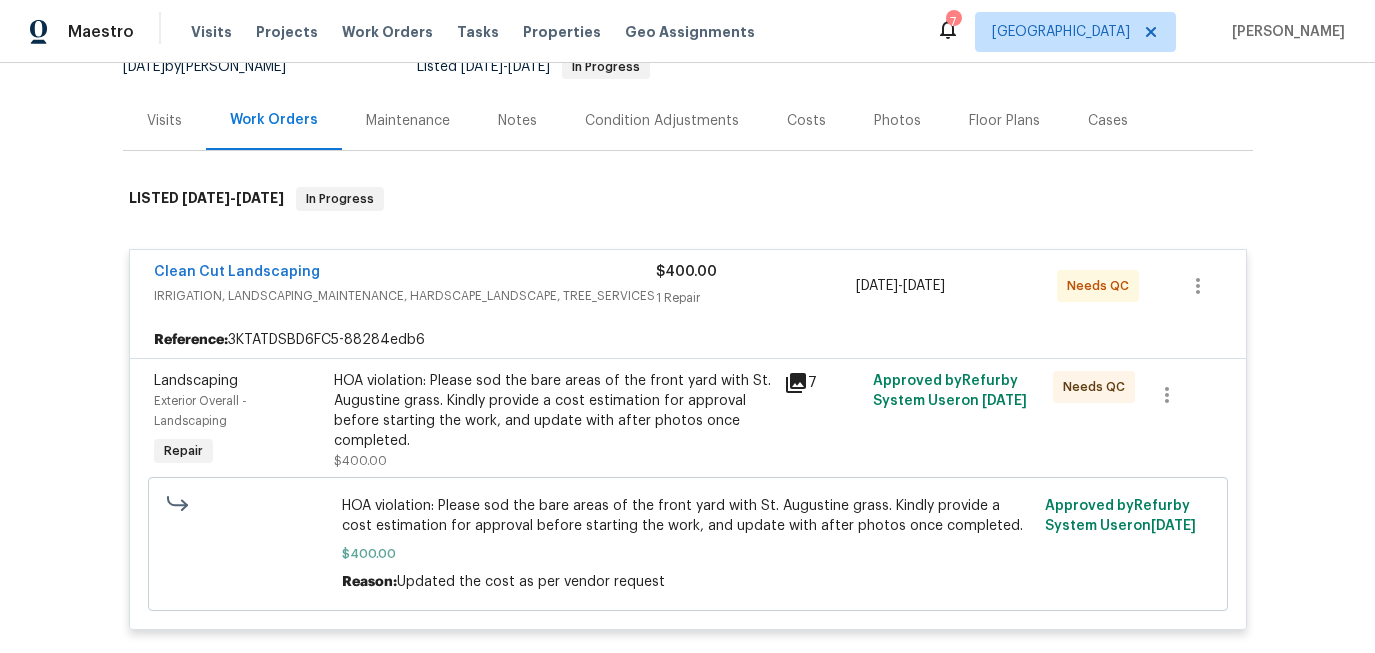 scroll, scrollTop: 367, scrollLeft: 0, axis: vertical 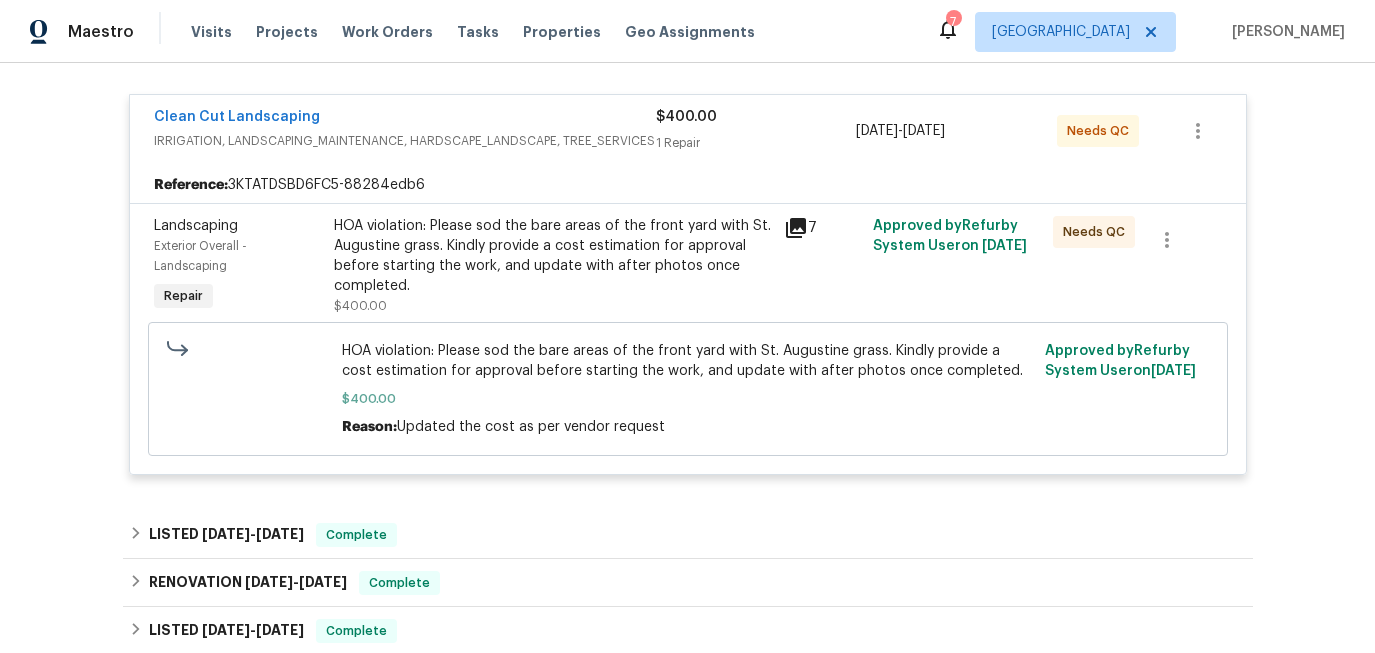 click on "HOA violation: Please sod the bare areas of the front yard with St. Augustine grass. Kindly provide a cost estimation for approval before starting the work, and update with after photos once completed." at bounding box center [553, 256] 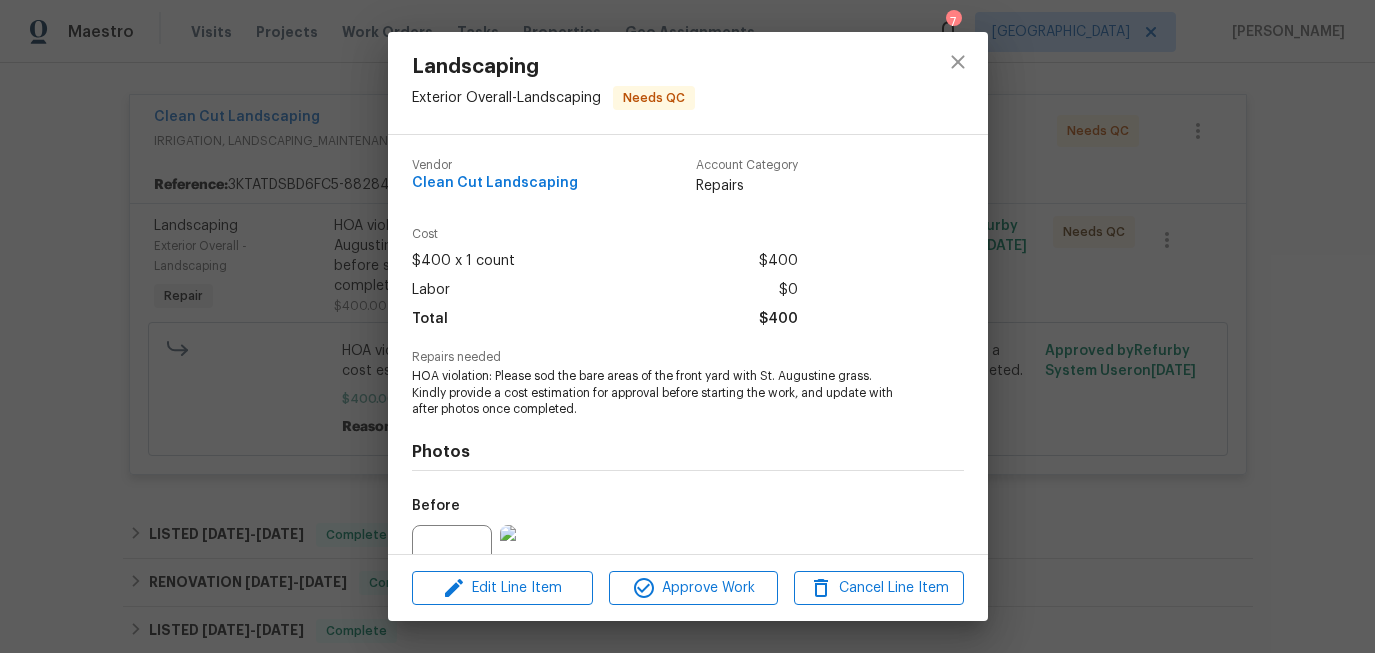scroll, scrollTop: 201, scrollLeft: 0, axis: vertical 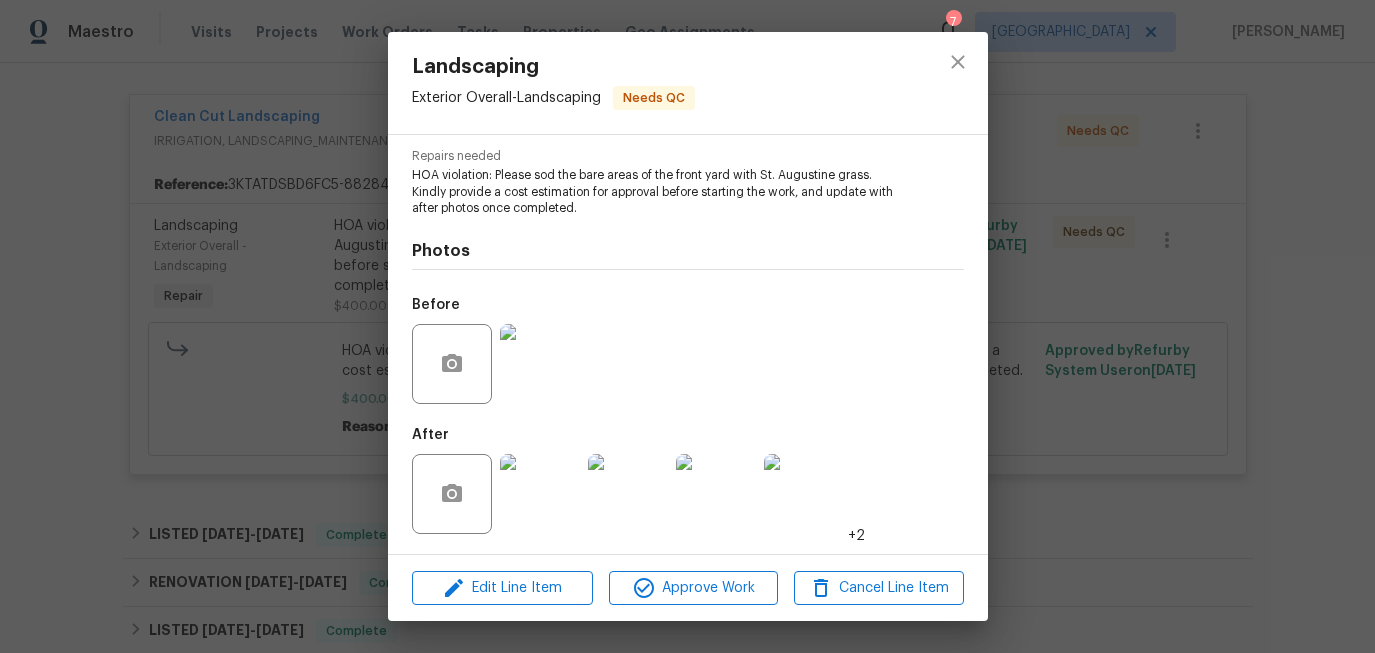 click at bounding box center (540, 494) 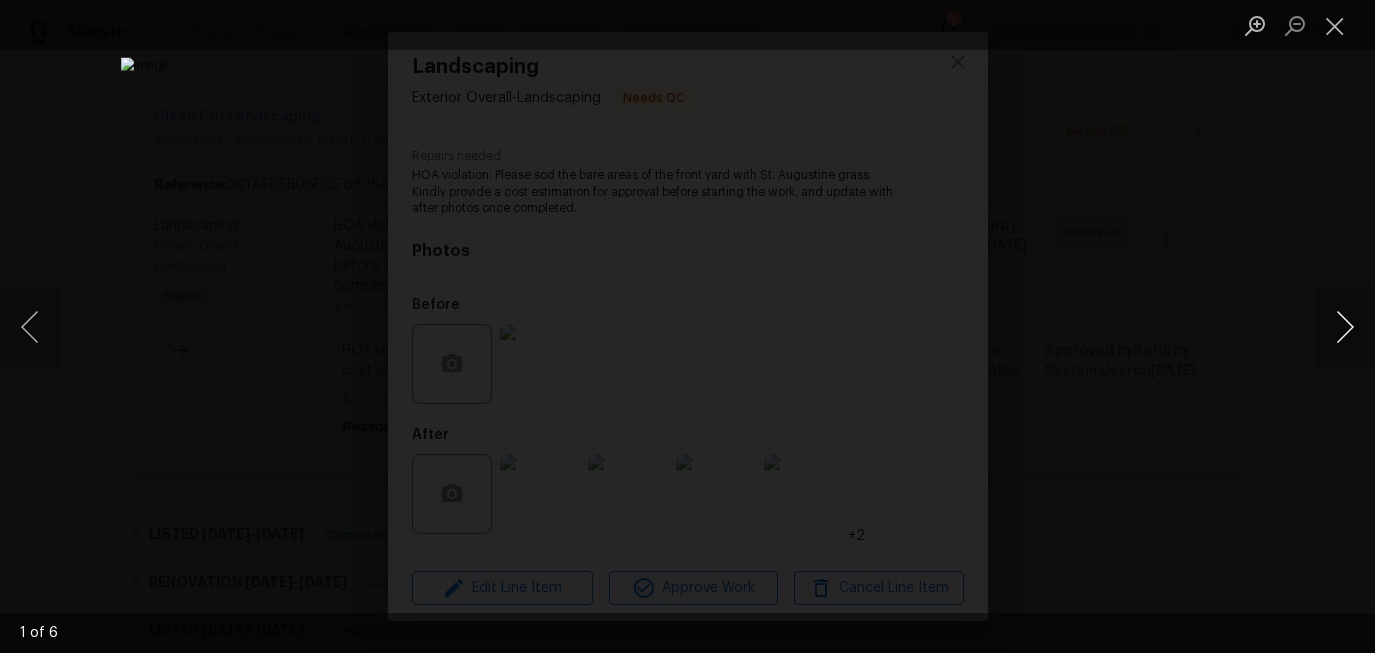 click at bounding box center (1345, 327) 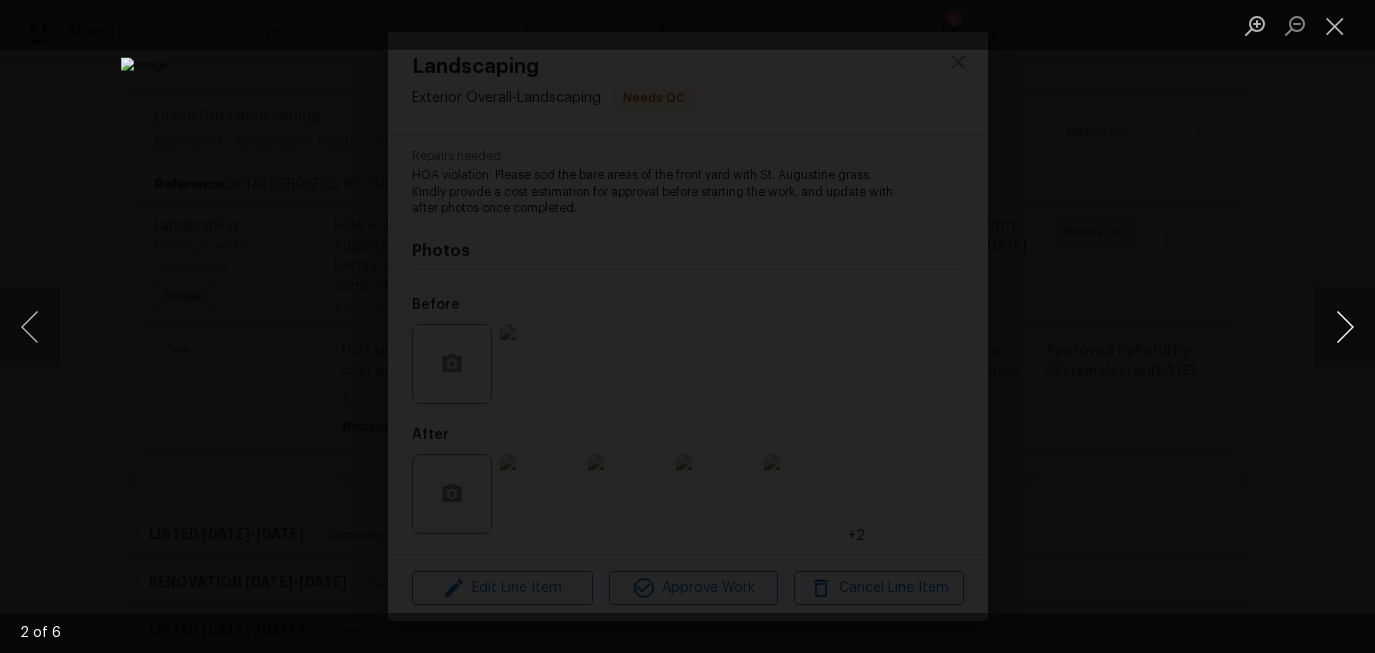 click at bounding box center (1345, 327) 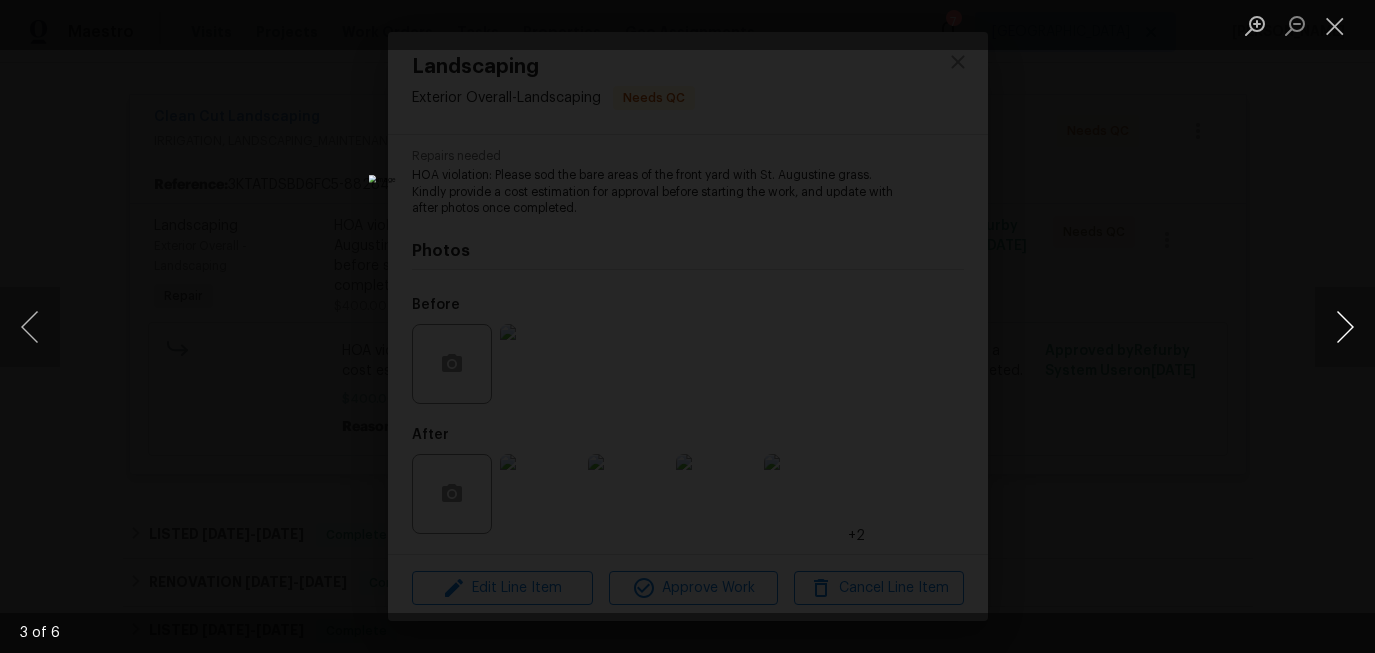 click at bounding box center (1345, 327) 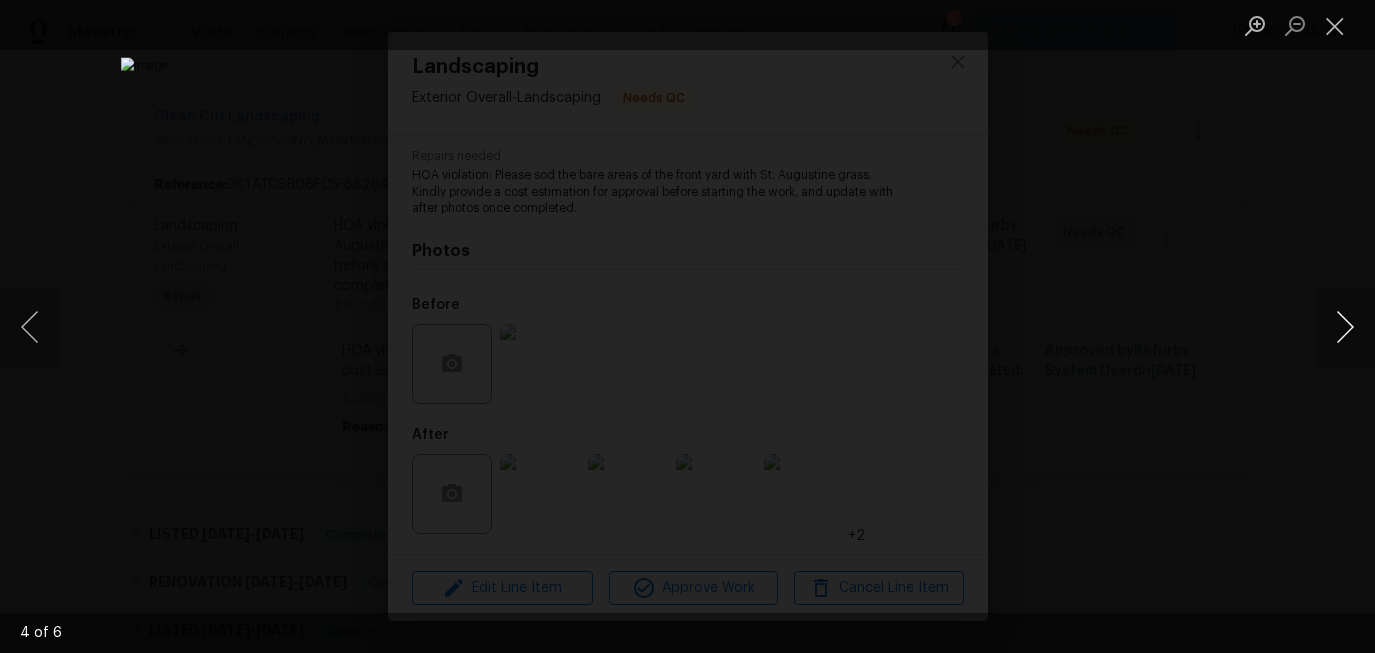 click at bounding box center [1345, 327] 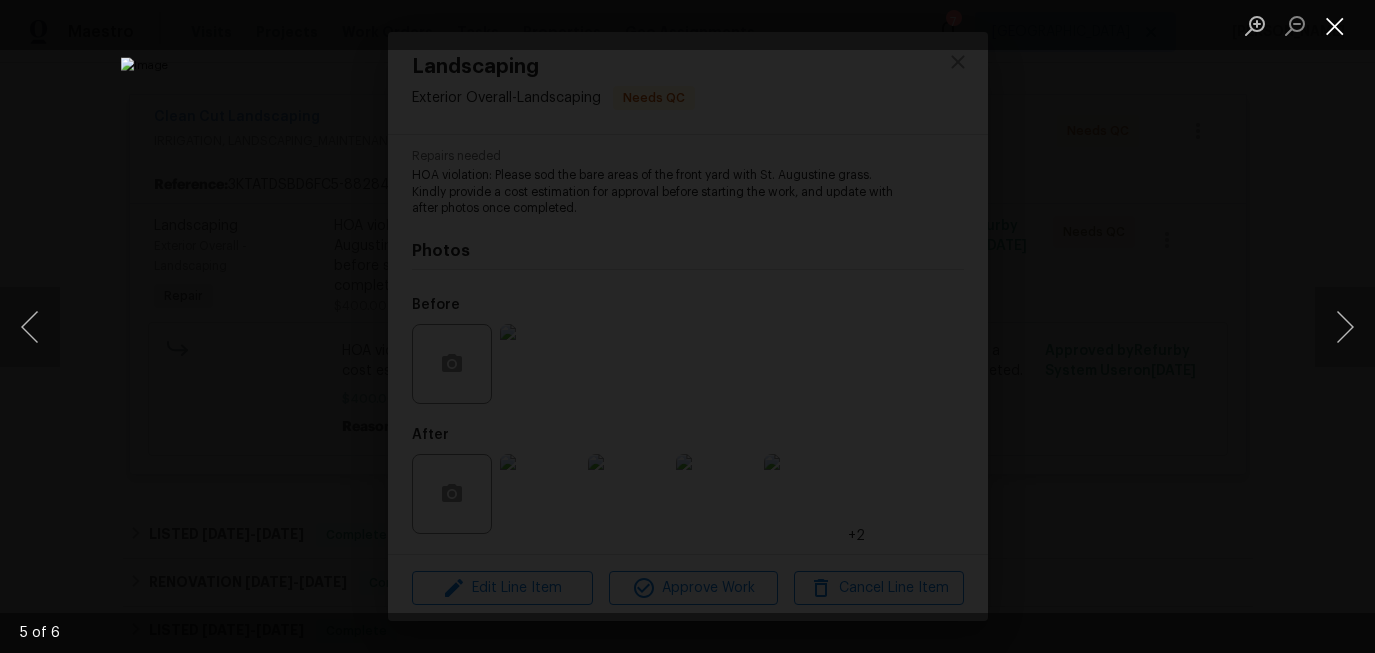 click at bounding box center [1335, 25] 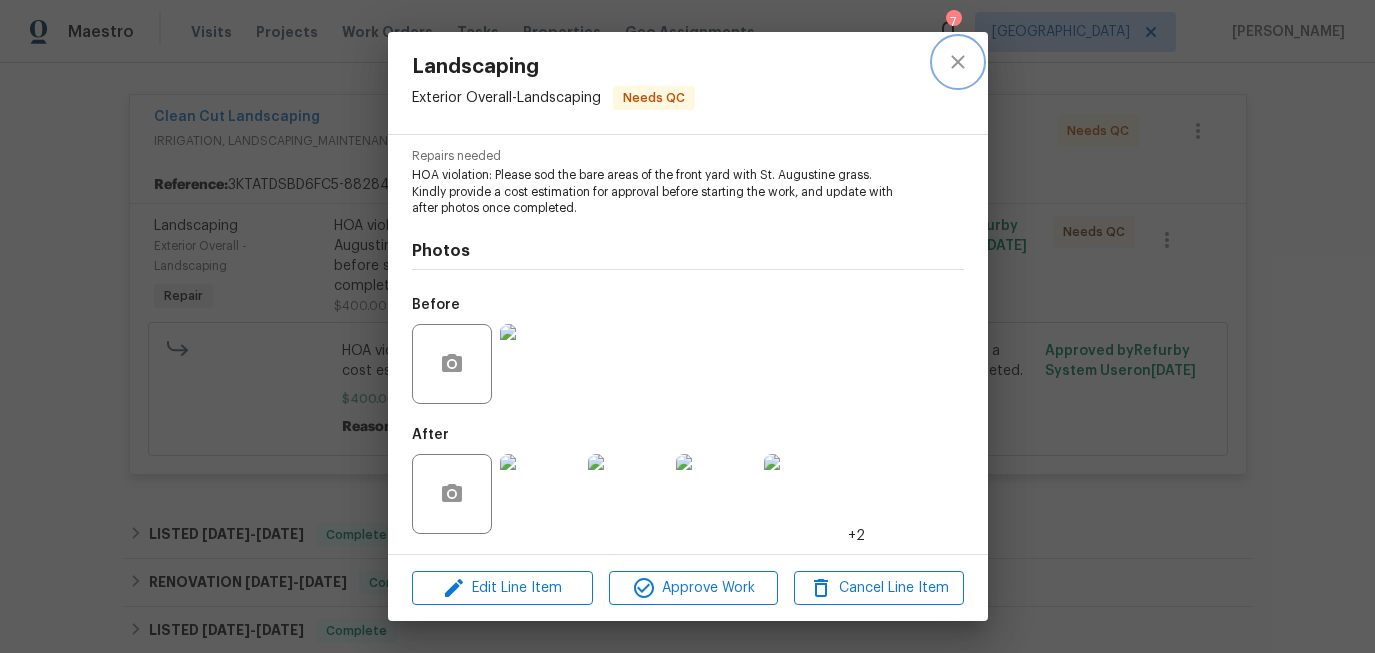 click 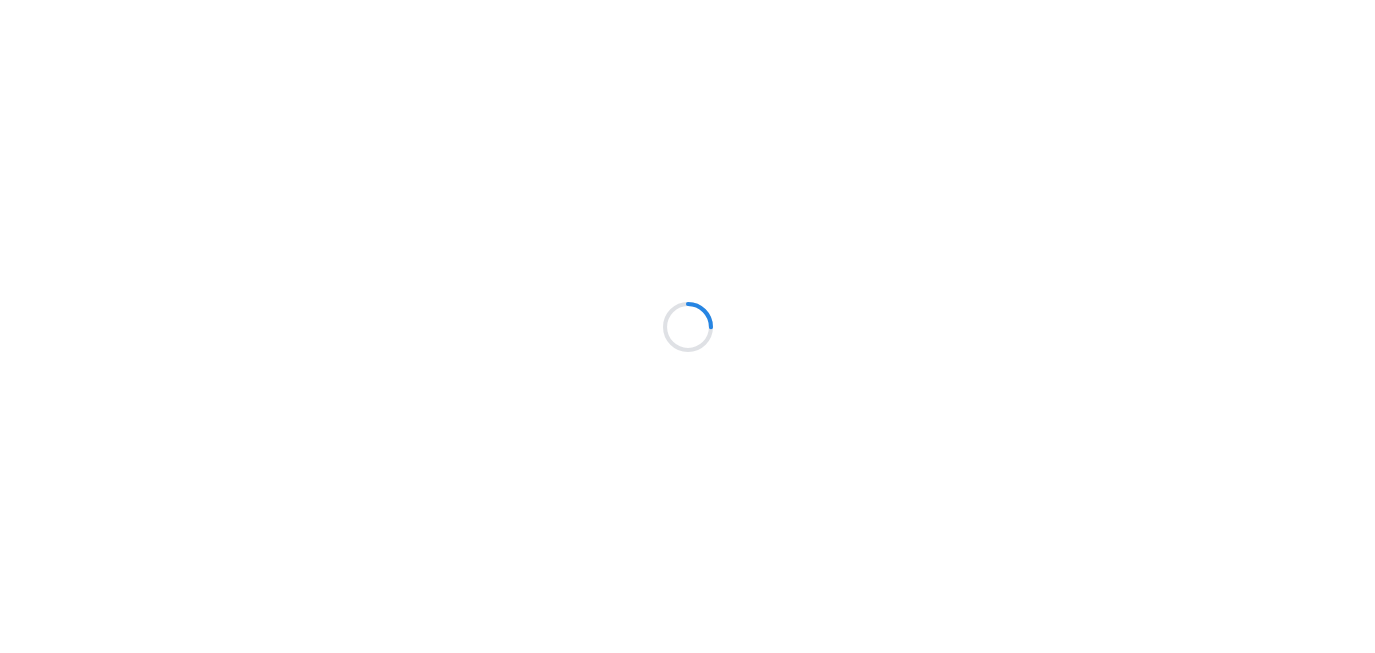 scroll, scrollTop: 0, scrollLeft: 0, axis: both 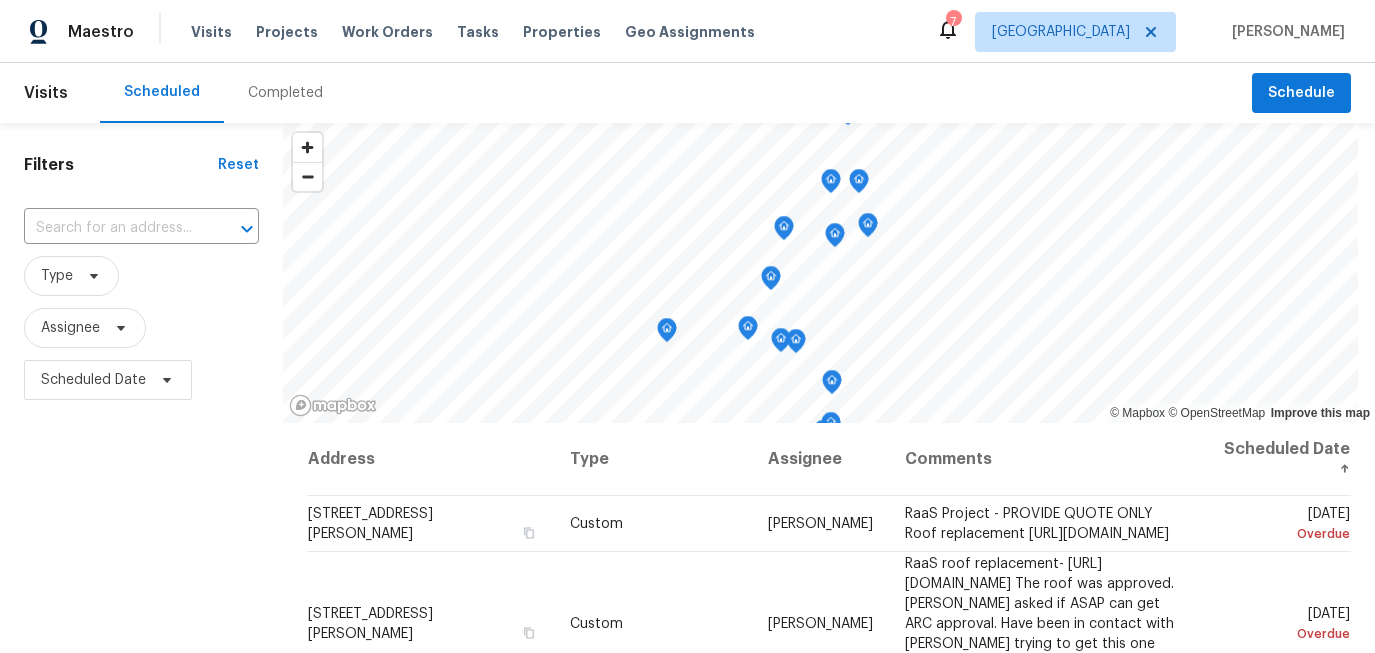 click 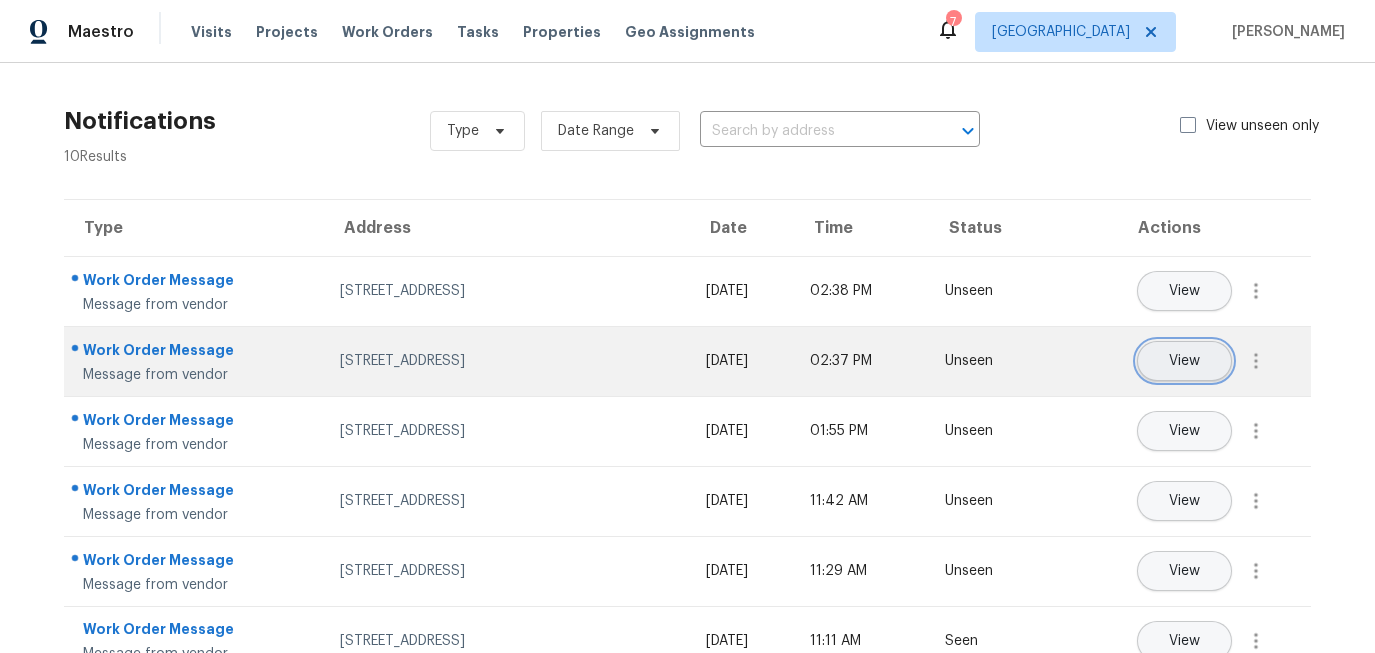 click on "View" at bounding box center [1184, 361] 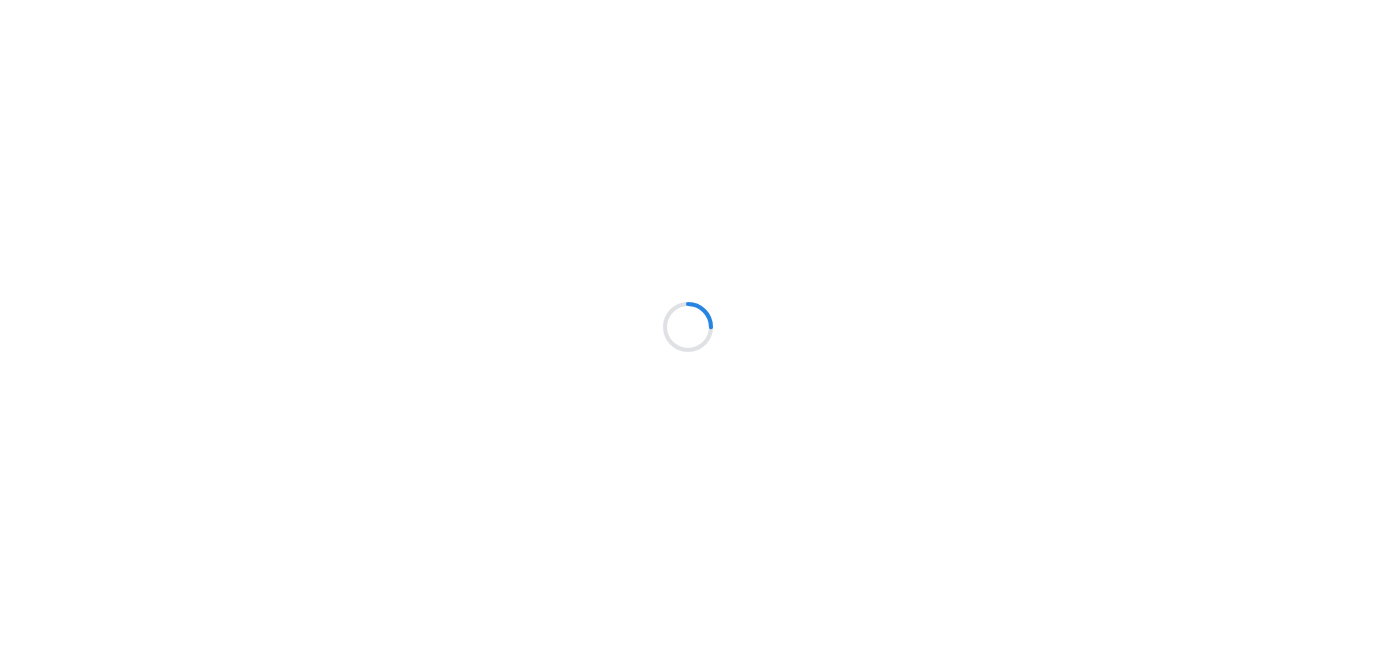 scroll, scrollTop: 0, scrollLeft: 0, axis: both 